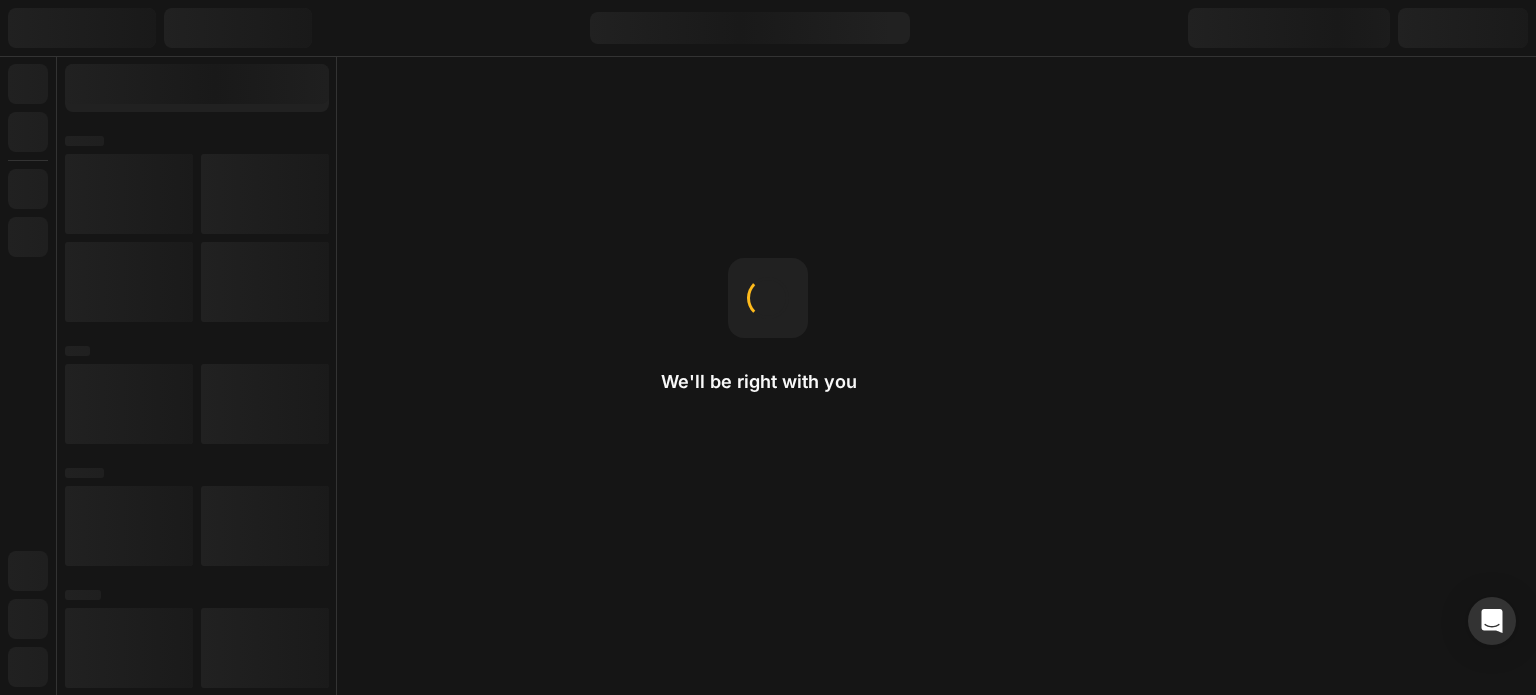 scroll, scrollTop: 0, scrollLeft: 0, axis: both 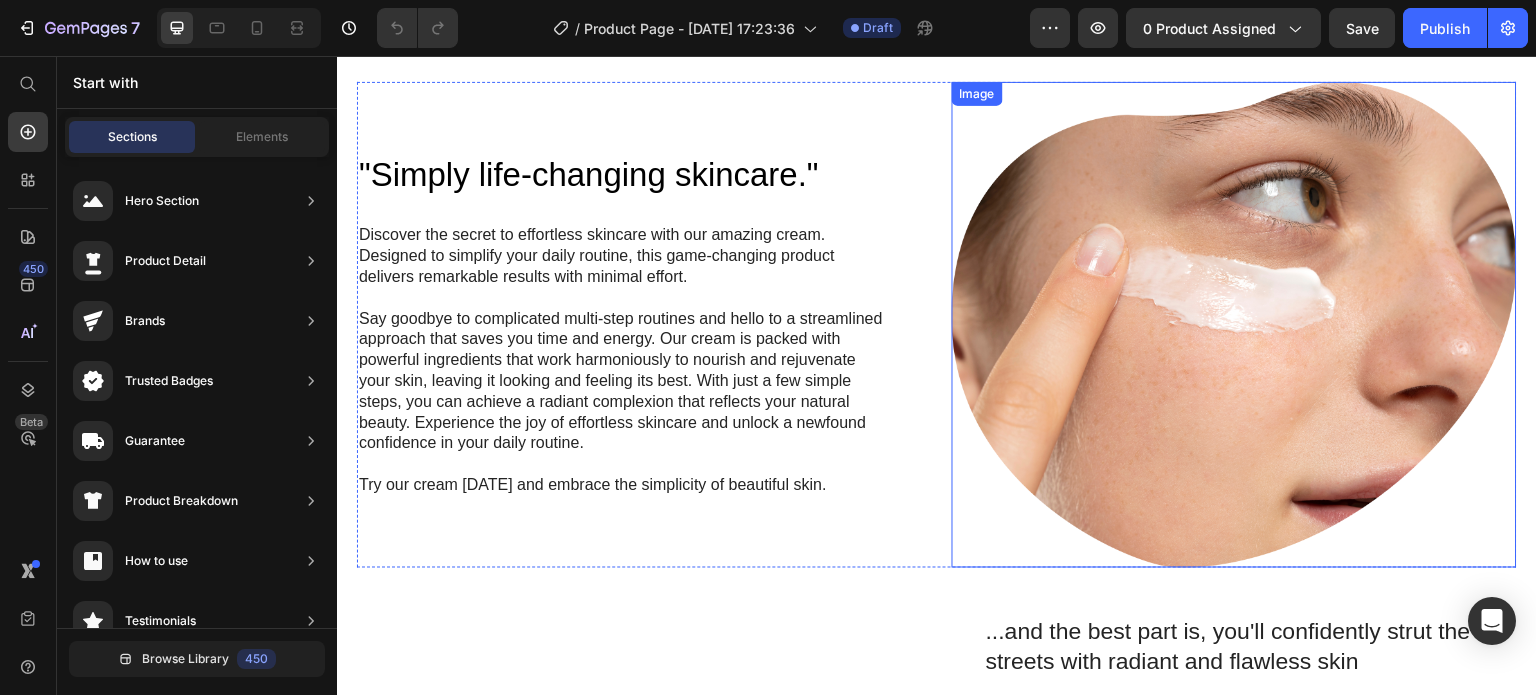 click at bounding box center (1234, 325) 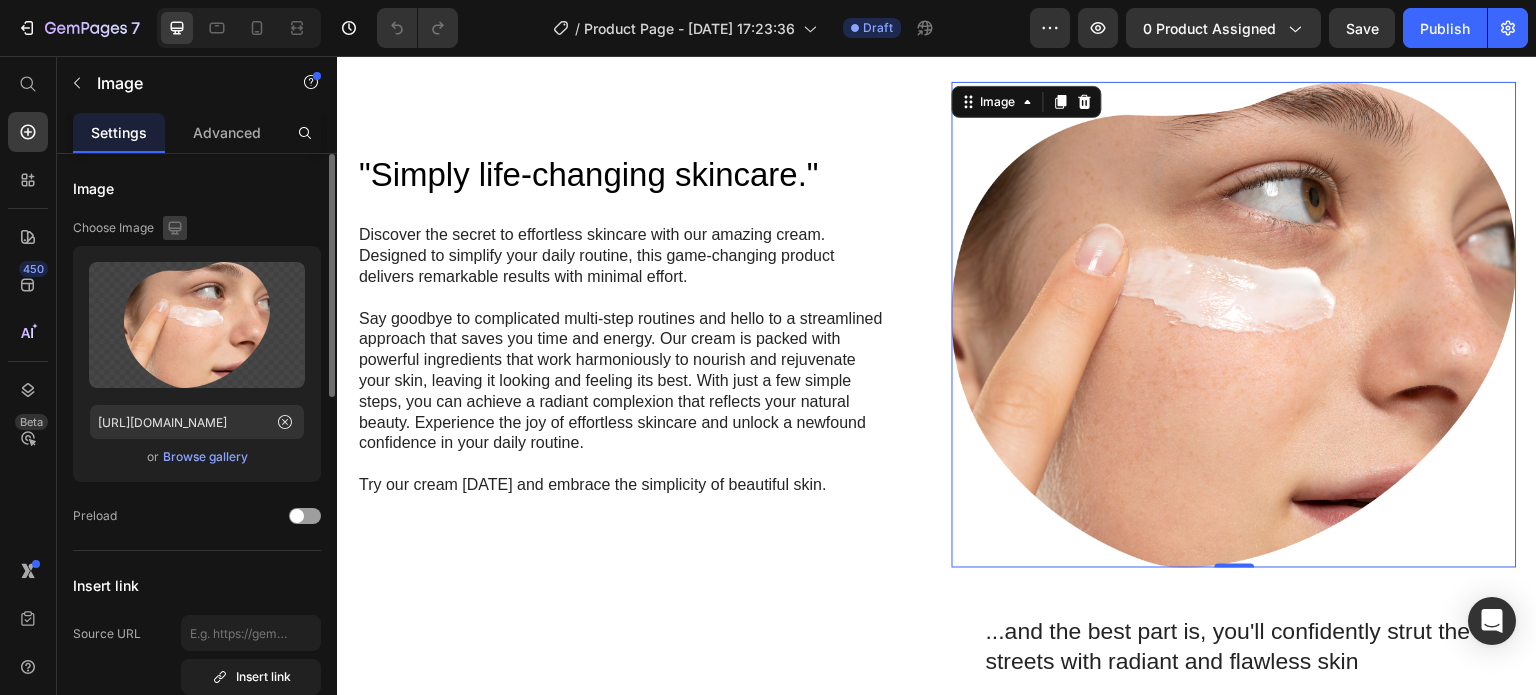 click 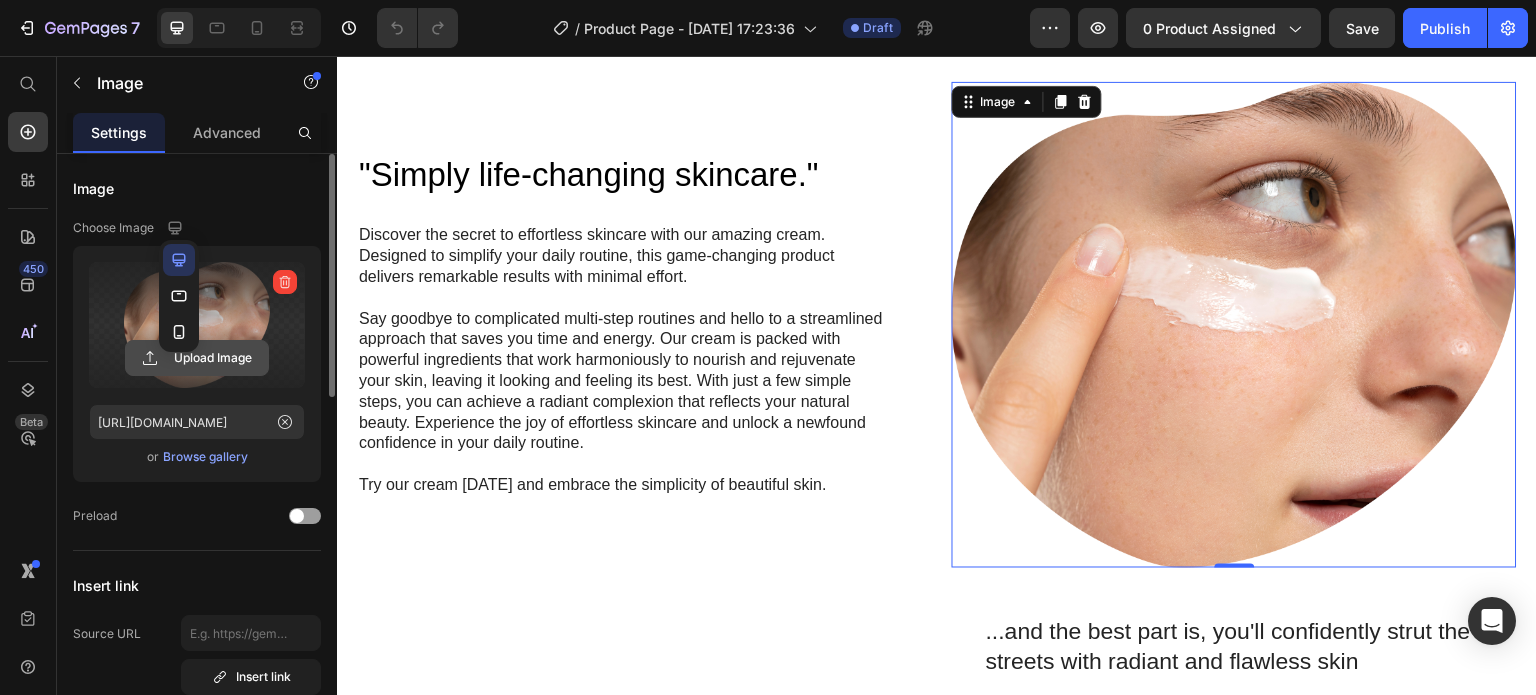 click at bounding box center [179, 296] 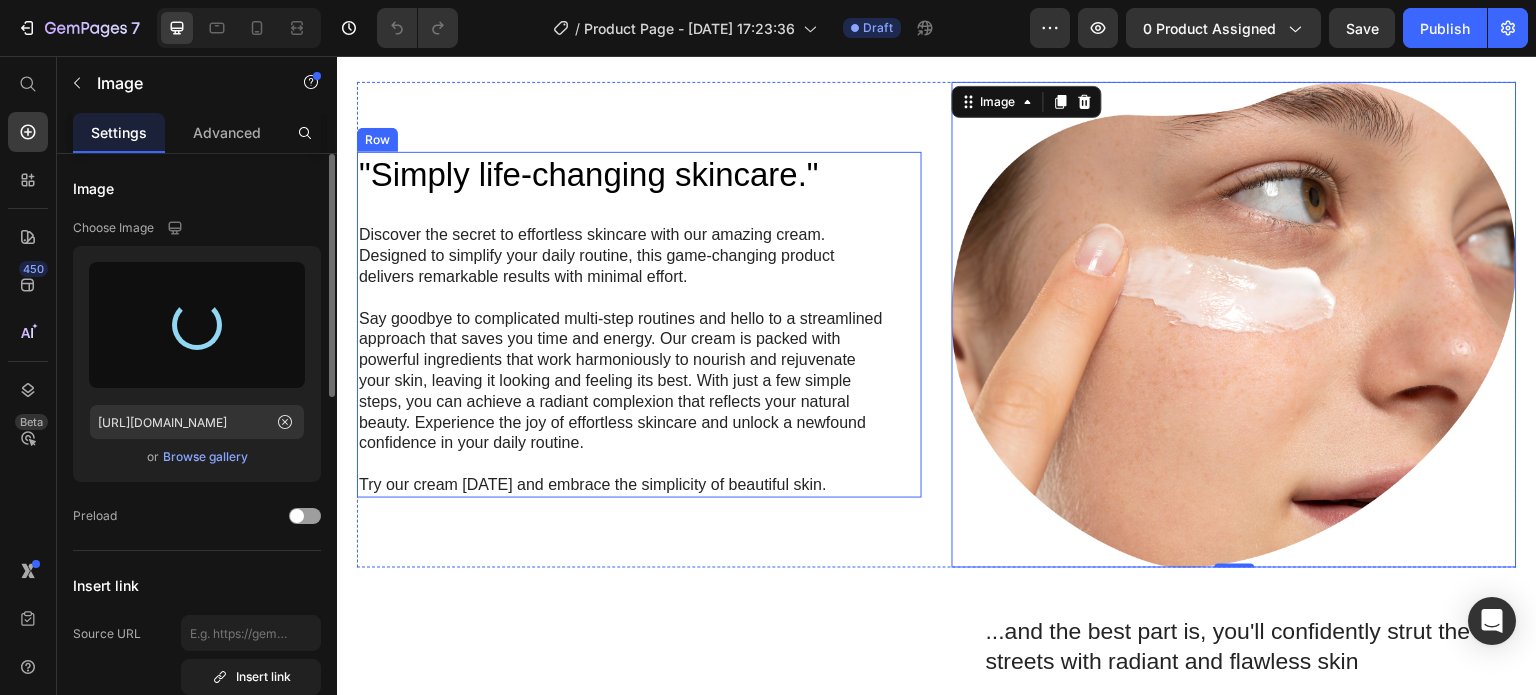 type on "[URL][DOMAIN_NAME]" 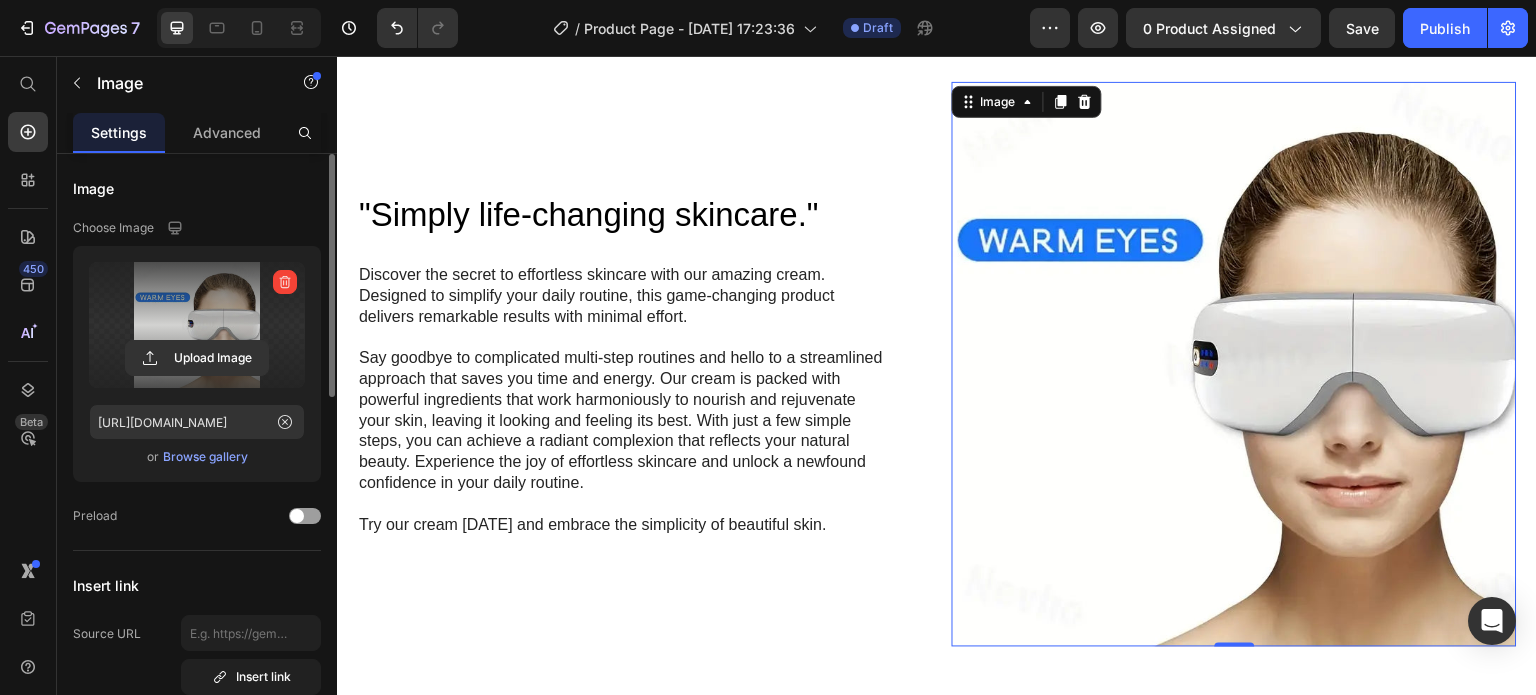 click at bounding box center (1234, 364) 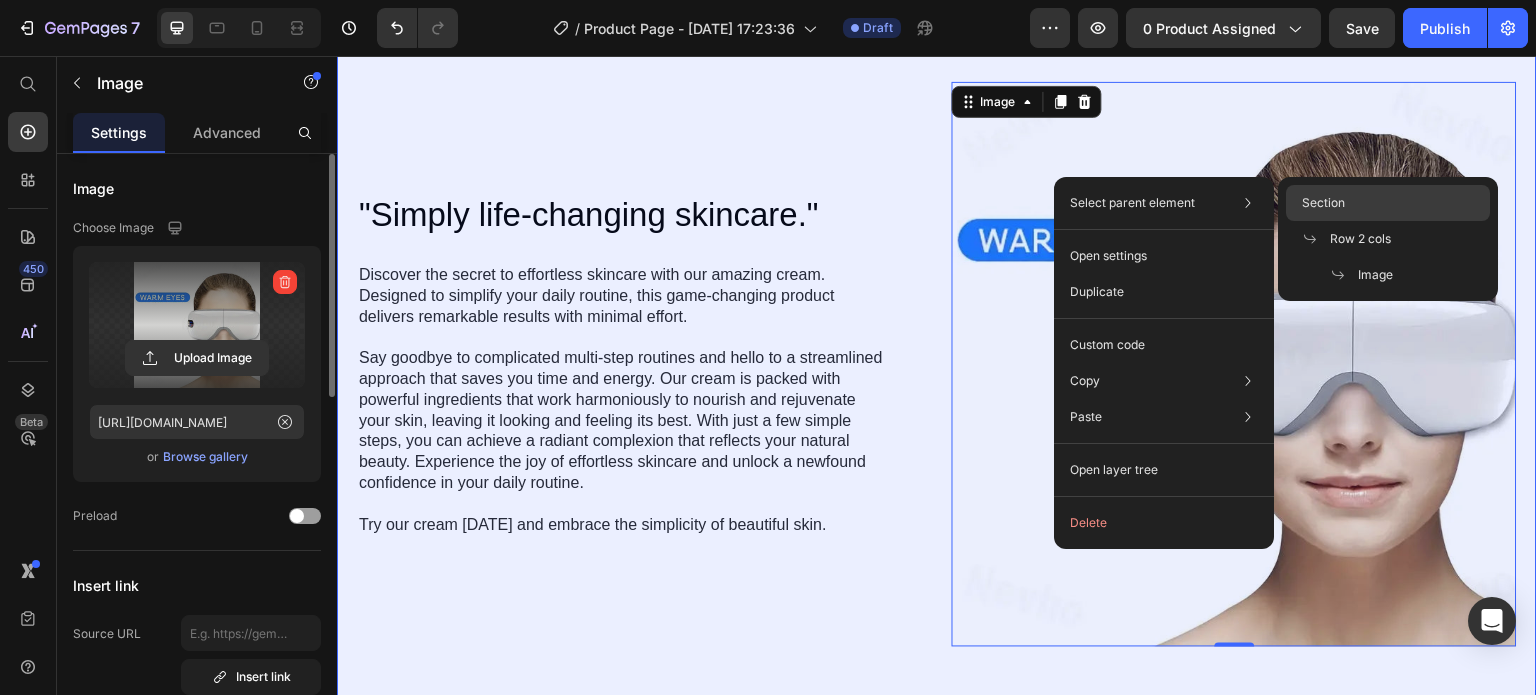 click on "Section" at bounding box center [1323, 203] 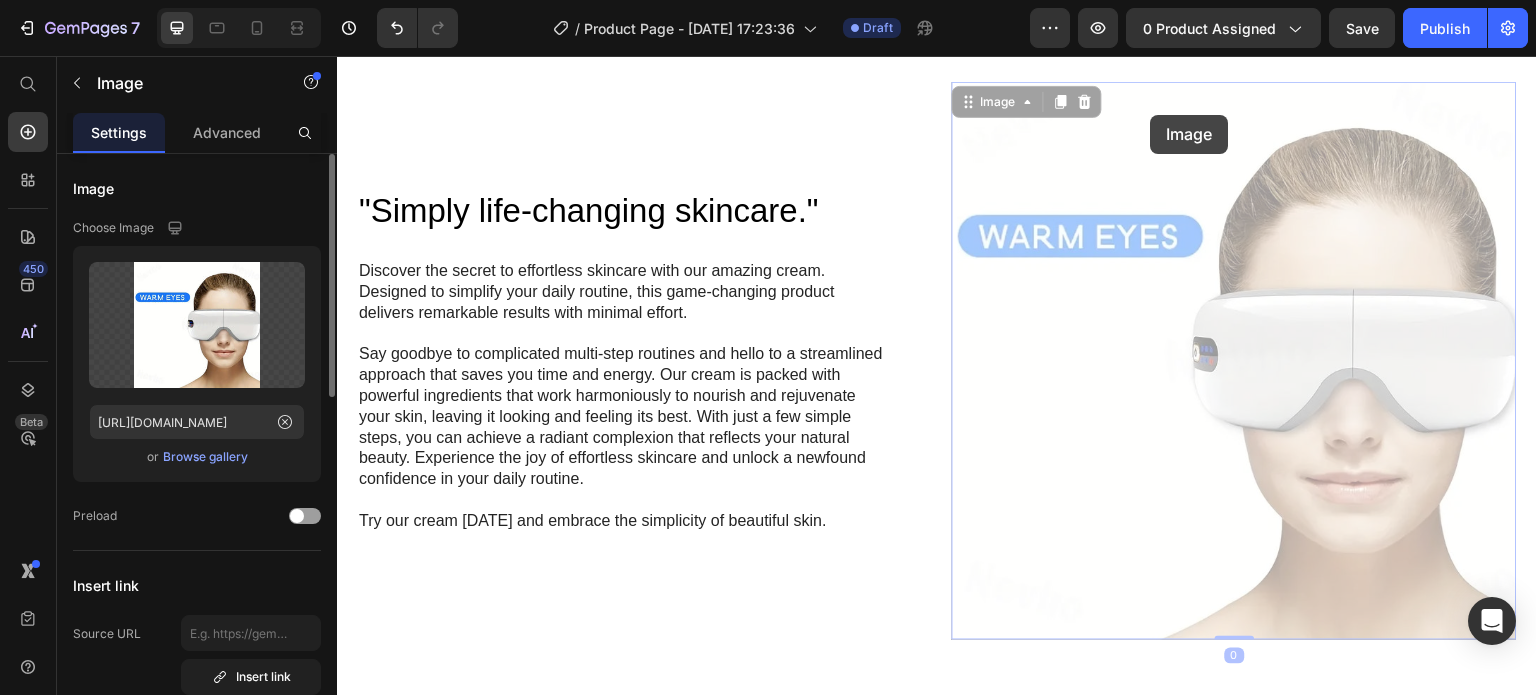 drag, startPoint x: 955, startPoint y: 150, endPoint x: 1212, endPoint y: 115, distance: 259.3723 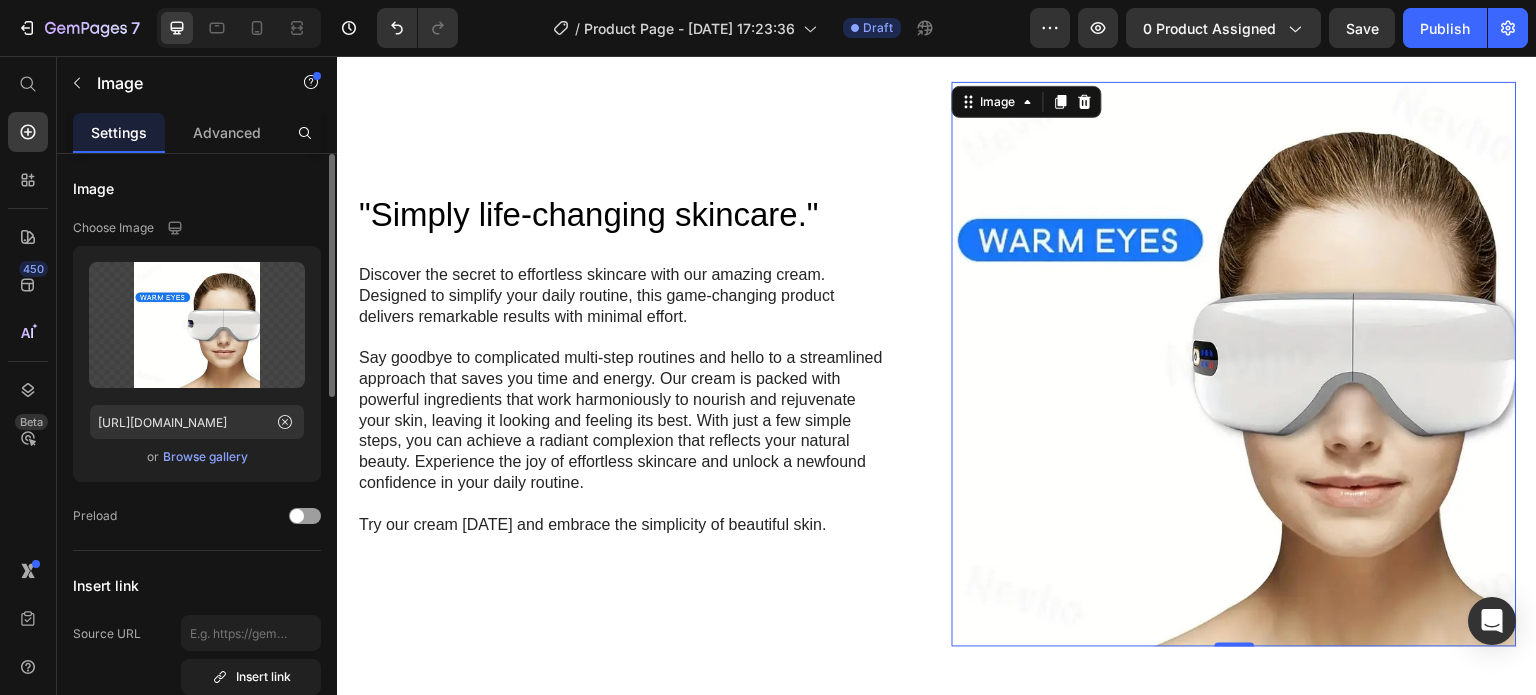 click at bounding box center (1234, 364) 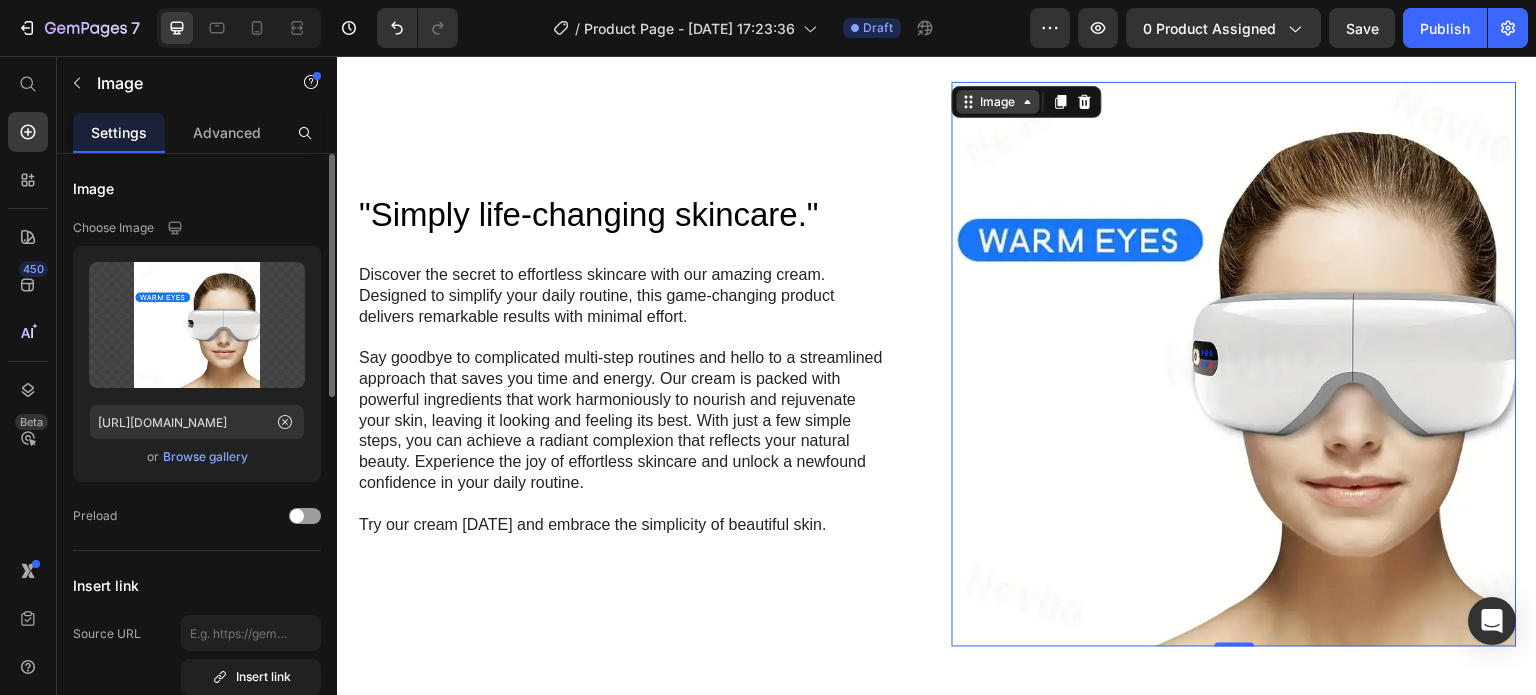 click 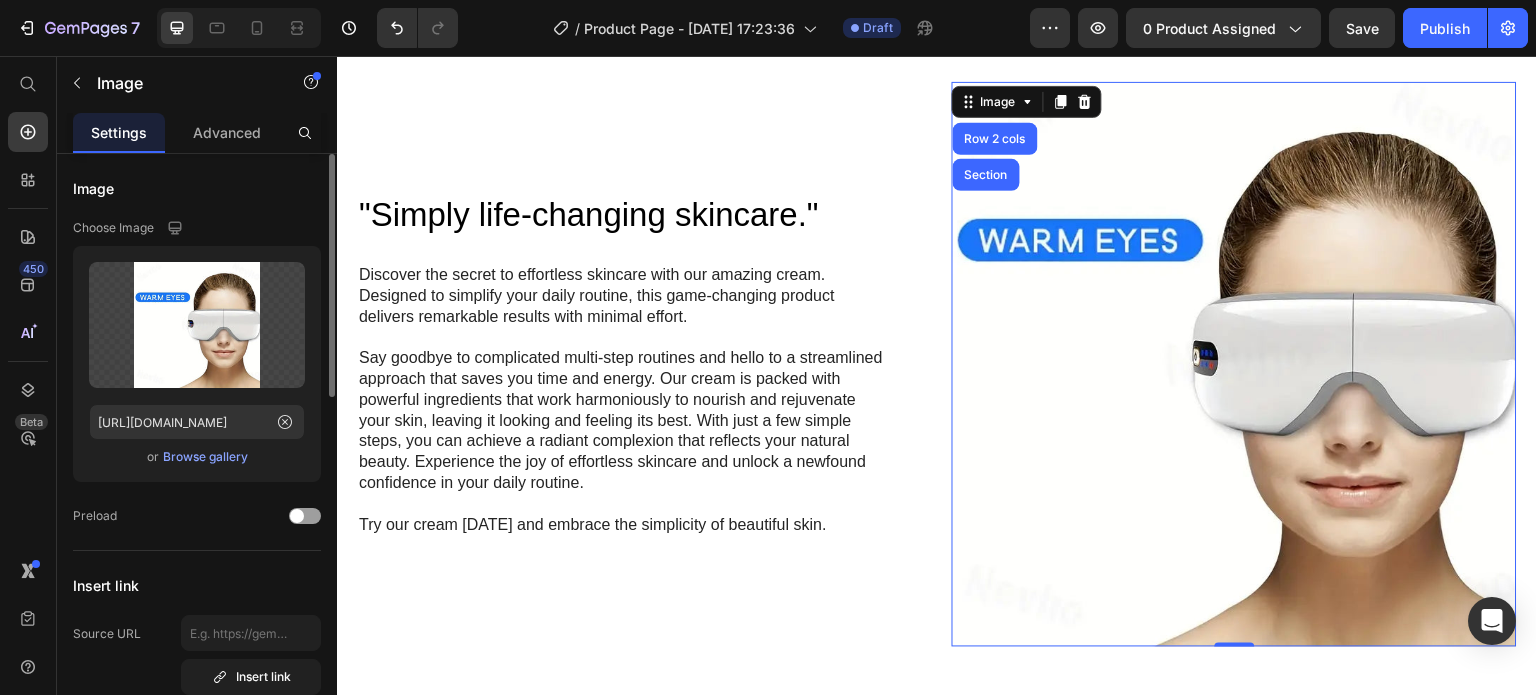 drag, startPoint x: 1178, startPoint y: 183, endPoint x: 1263, endPoint y: 231, distance: 97.6166 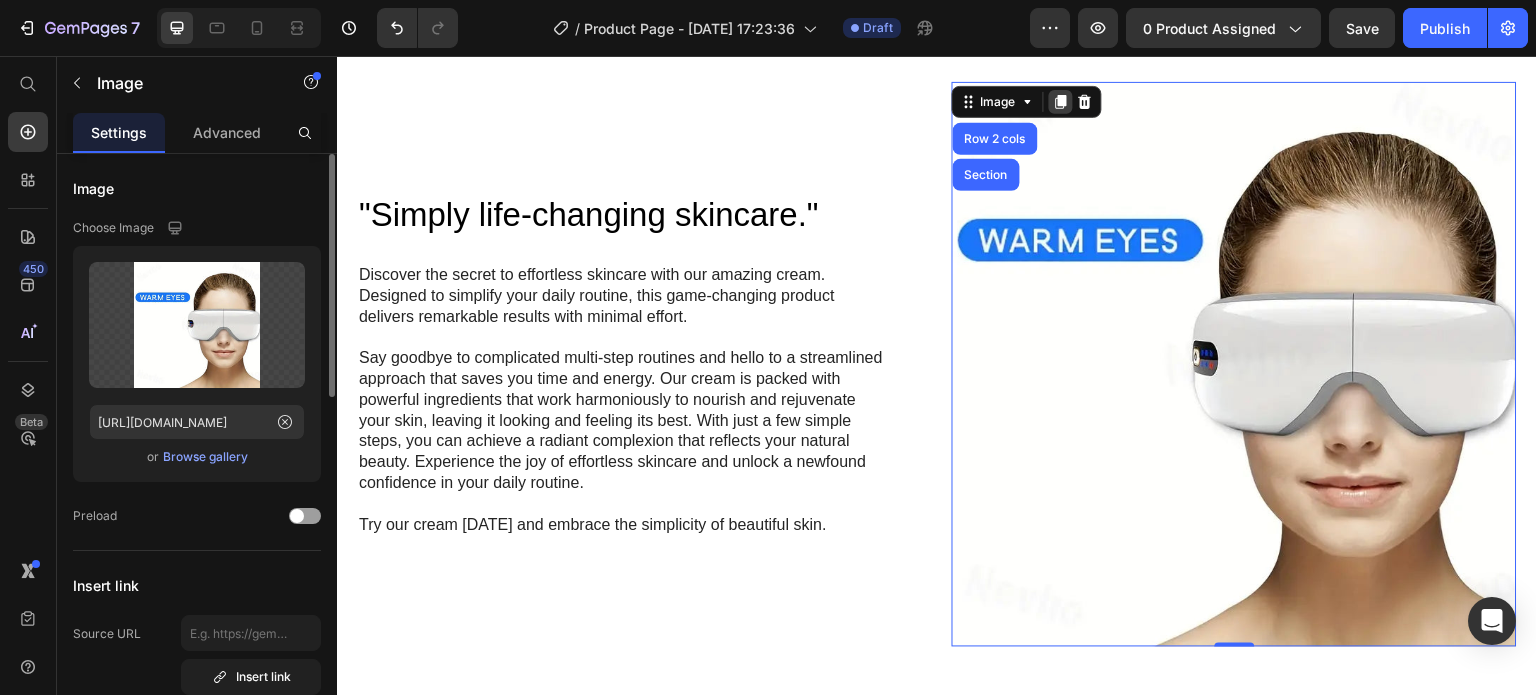 click 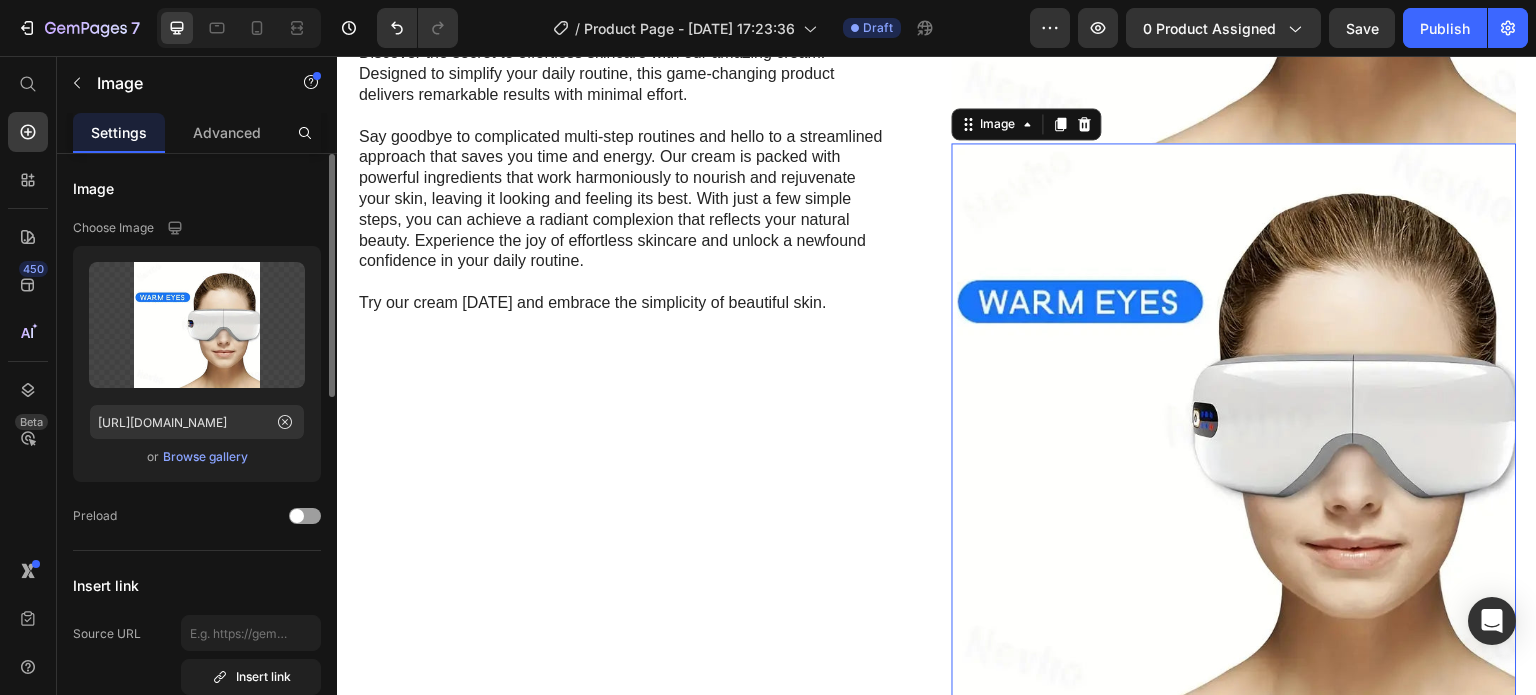 scroll, scrollTop: 1609, scrollLeft: 0, axis: vertical 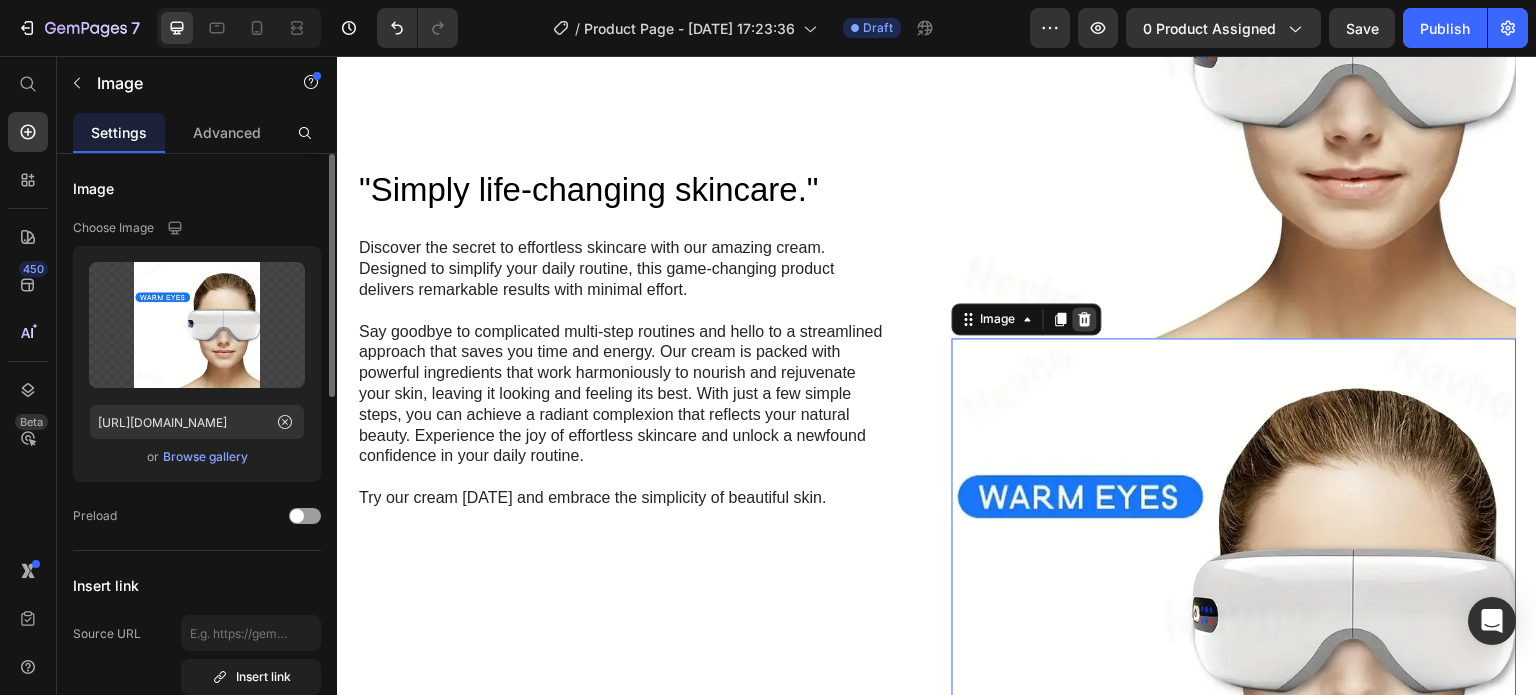 click at bounding box center [1085, 319] 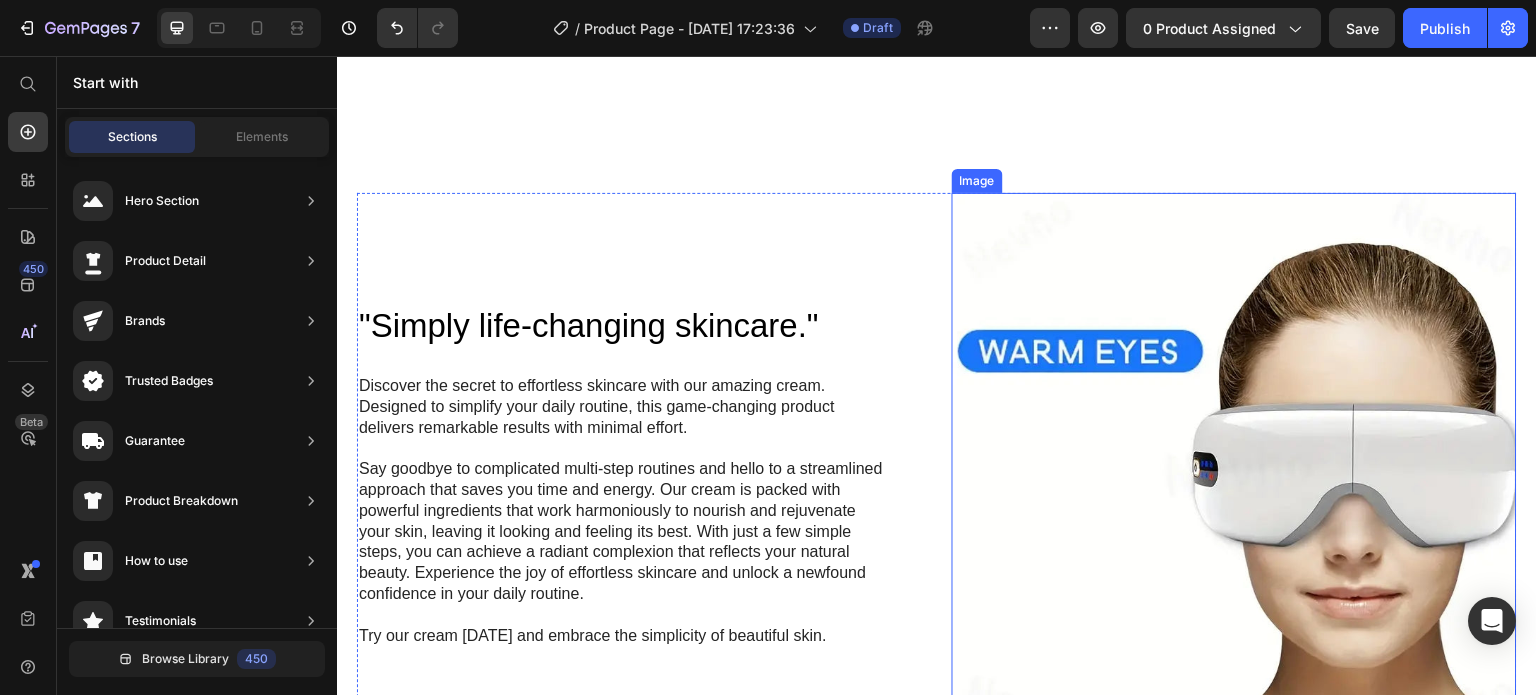 scroll, scrollTop: 1231, scrollLeft: 0, axis: vertical 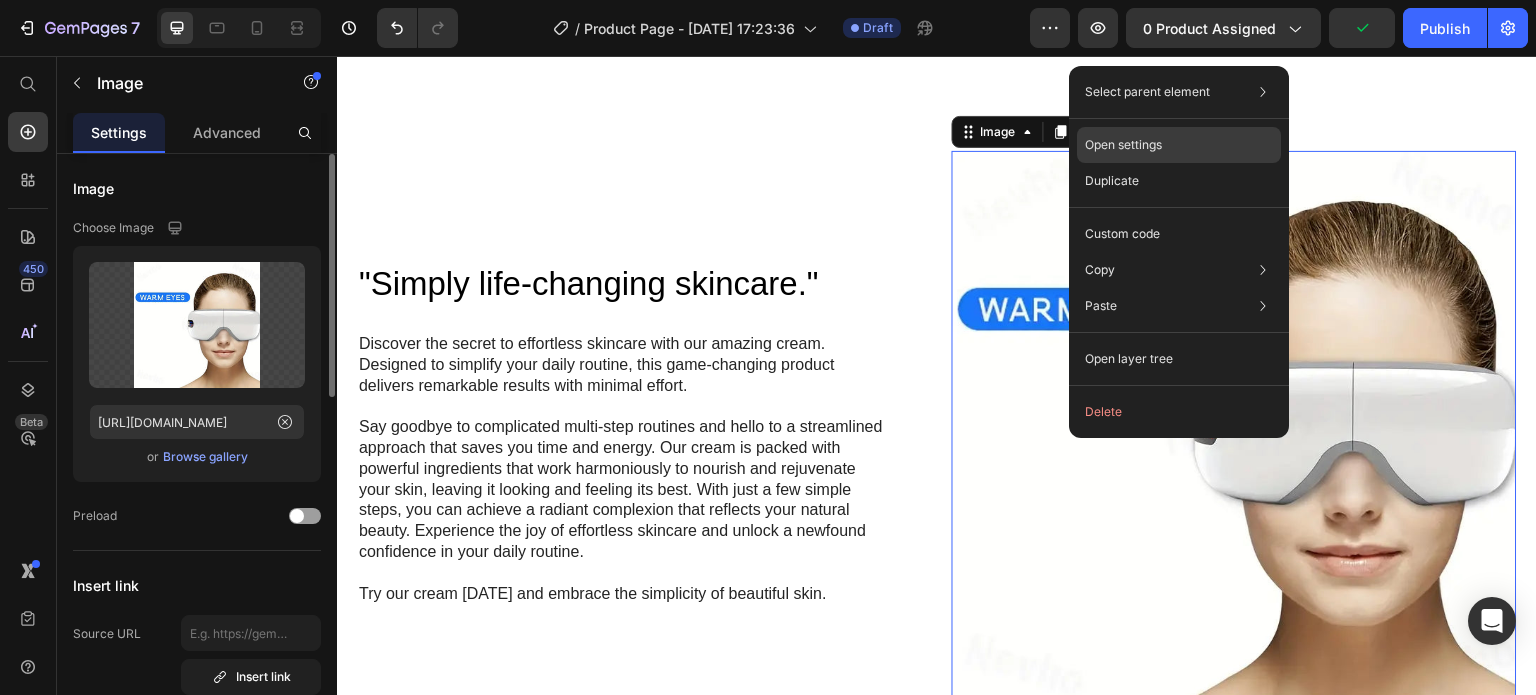 click on "Open settings" at bounding box center (1123, 145) 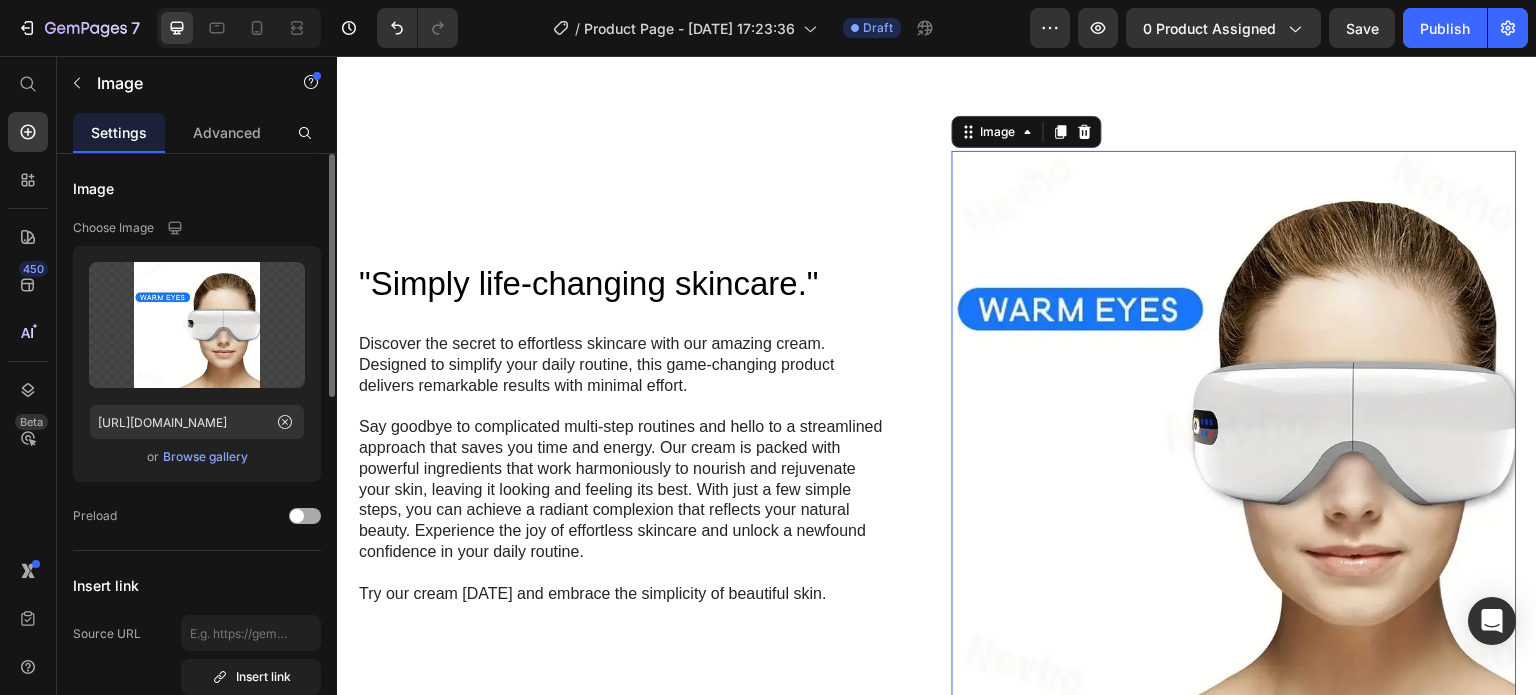 click at bounding box center (305, 516) 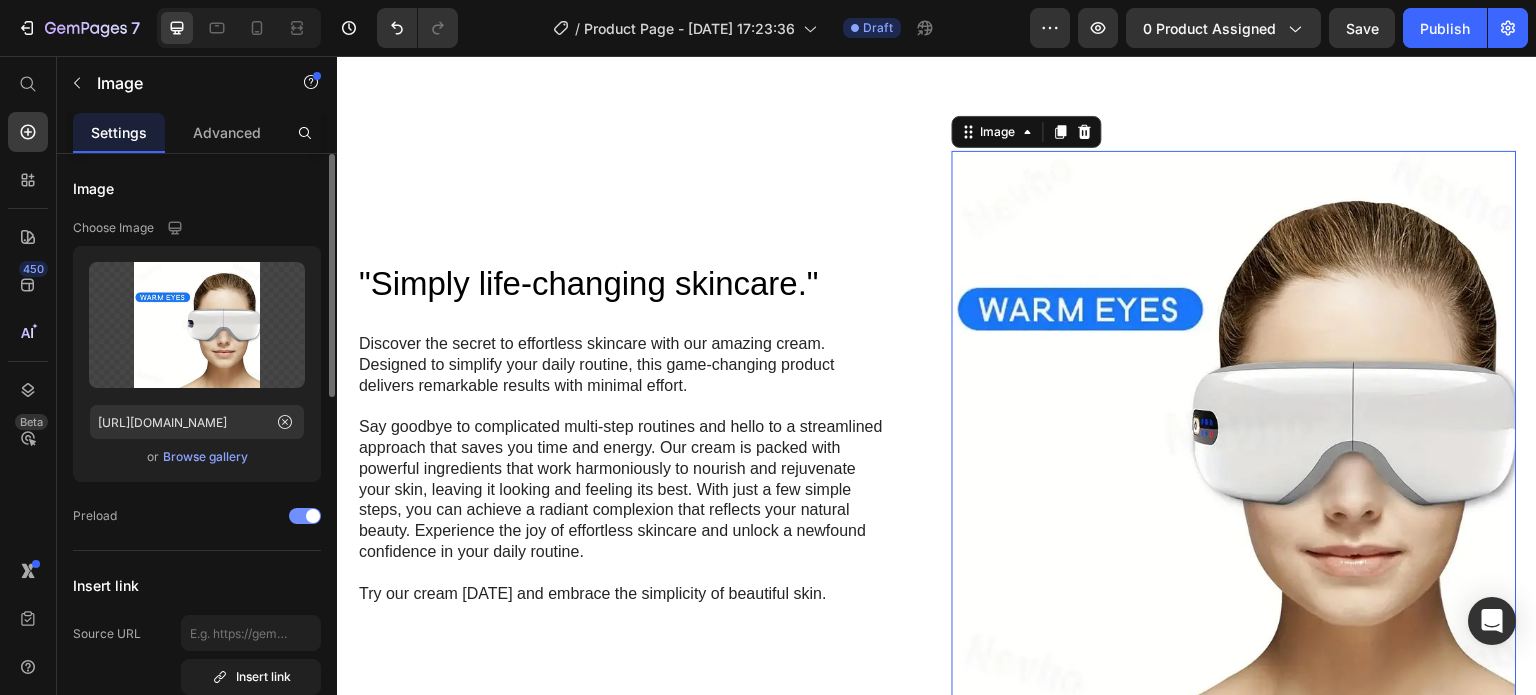 click at bounding box center (305, 516) 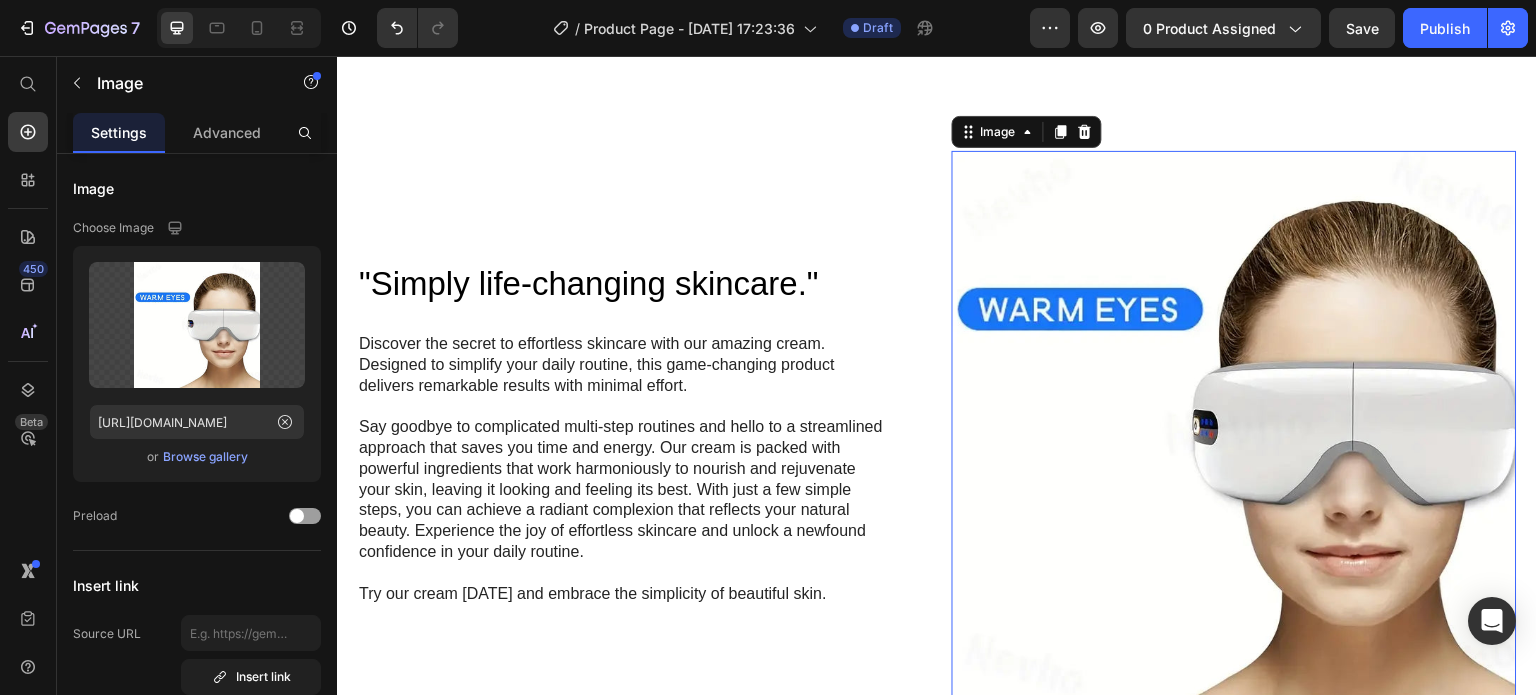 click at bounding box center [1234, 433] 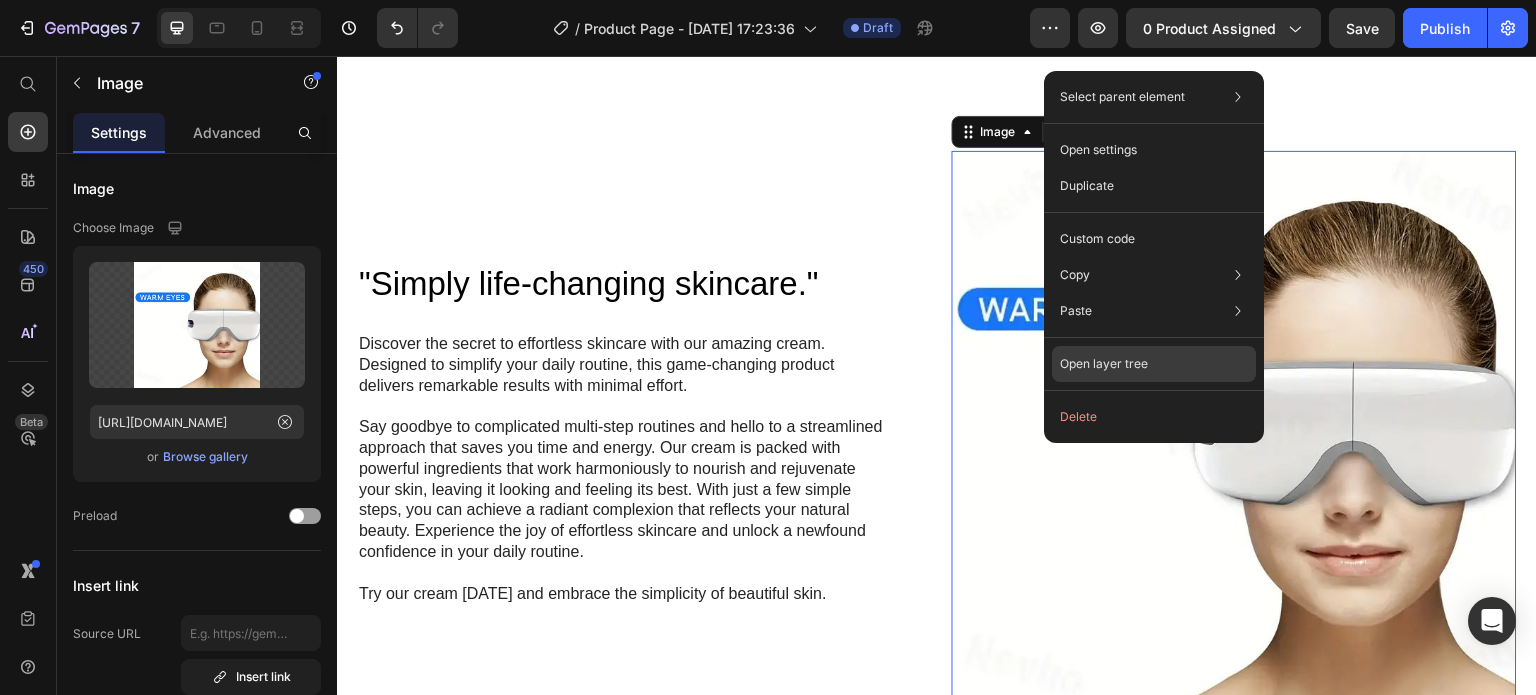 drag, startPoint x: 1116, startPoint y: 360, endPoint x: 781, endPoint y: 304, distance: 339.64835 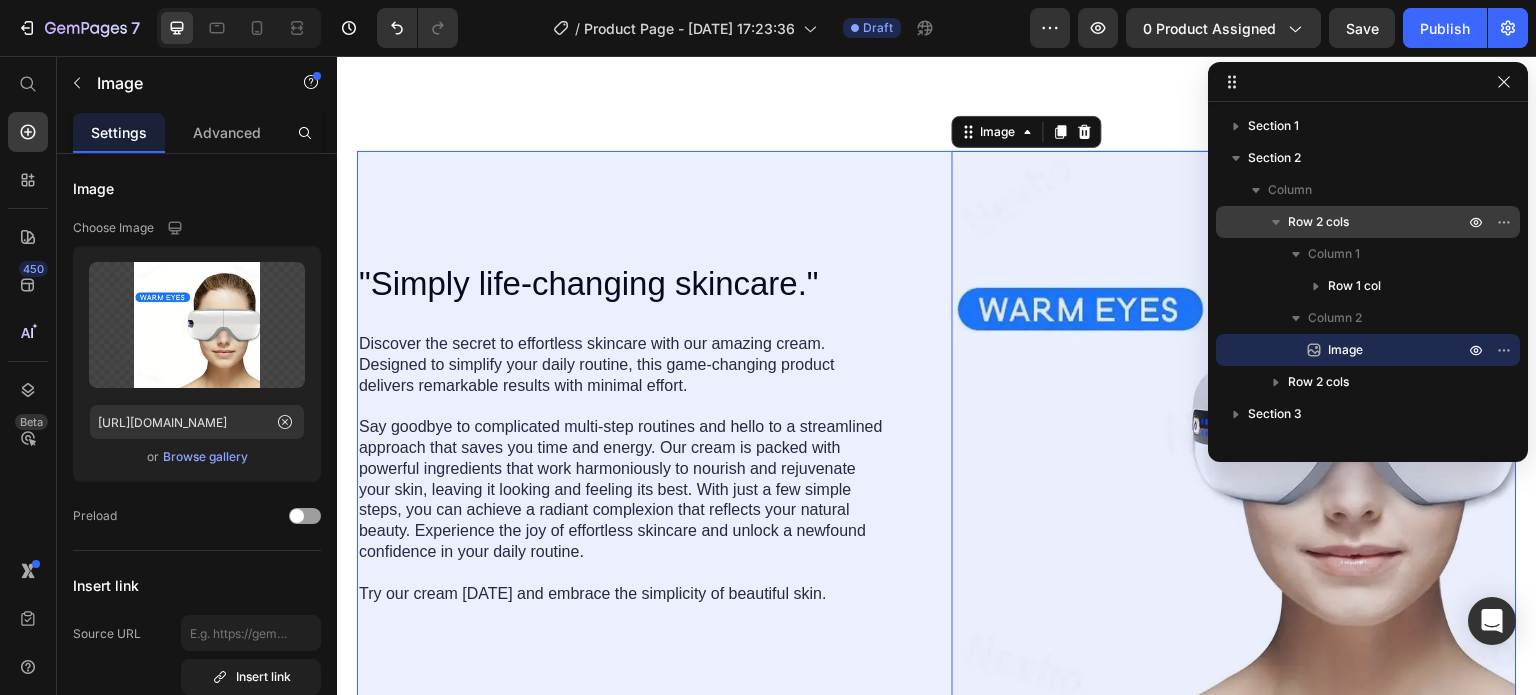 click on "Row 2 cols" at bounding box center [1318, 222] 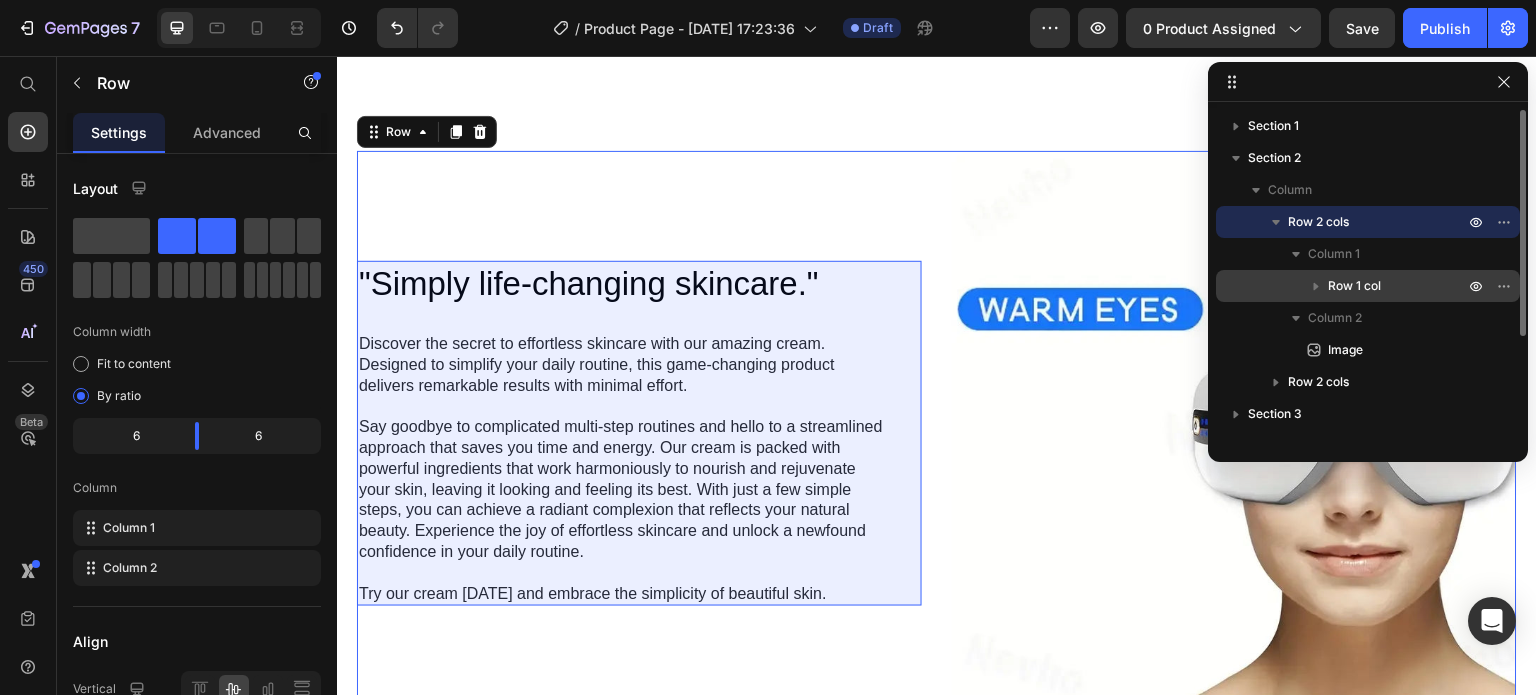 click on "Row 1 col" at bounding box center (1368, 286) 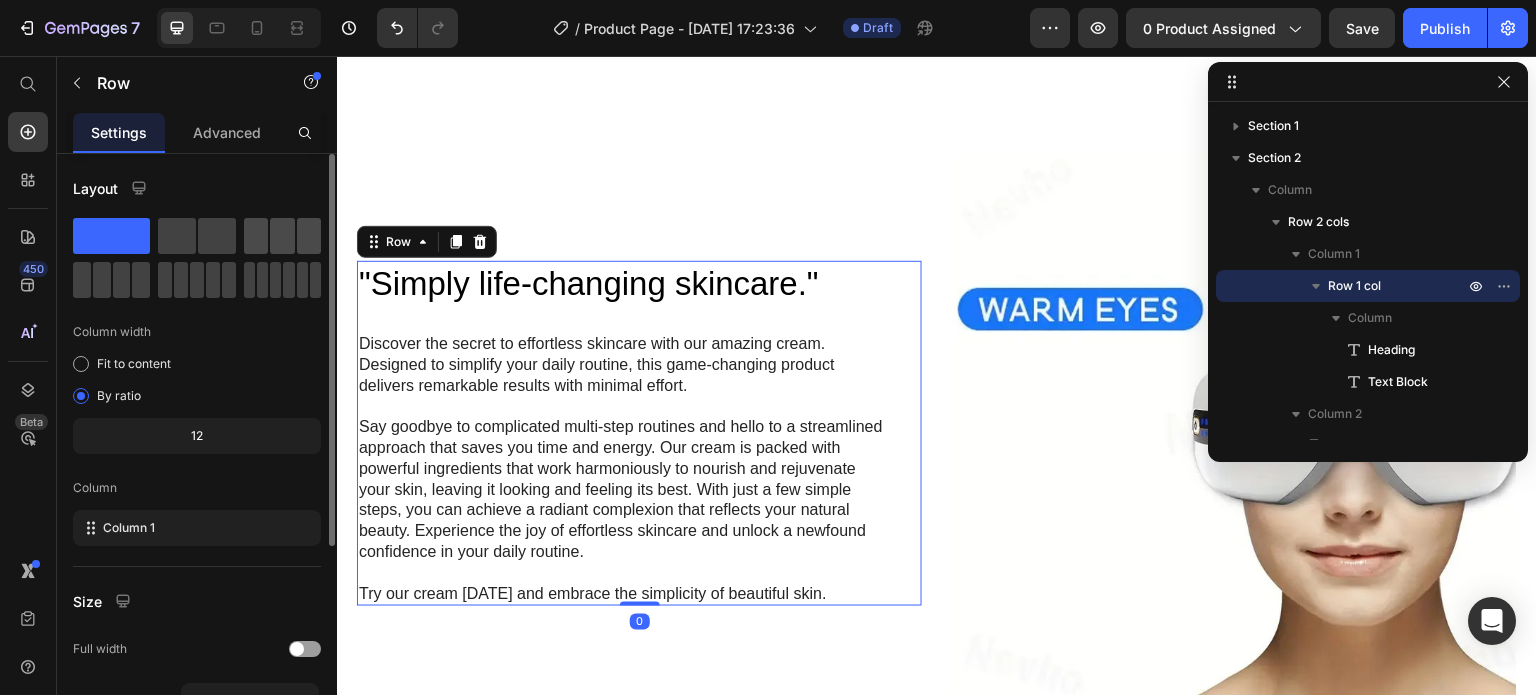 click 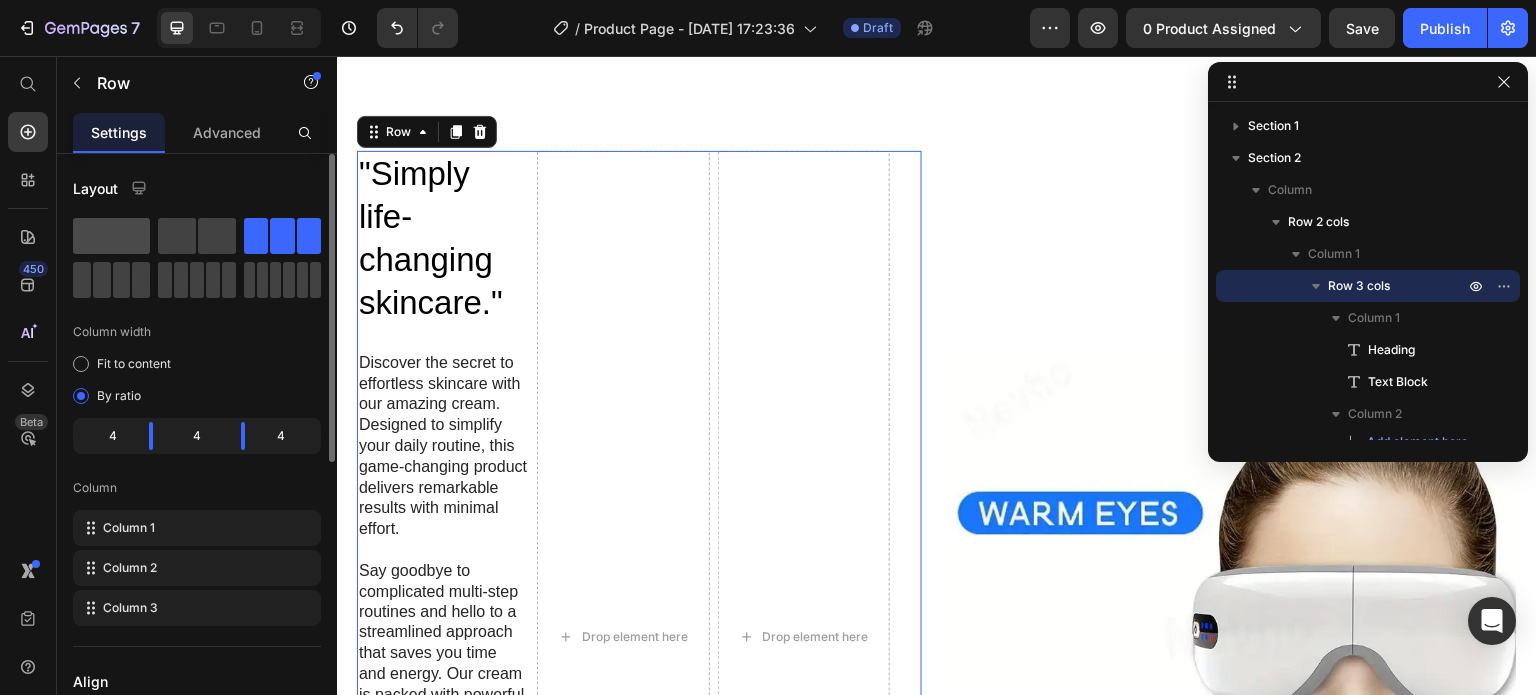 click 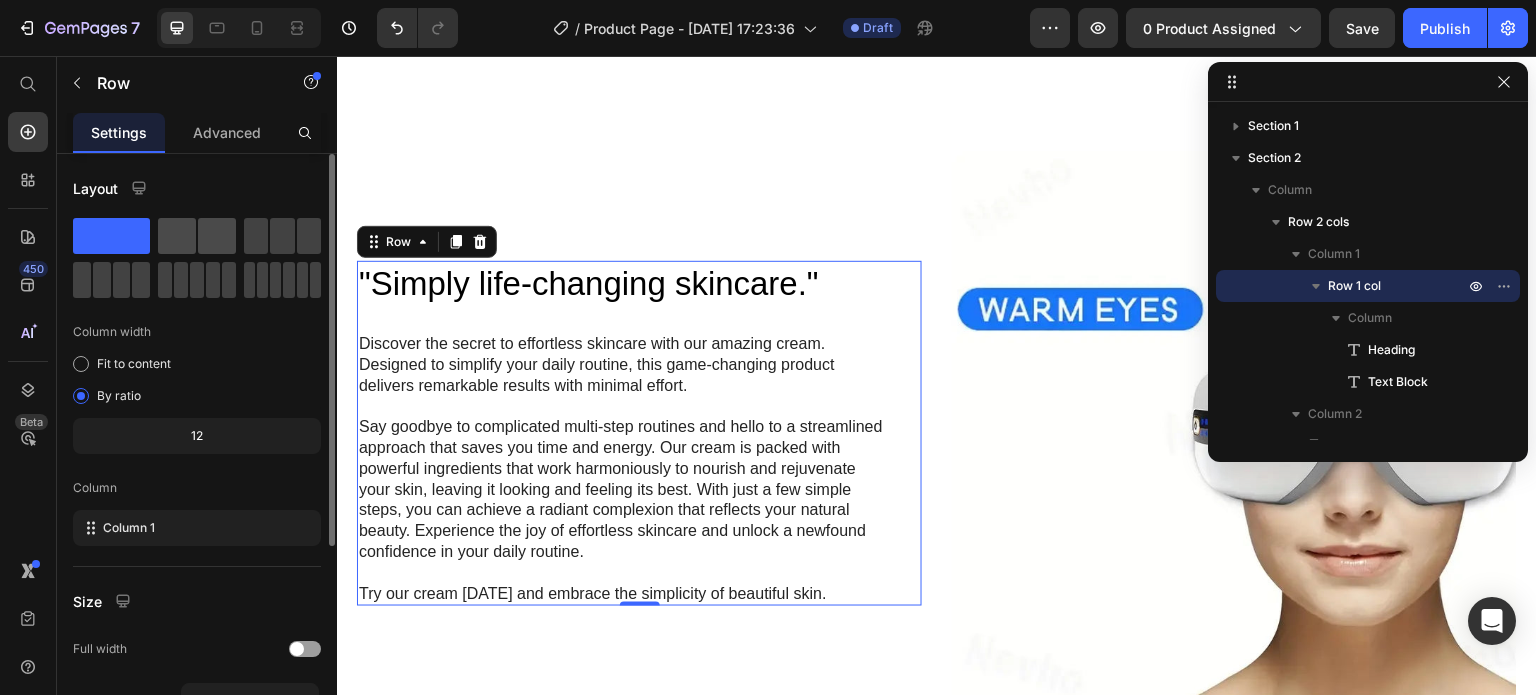 click 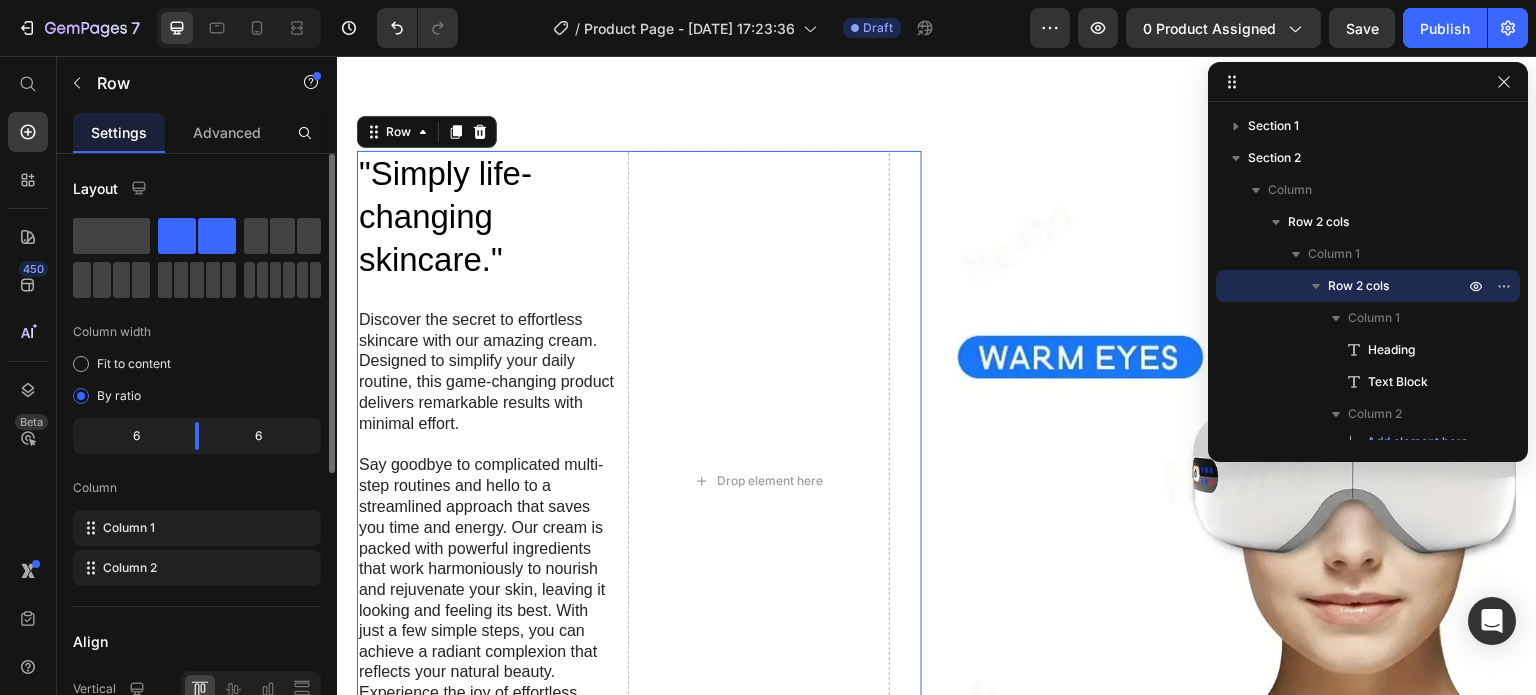 click 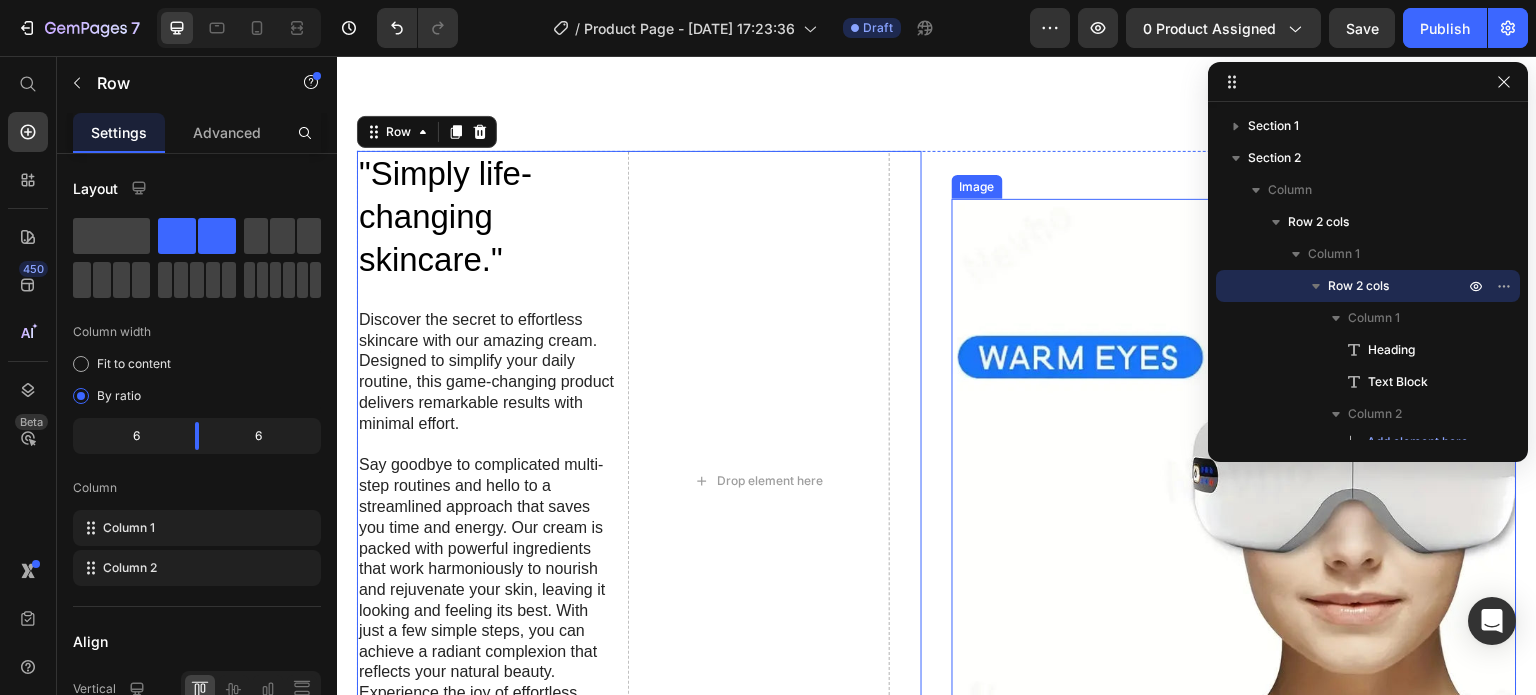 click at bounding box center [1234, 481] 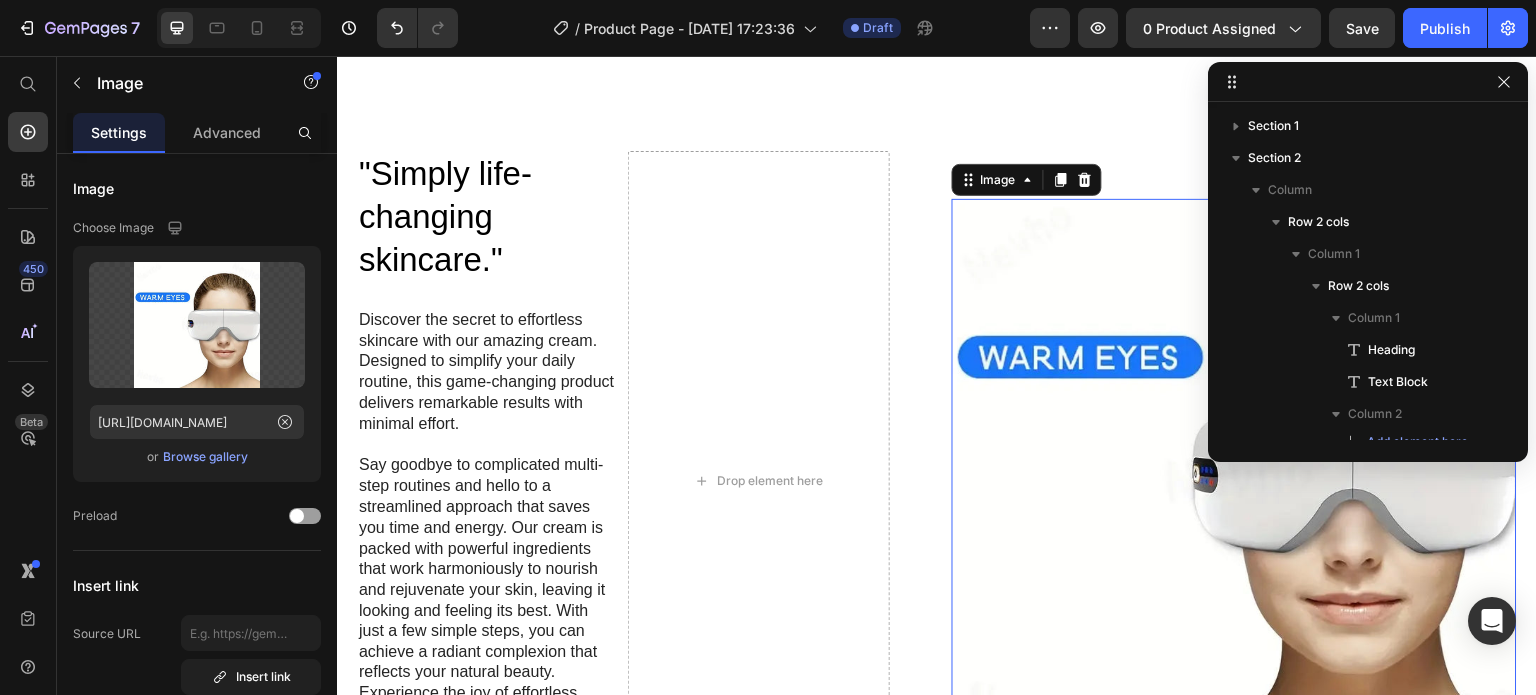 scroll, scrollTop: 242, scrollLeft: 0, axis: vertical 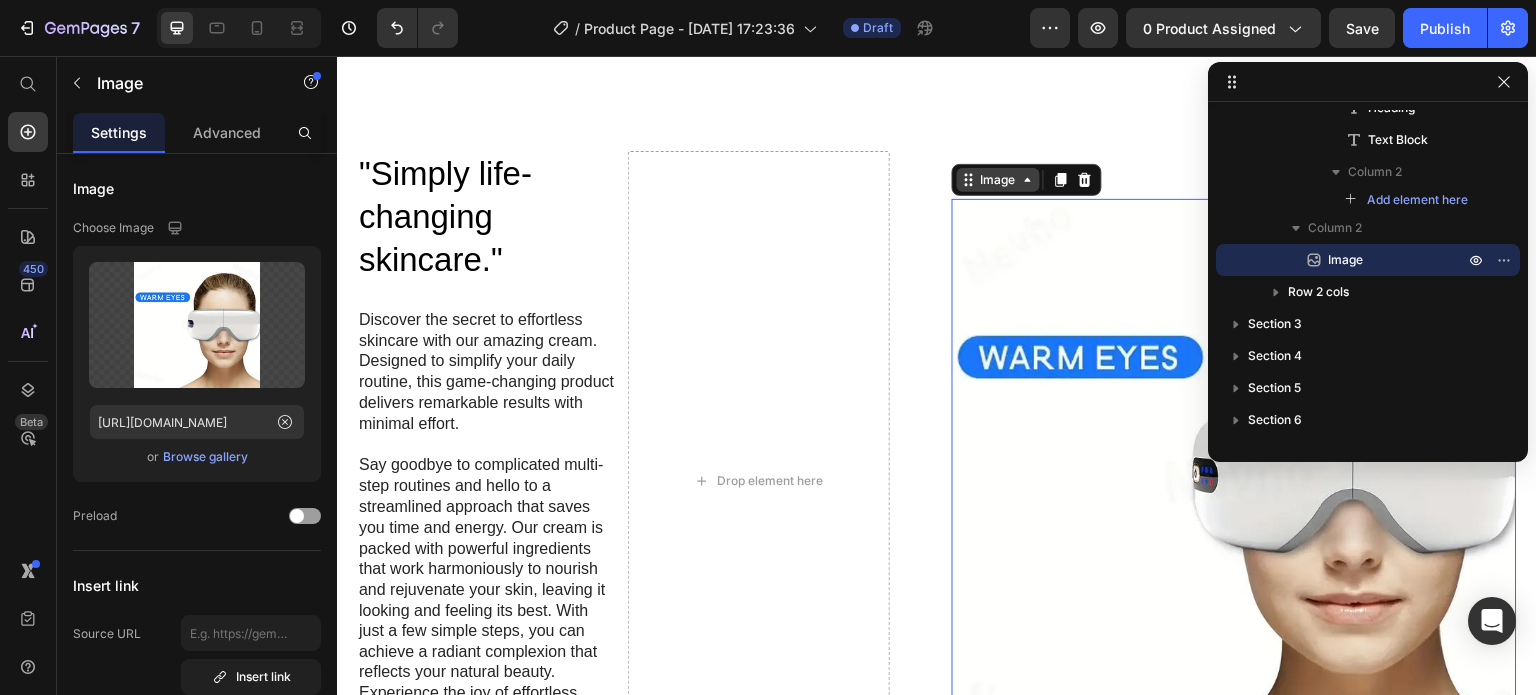 click 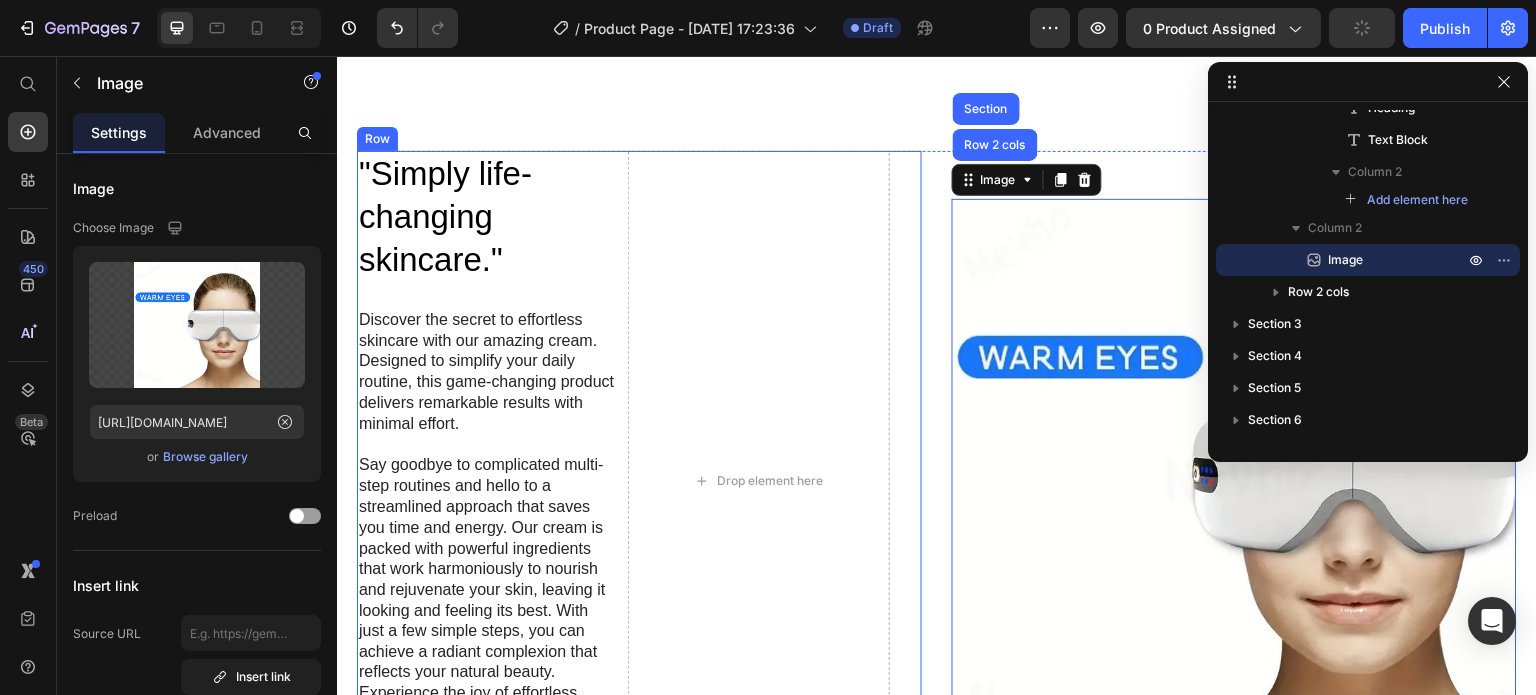 click on "Drop element here" at bounding box center (759, 481) 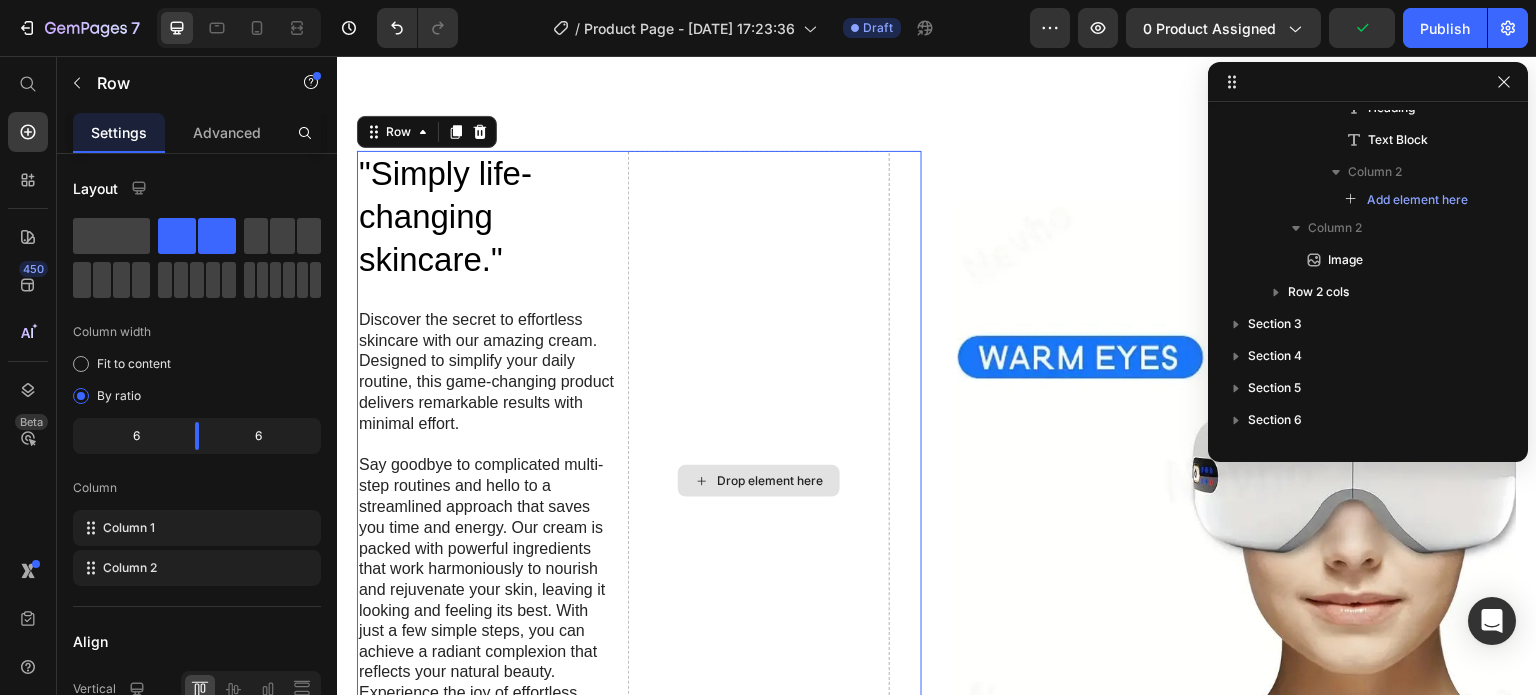 scroll, scrollTop: 26, scrollLeft: 0, axis: vertical 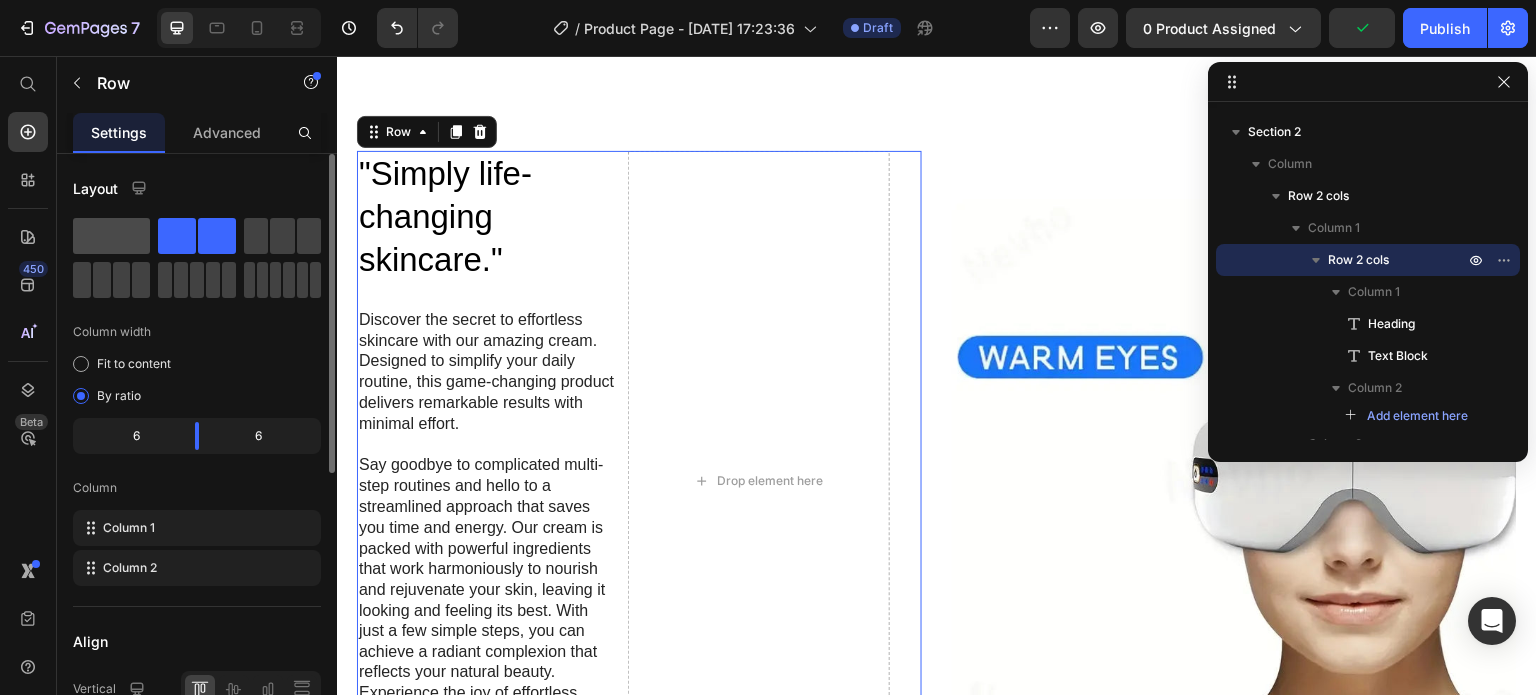 click 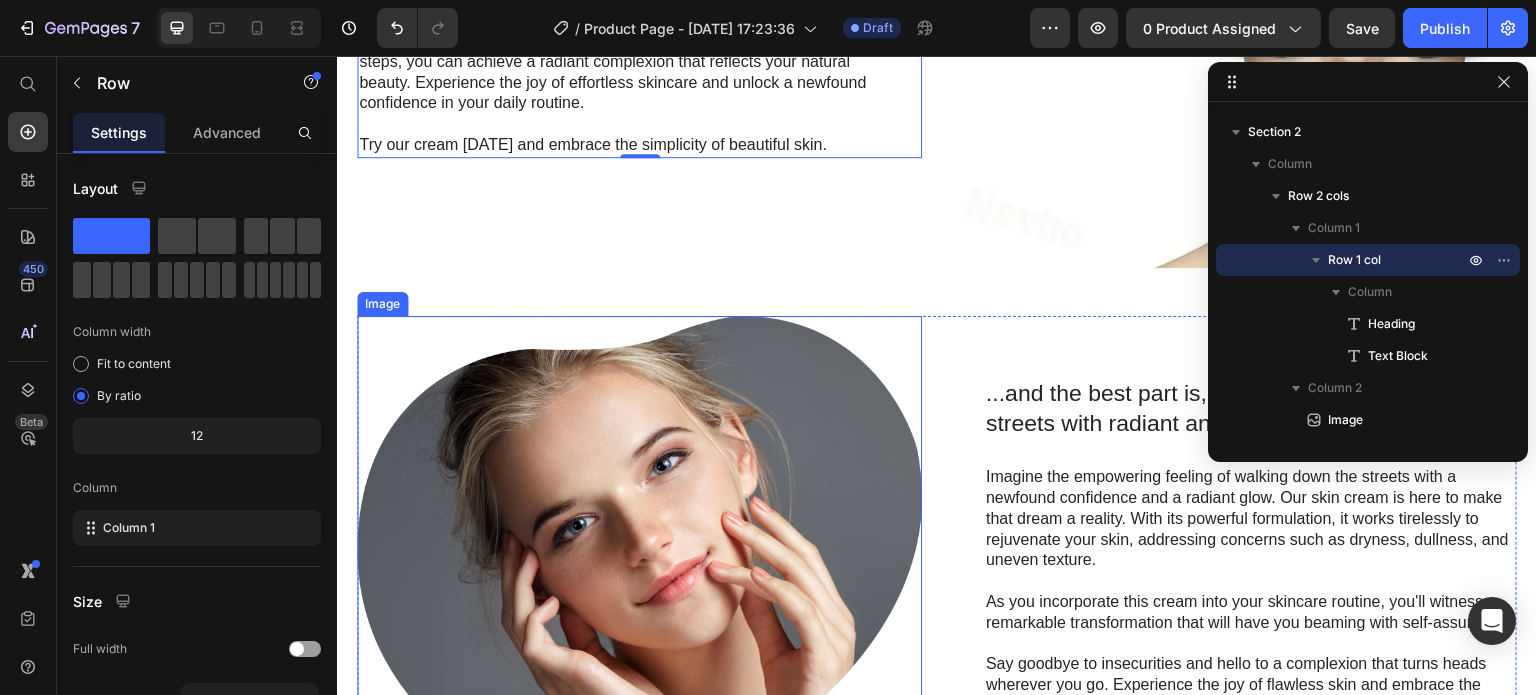 scroll, scrollTop: 1731, scrollLeft: 0, axis: vertical 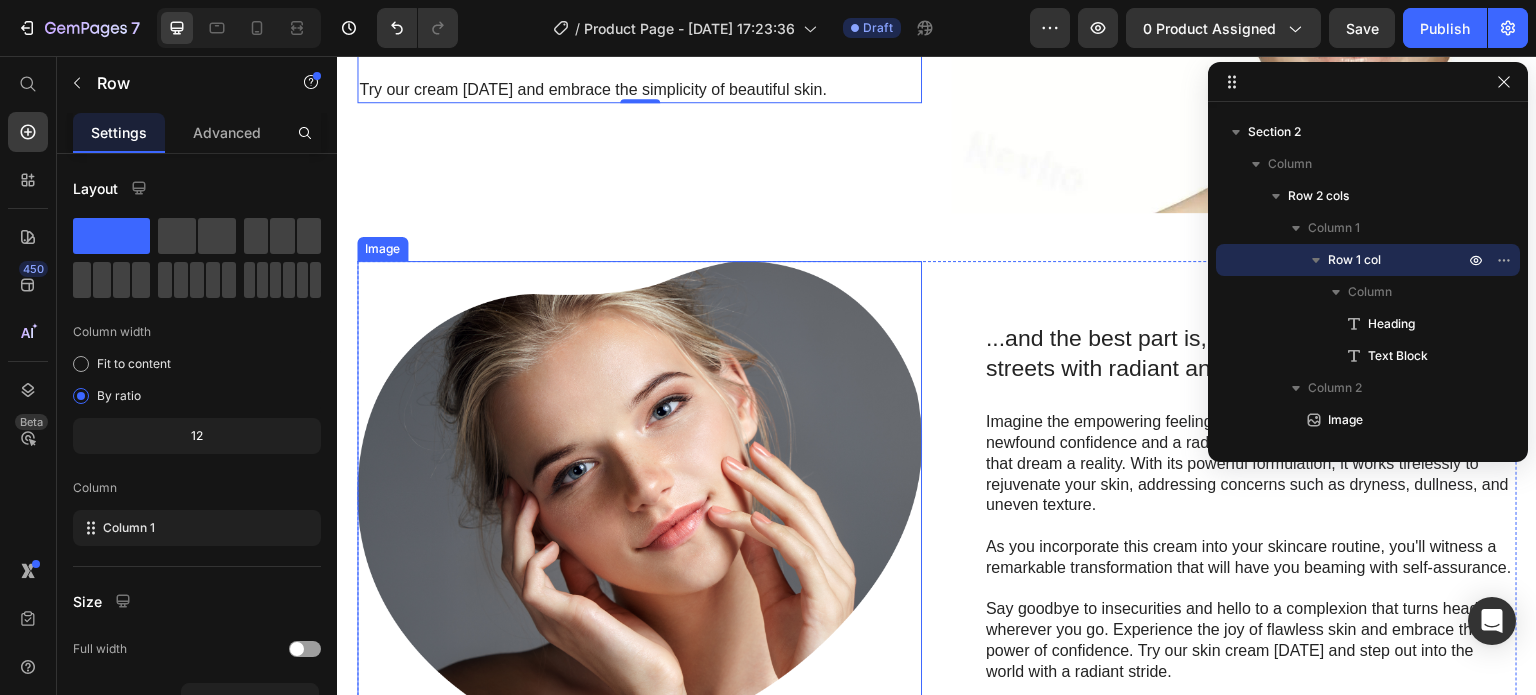 click at bounding box center [639, 504] 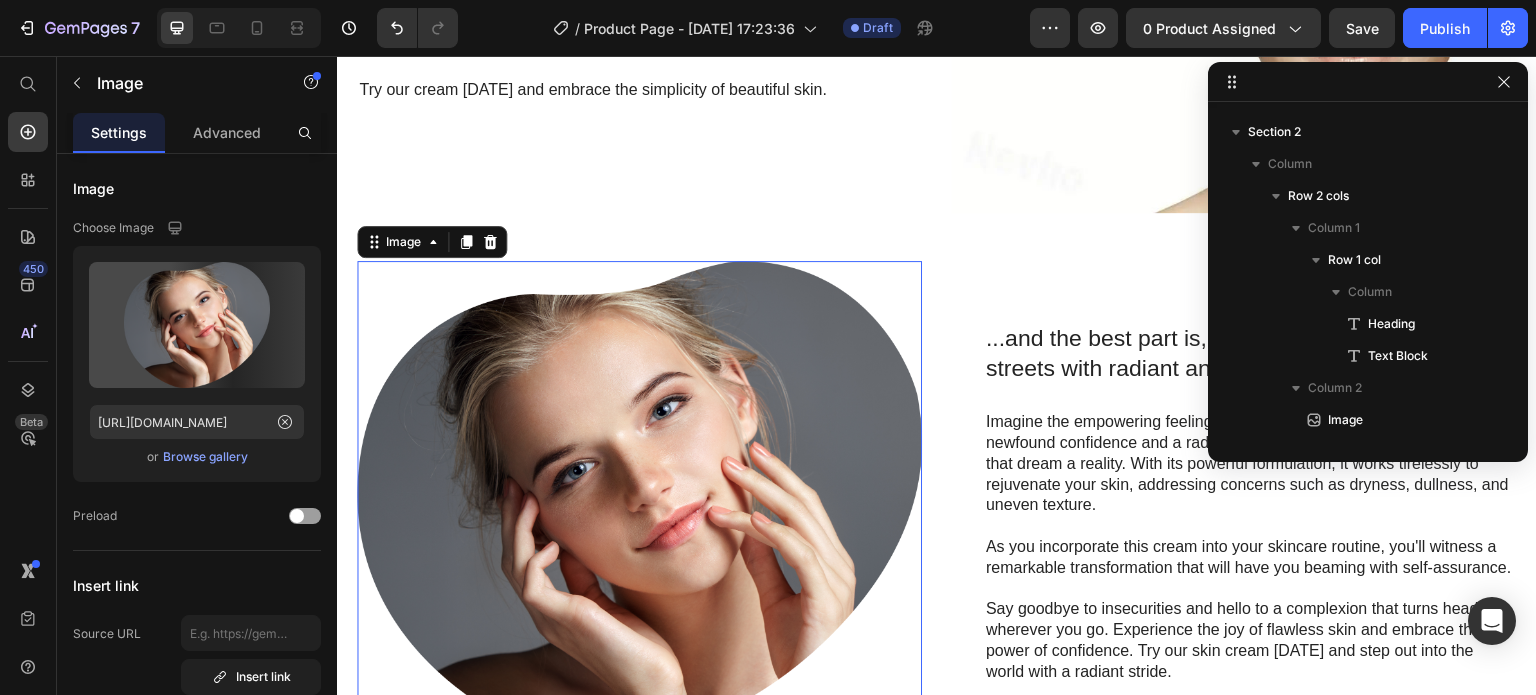 scroll, scrollTop: 346, scrollLeft: 0, axis: vertical 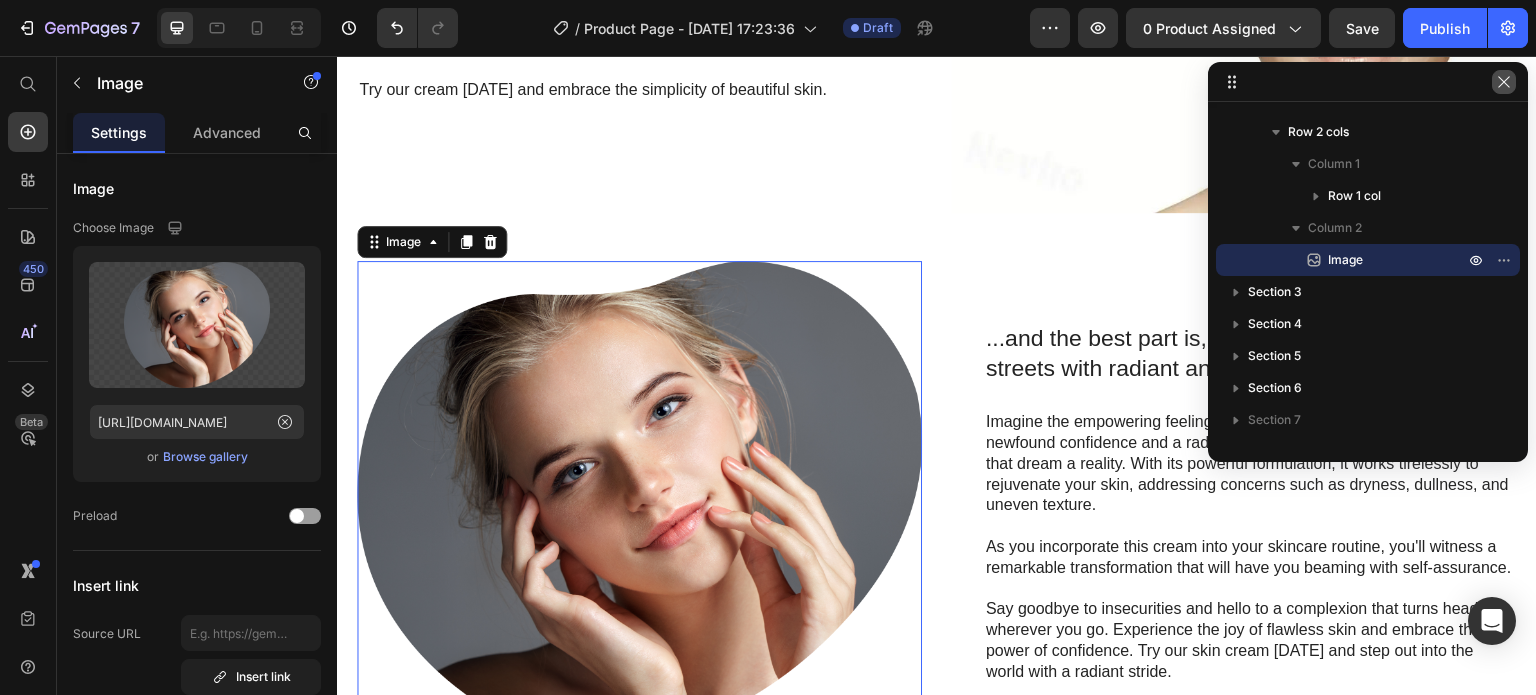 click 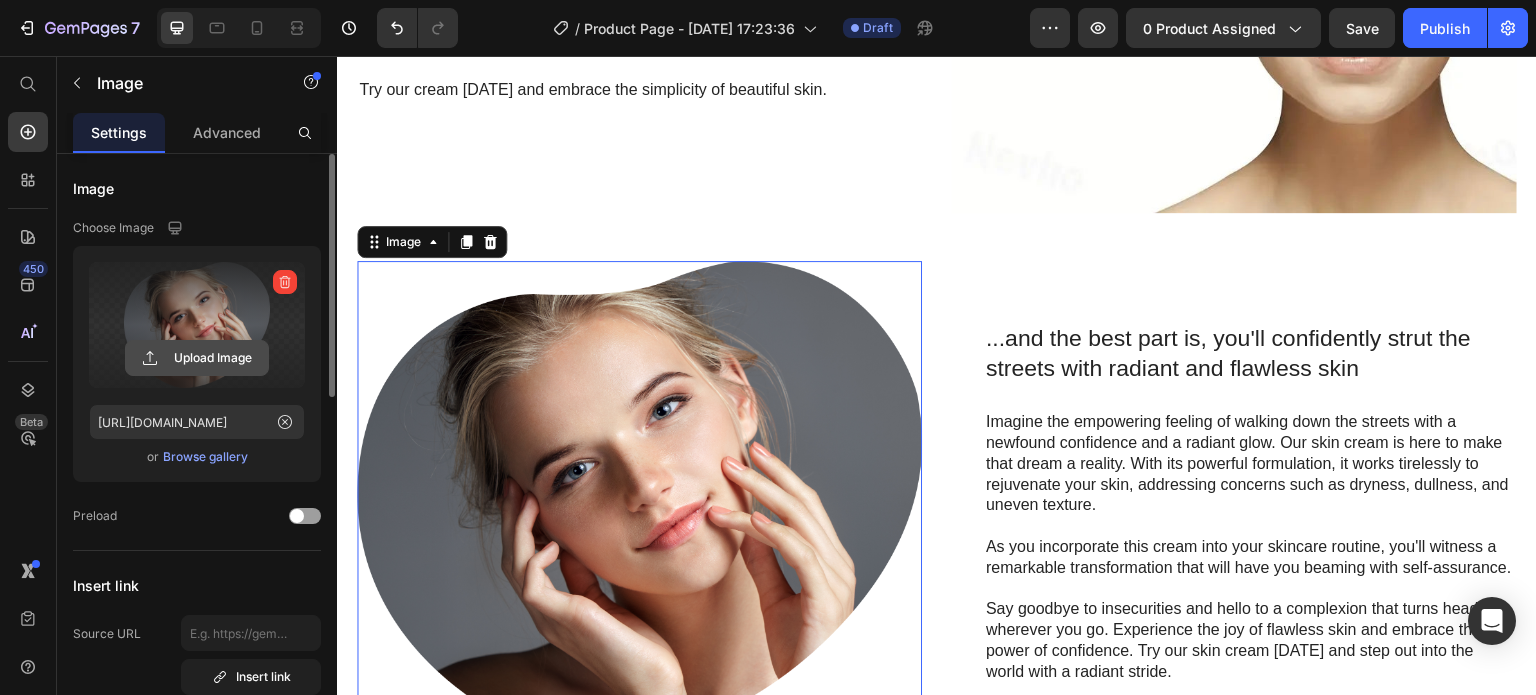 click 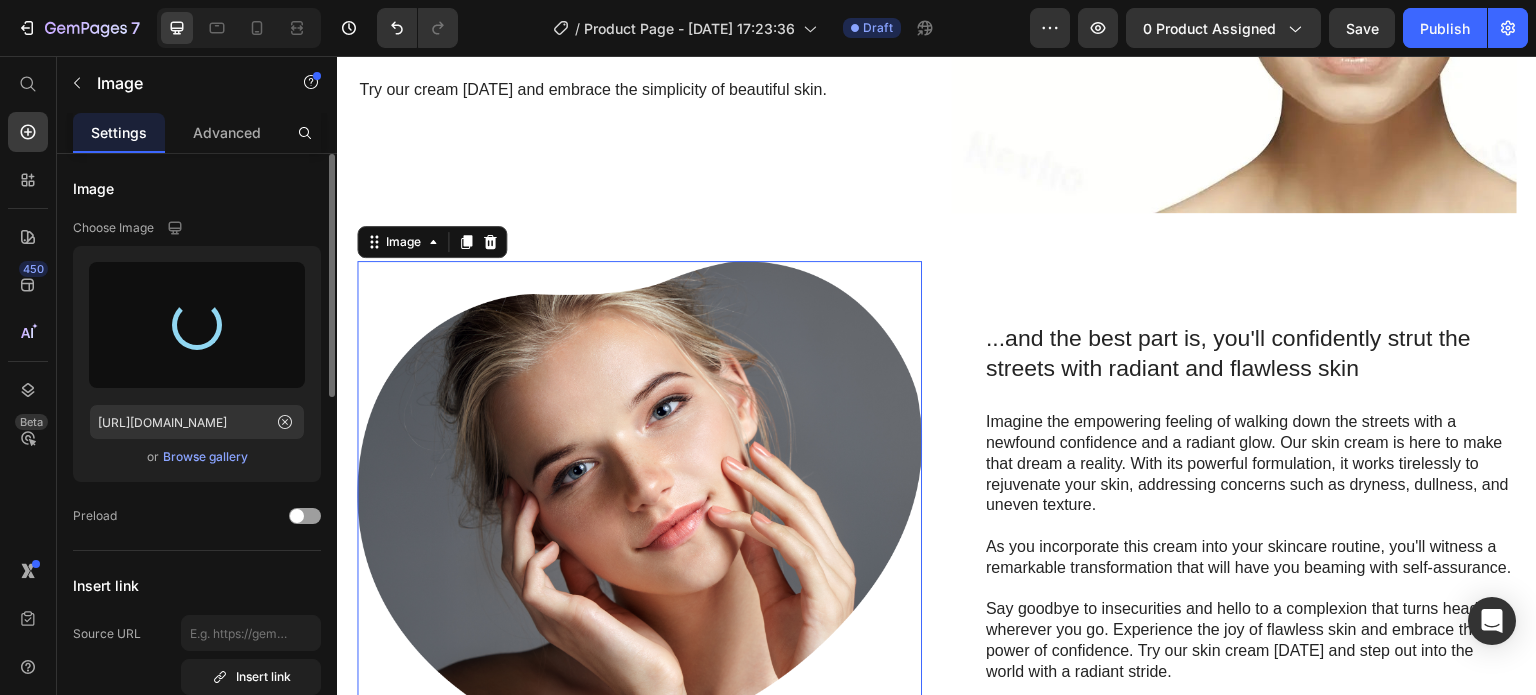 type on "[URL][DOMAIN_NAME]" 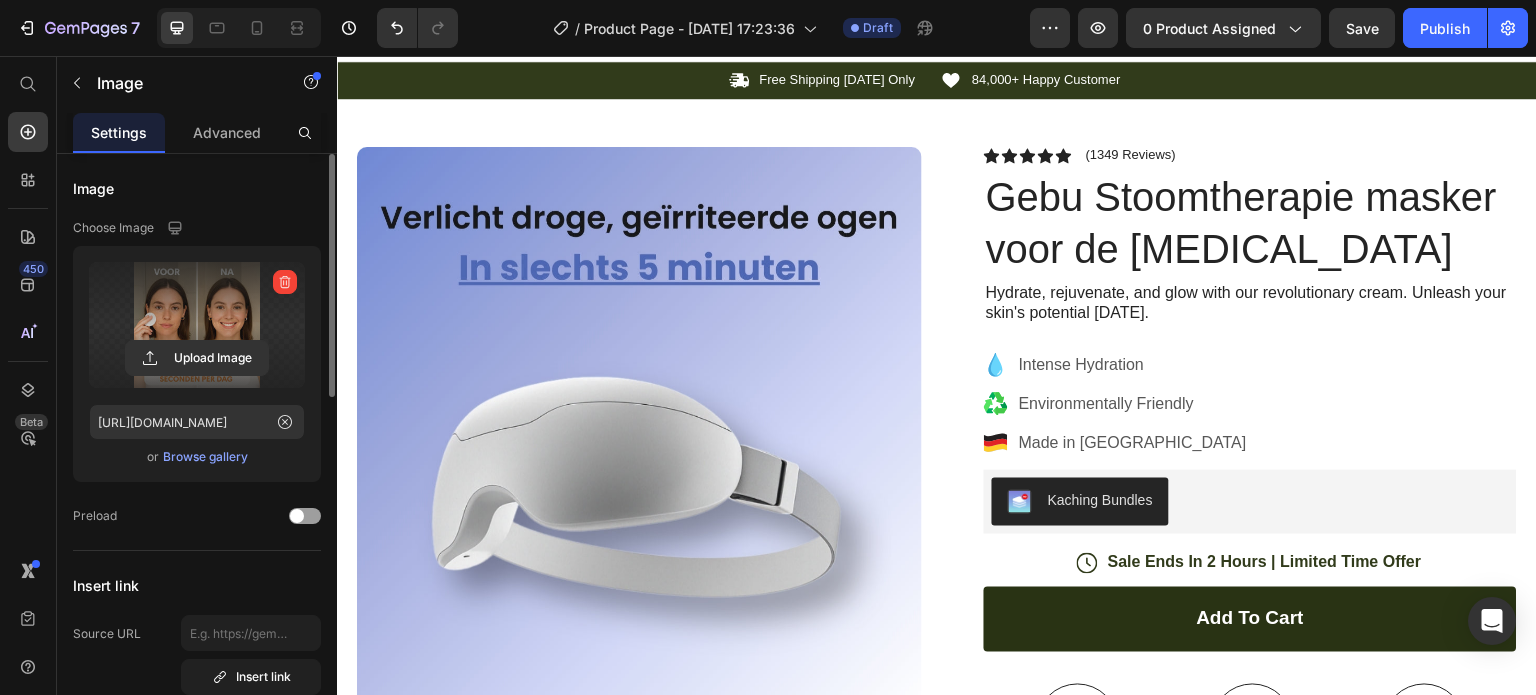 scroll, scrollTop: 31, scrollLeft: 0, axis: vertical 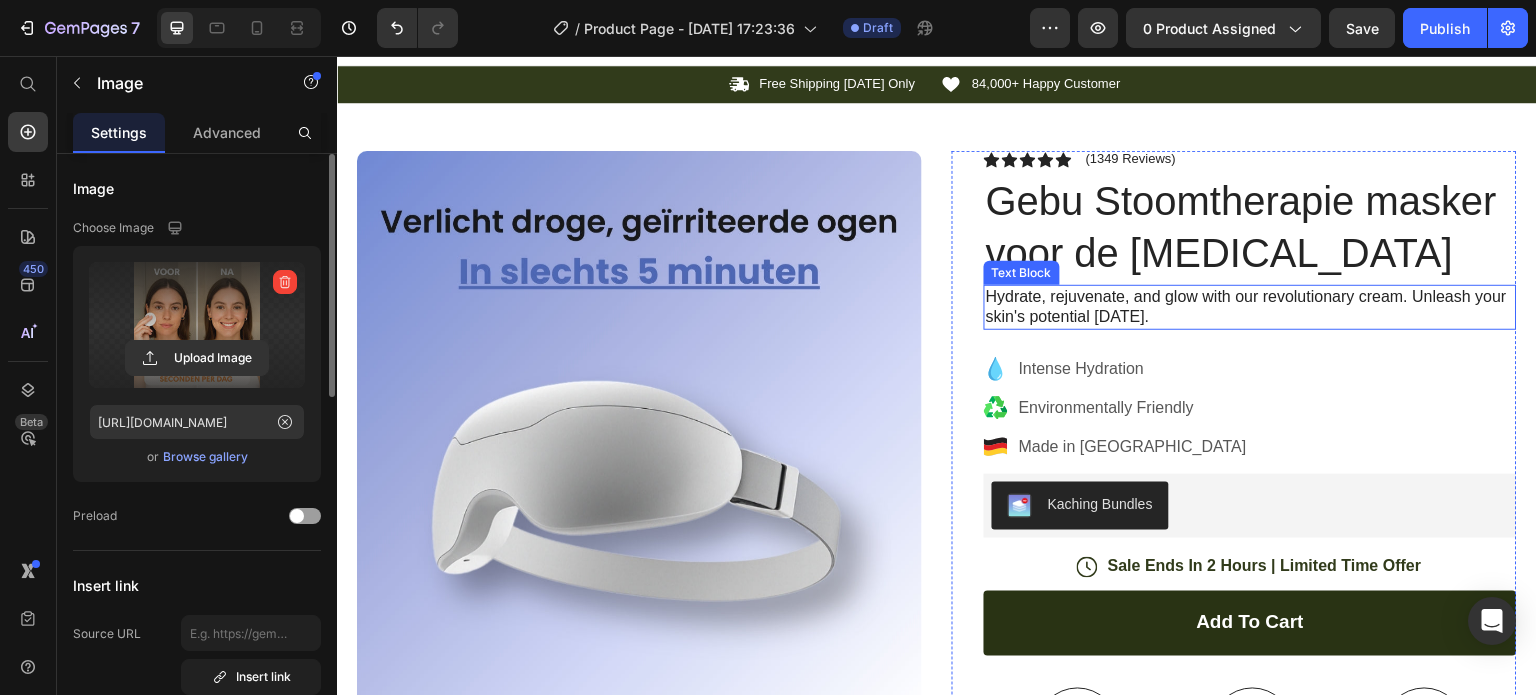 click on "Hydrate, rejuvenate, and glow with our revolutionary cream. Unleash your skin's potential [DATE]." at bounding box center [1250, 308] 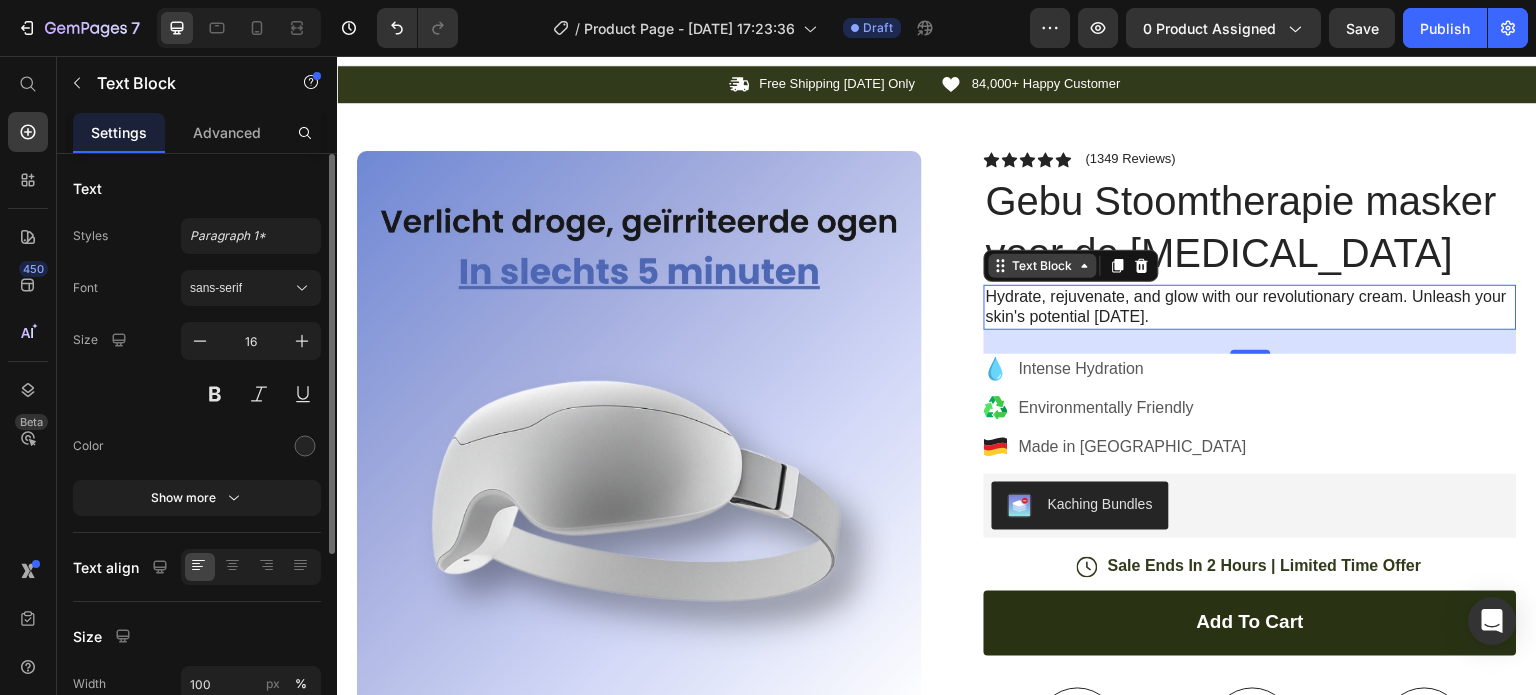 click on "Text Block" at bounding box center (1043, 266) 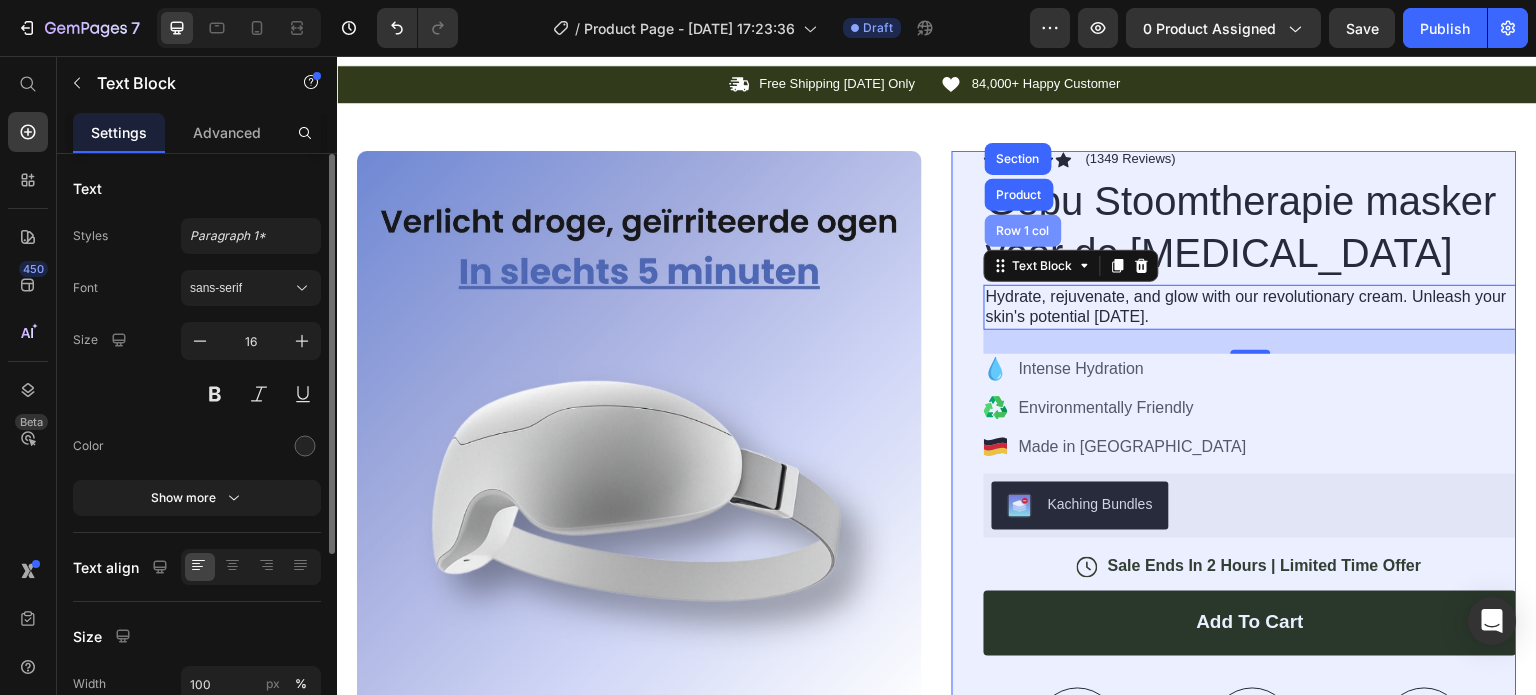 click on "Row 1 col" at bounding box center (1023, 231) 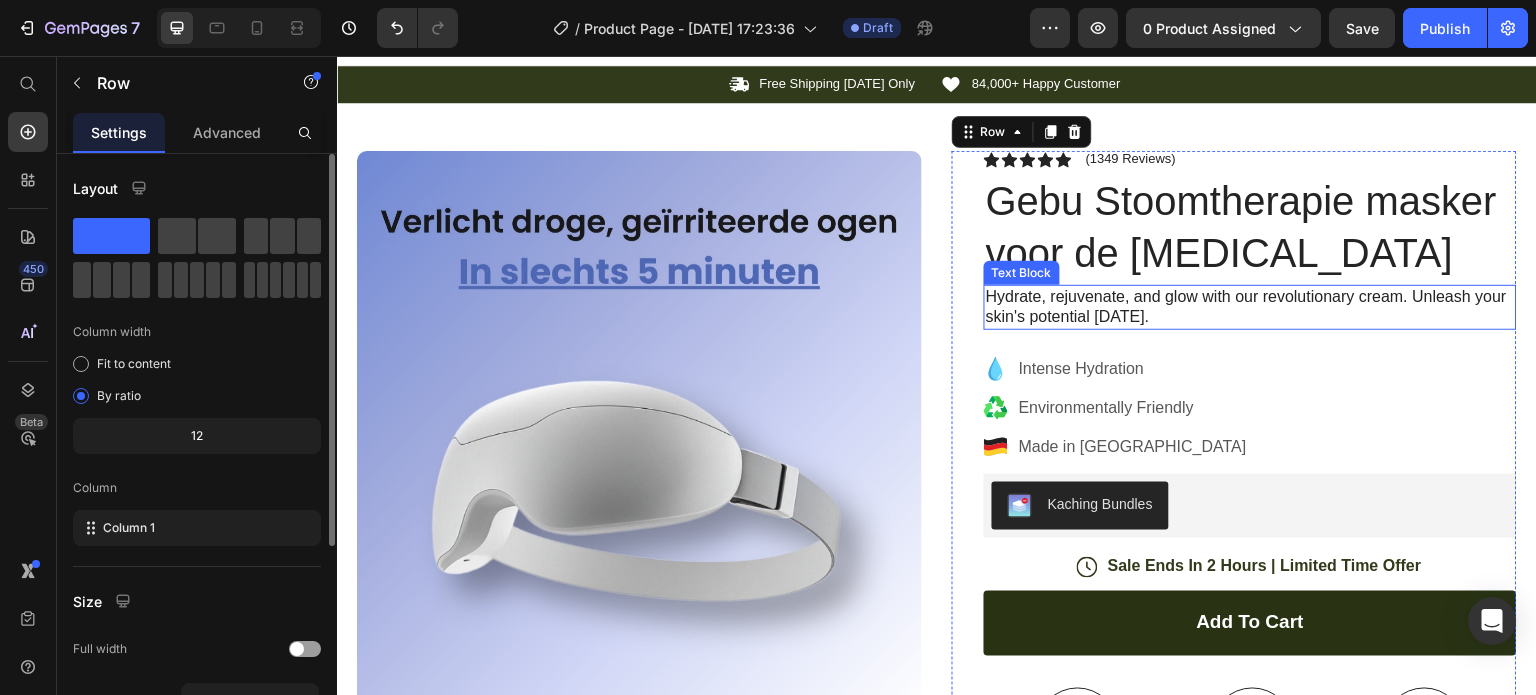 click on "Hydrate, rejuvenate, and glow with our revolutionary cream. Unleash your skin's potential [DATE]." at bounding box center (1250, 308) 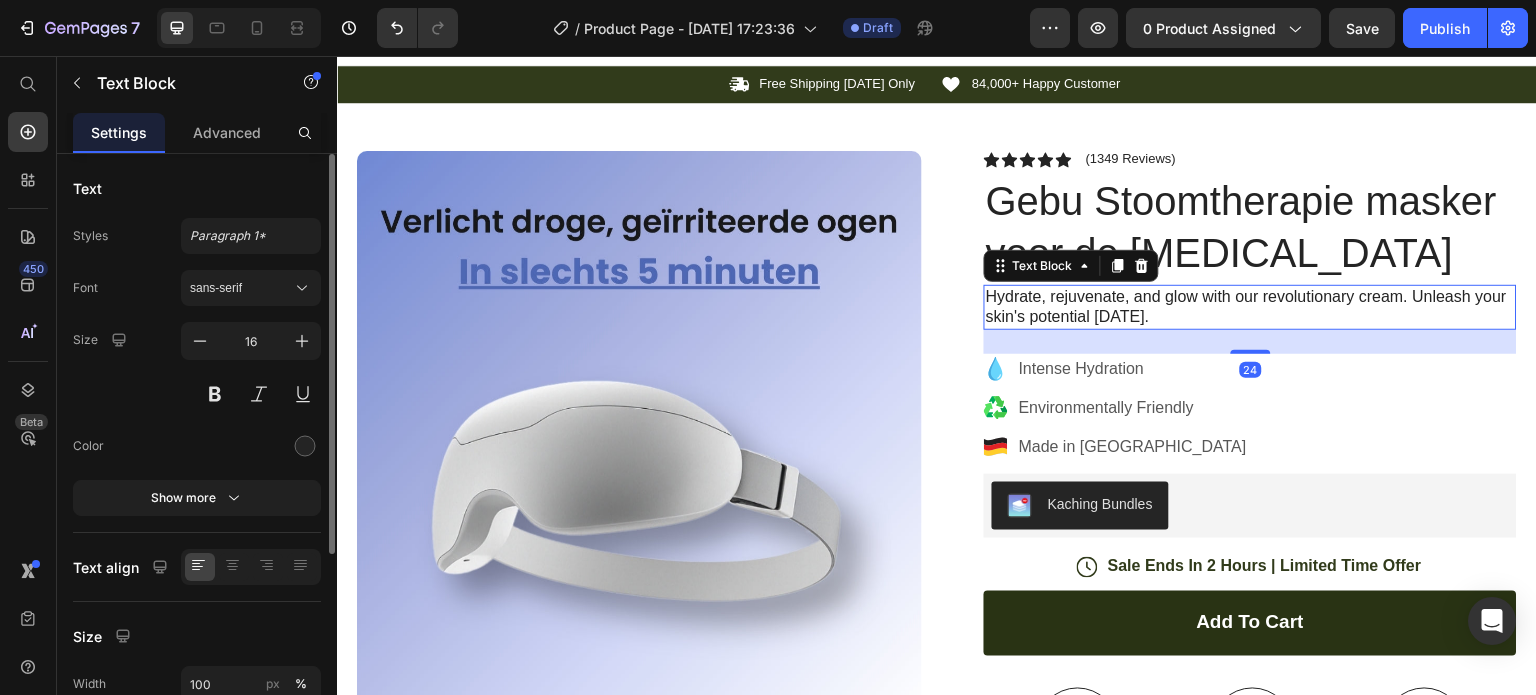 click on "Hydrate, rejuvenate, and glow with our revolutionary cream. Unleash your skin's potential [DATE]." at bounding box center (1250, 308) 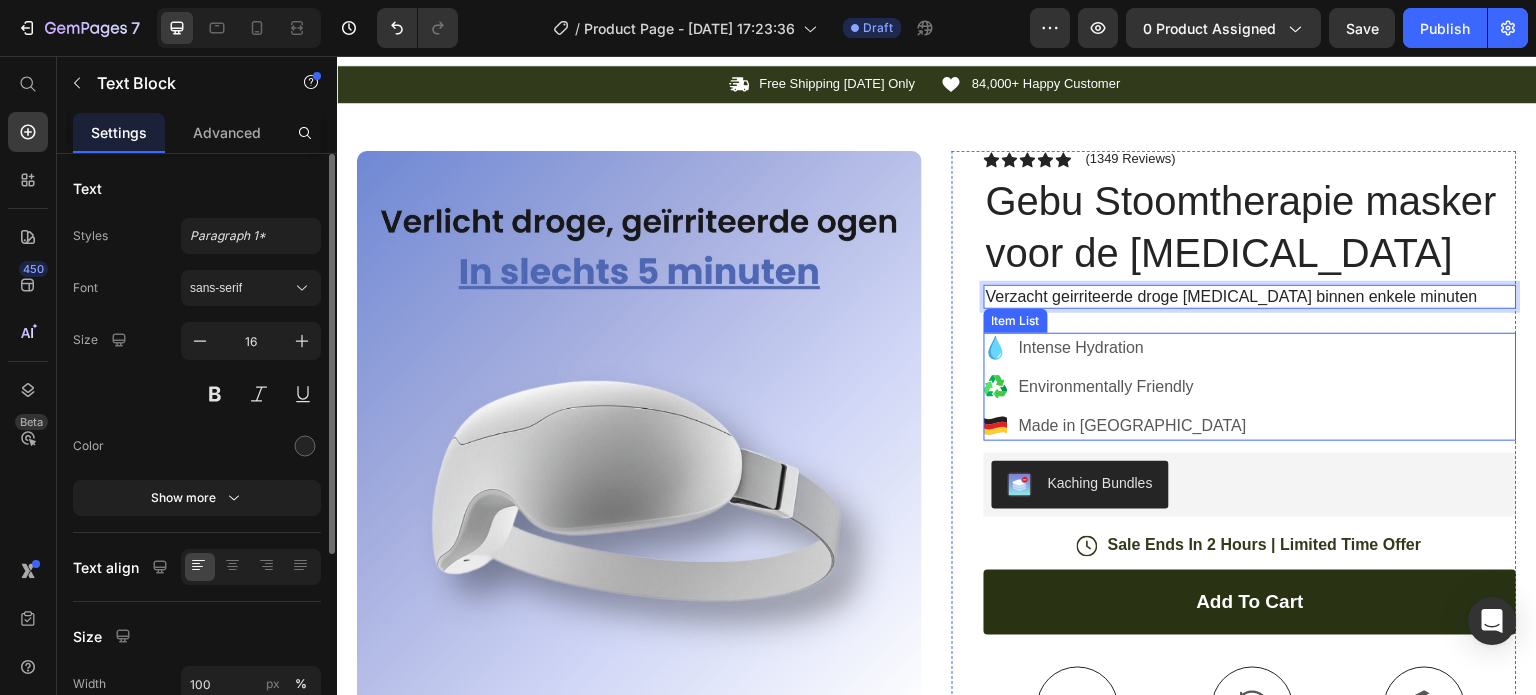 click on "Intense Hydration" at bounding box center [1133, 348] 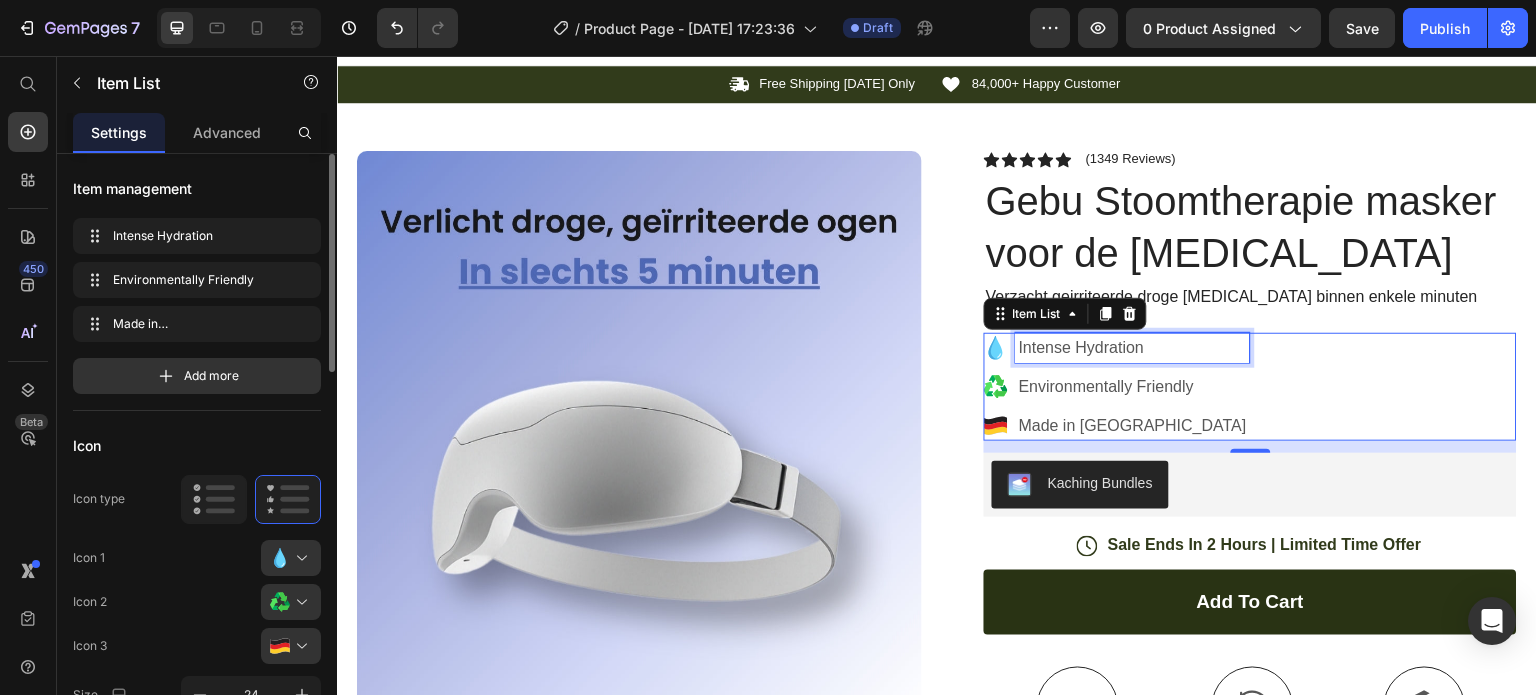 click on "Intense Hydration" at bounding box center (1133, 348) 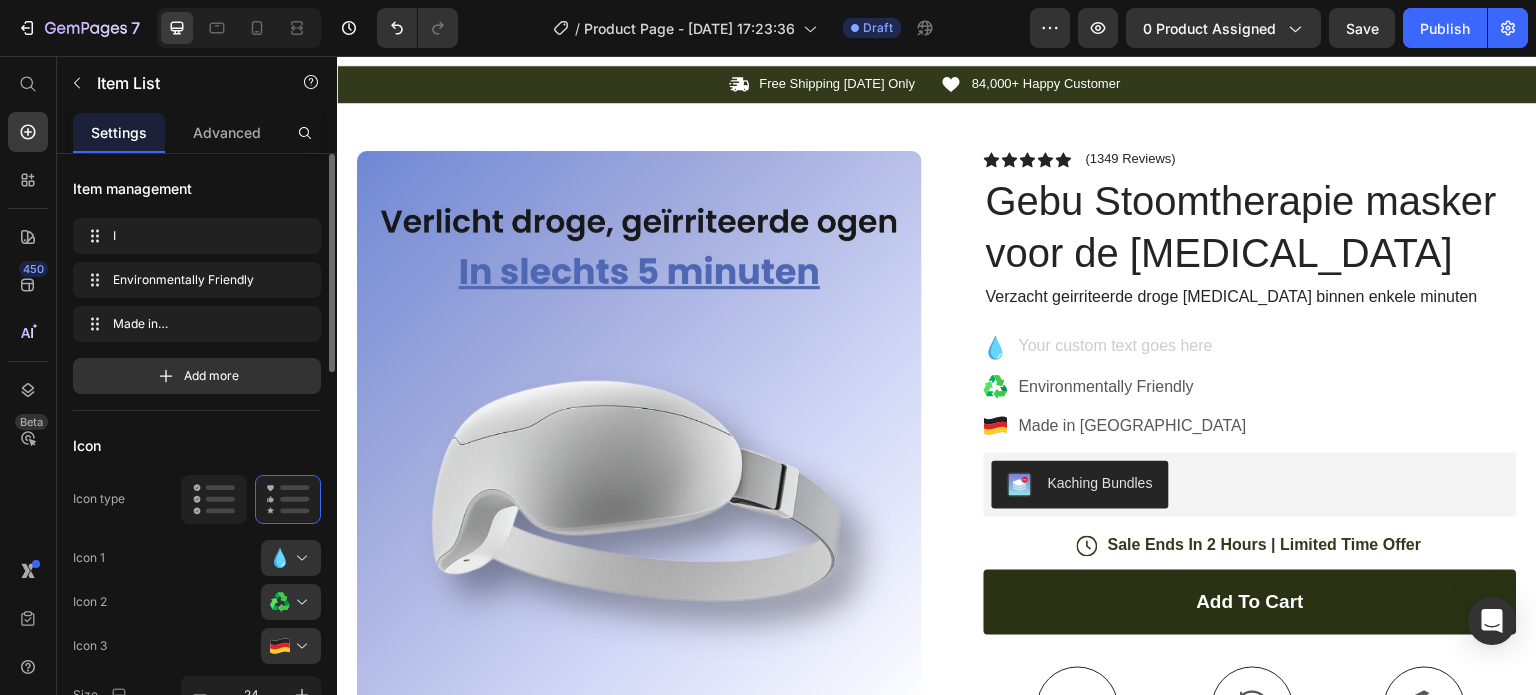 scroll, scrollTop: 21, scrollLeft: 0, axis: vertical 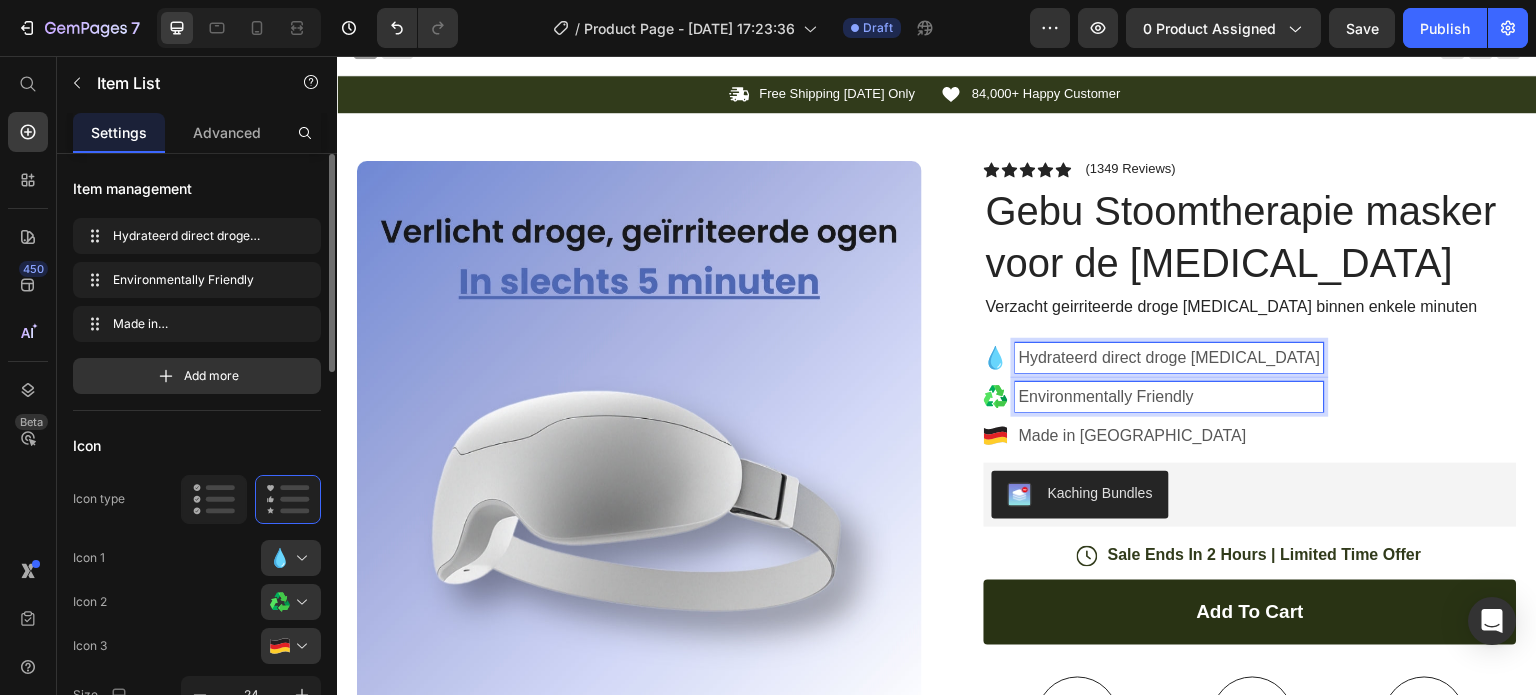 click on "Environmentally Friendly" at bounding box center (1170, 397) 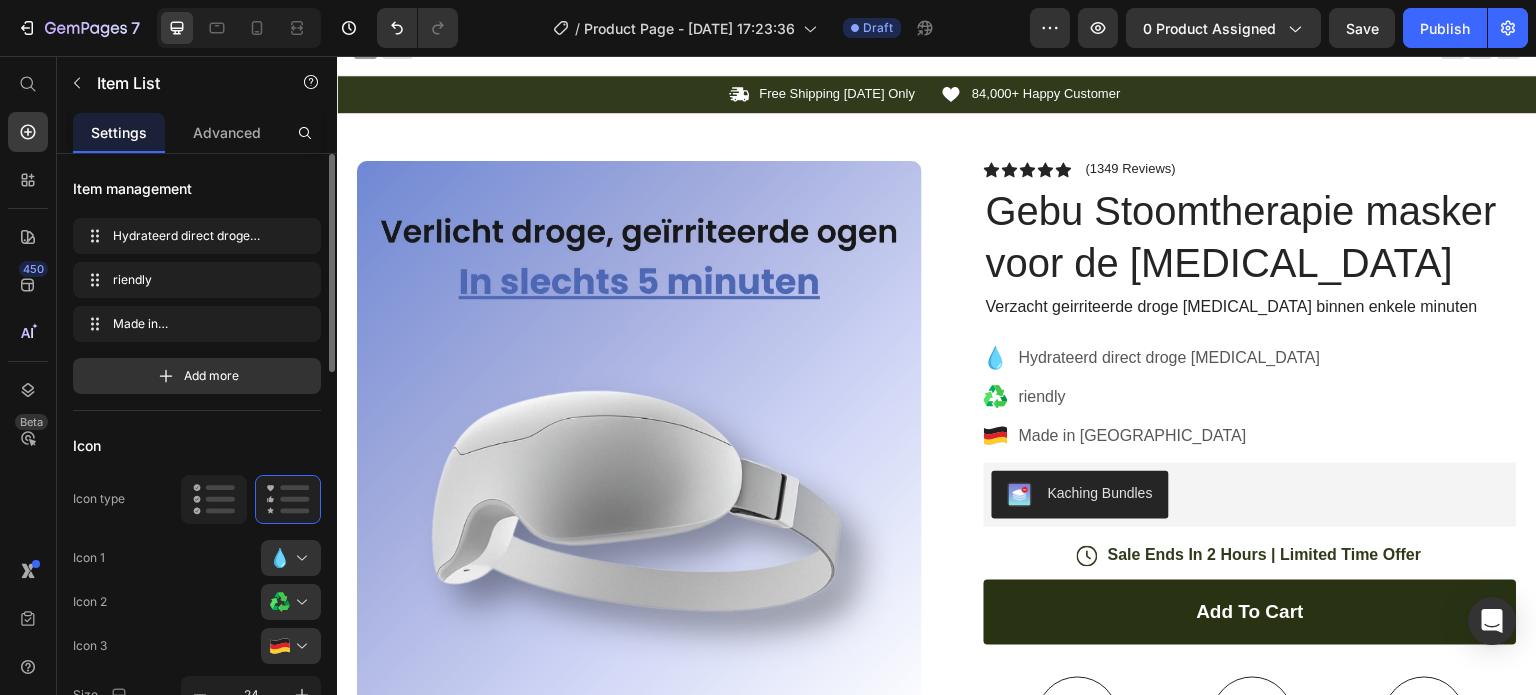 click 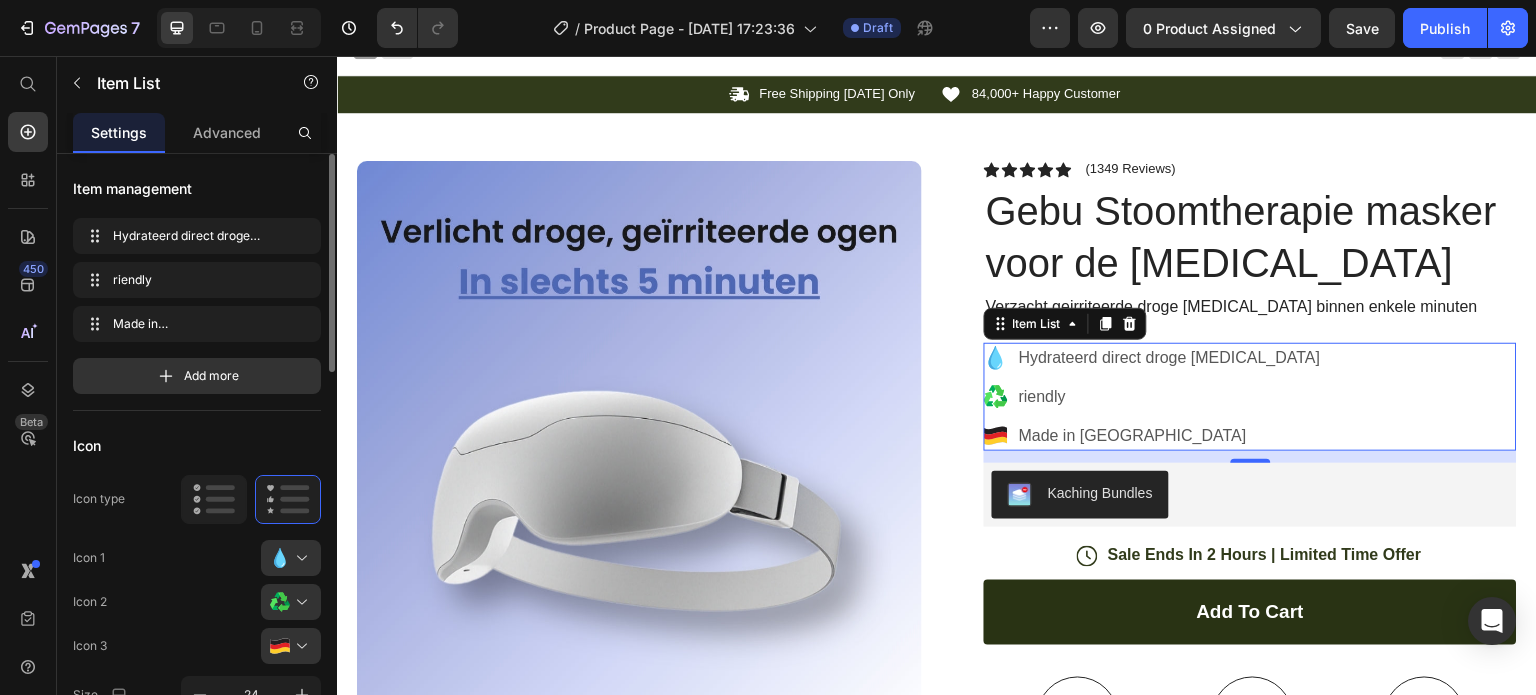 click 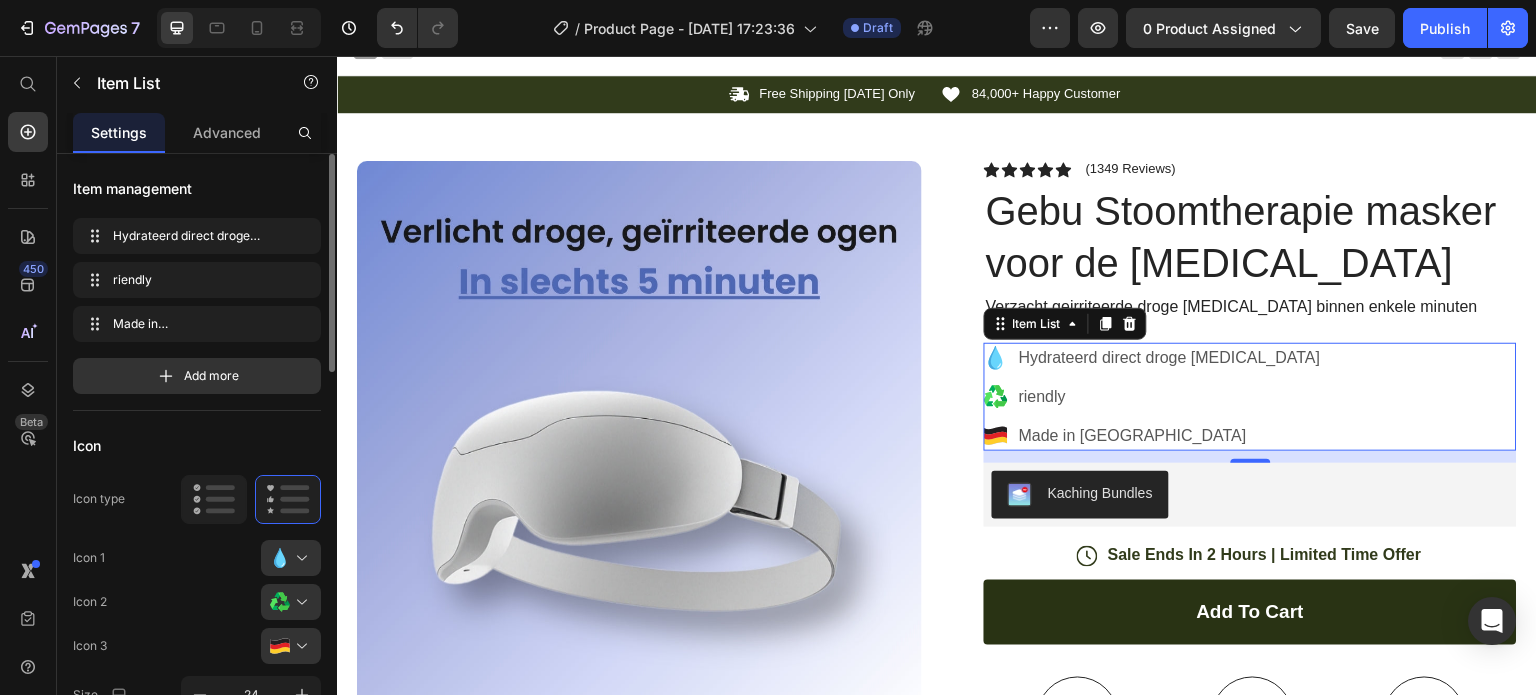 click on "riendly" at bounding box center (1170, 397) 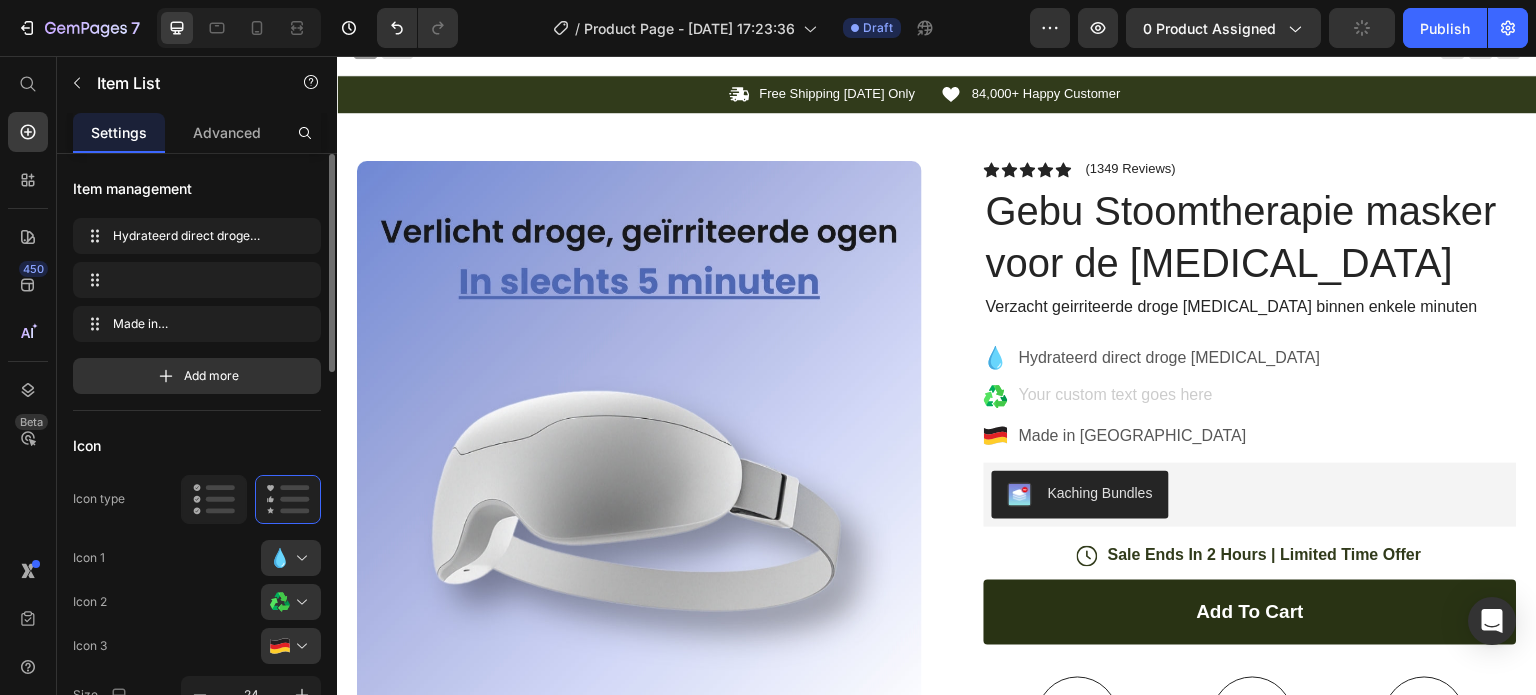 scroll, scrollTop: 12, scrollLeft: 0, axis: vertical 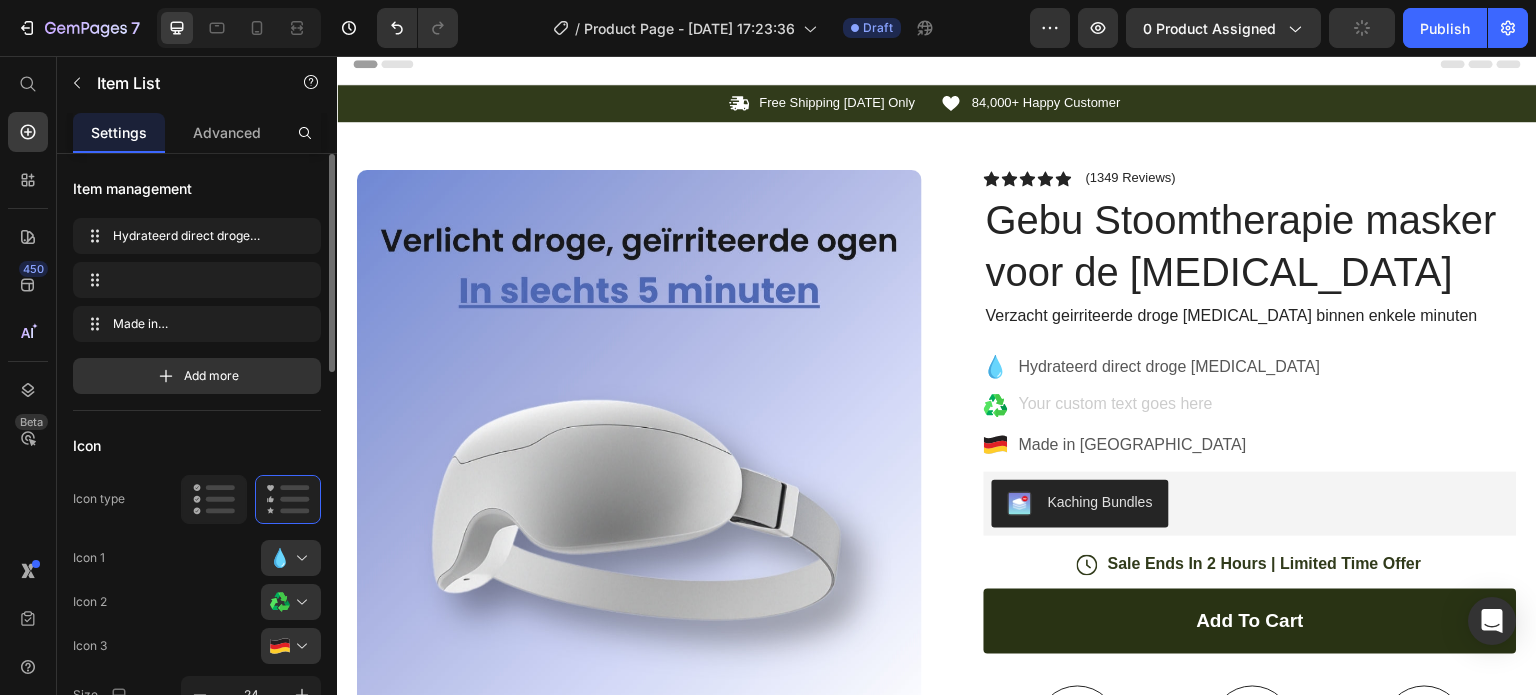 click 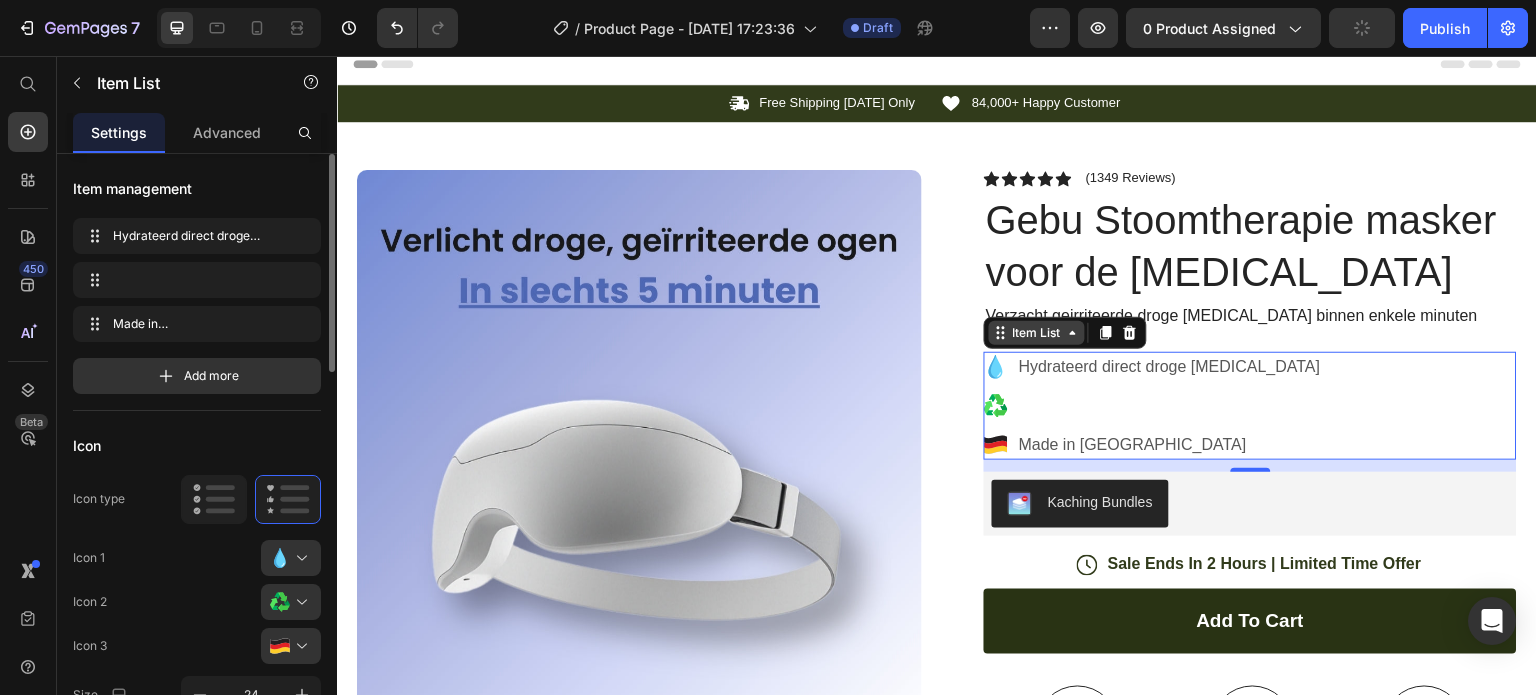click on "Item List" at bounding box center (1037, 333) 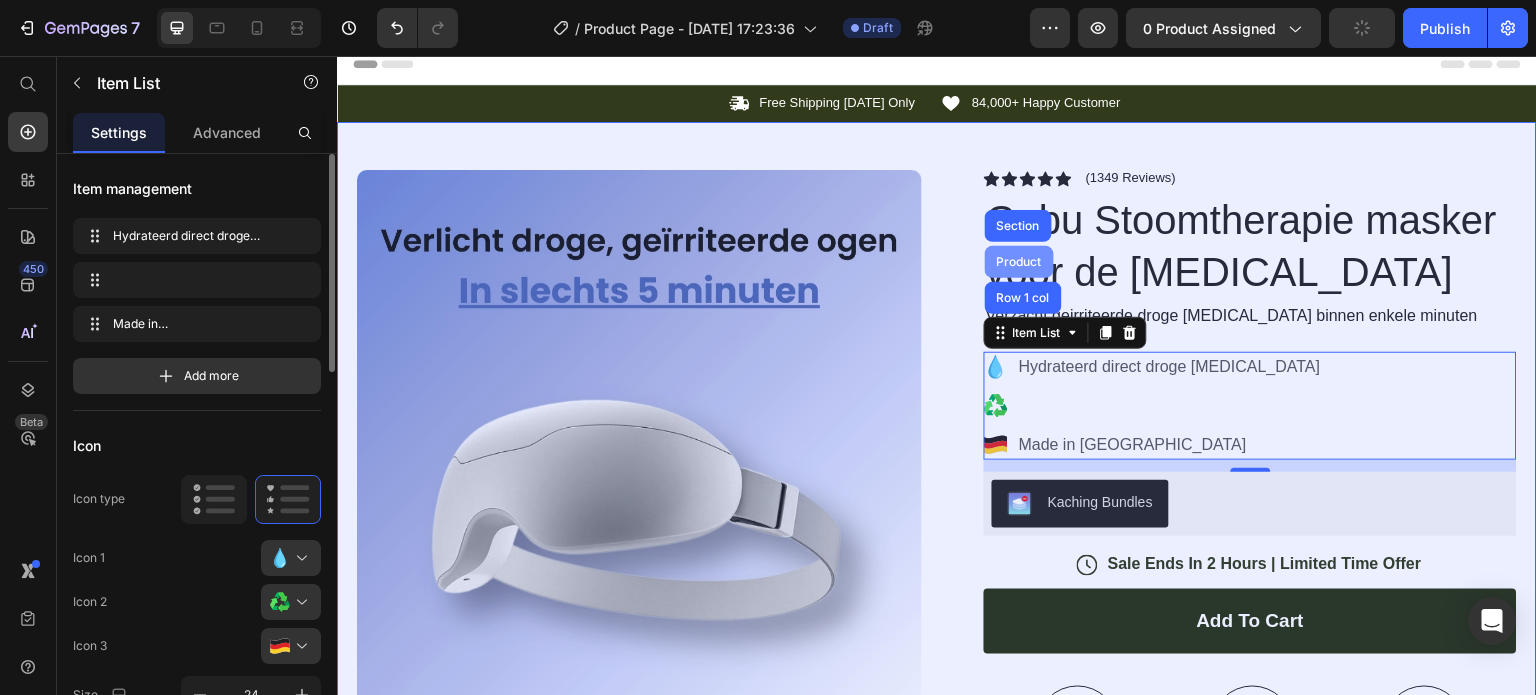 click on "Product" at bounding box center [1019, 262] 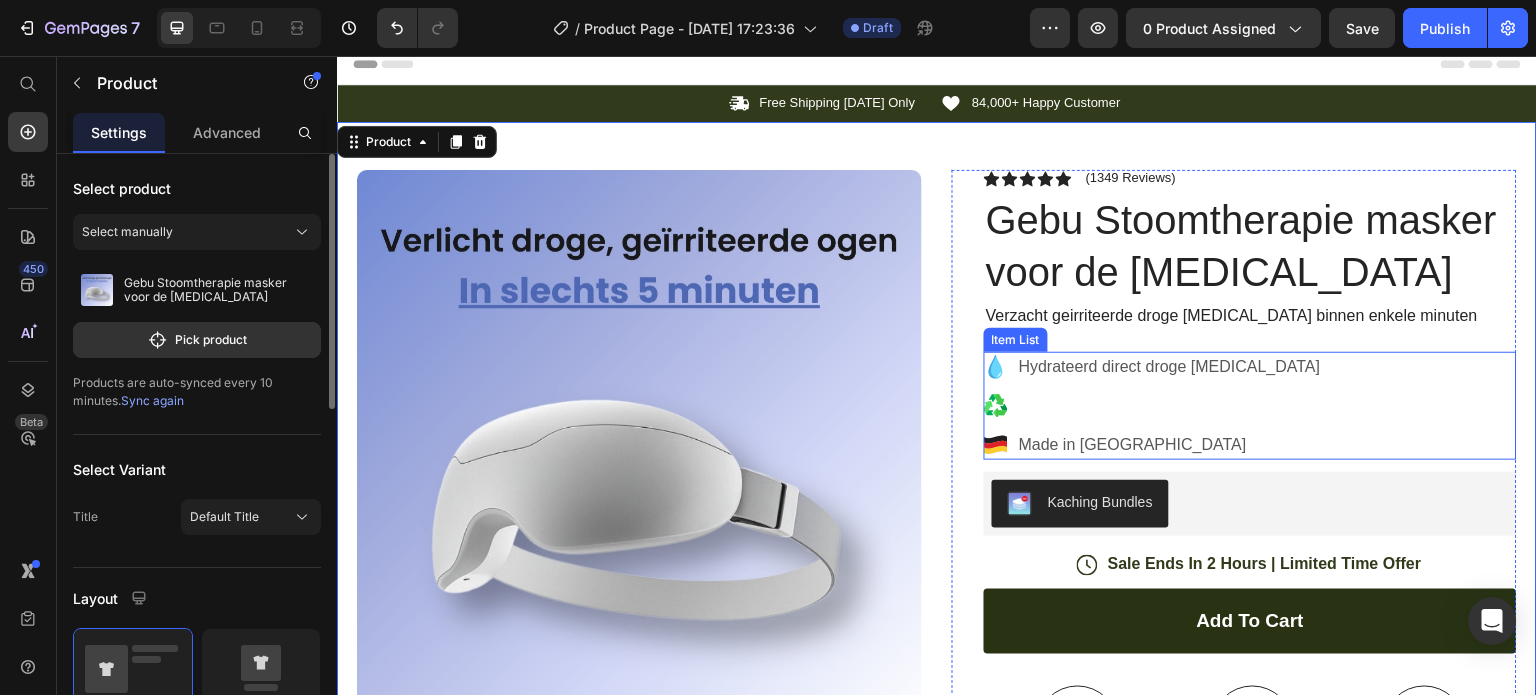 click on "Item List" at bounding box center [1016, 340] 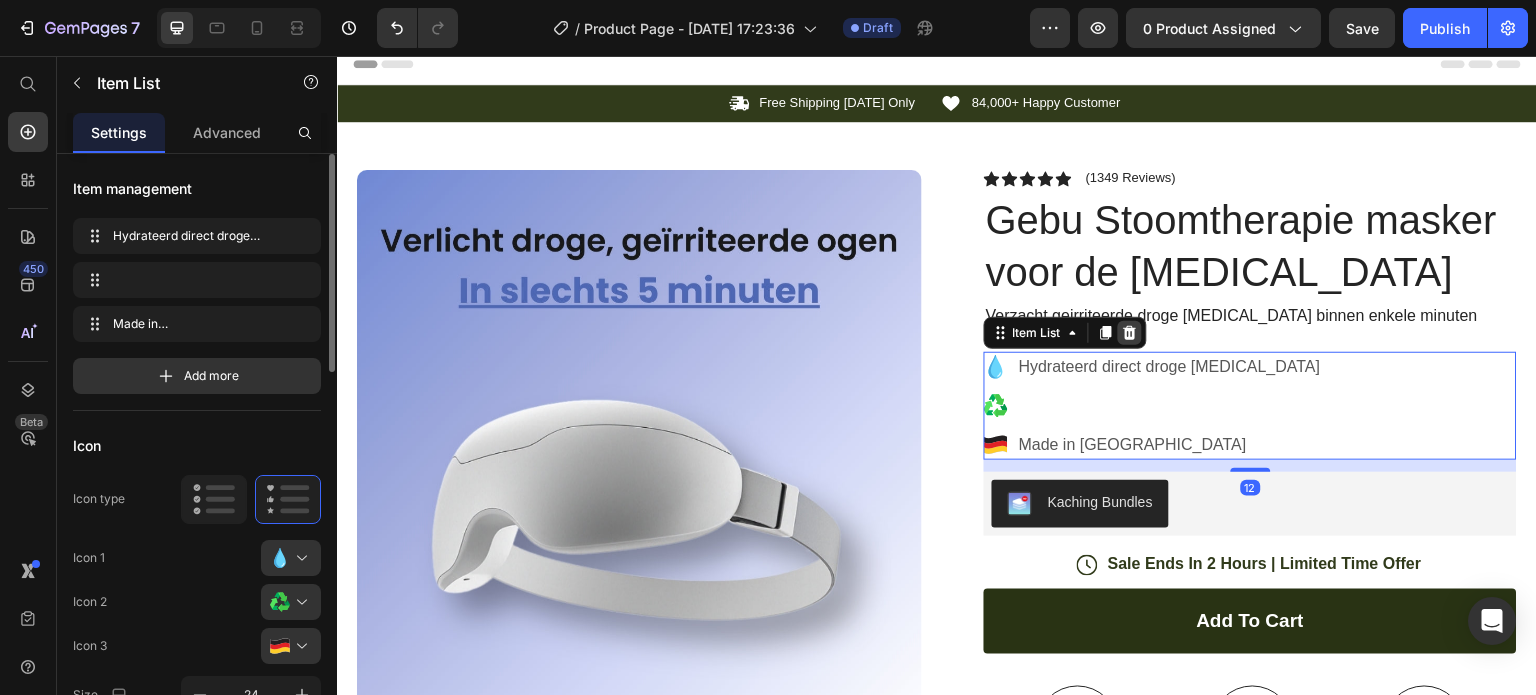 click 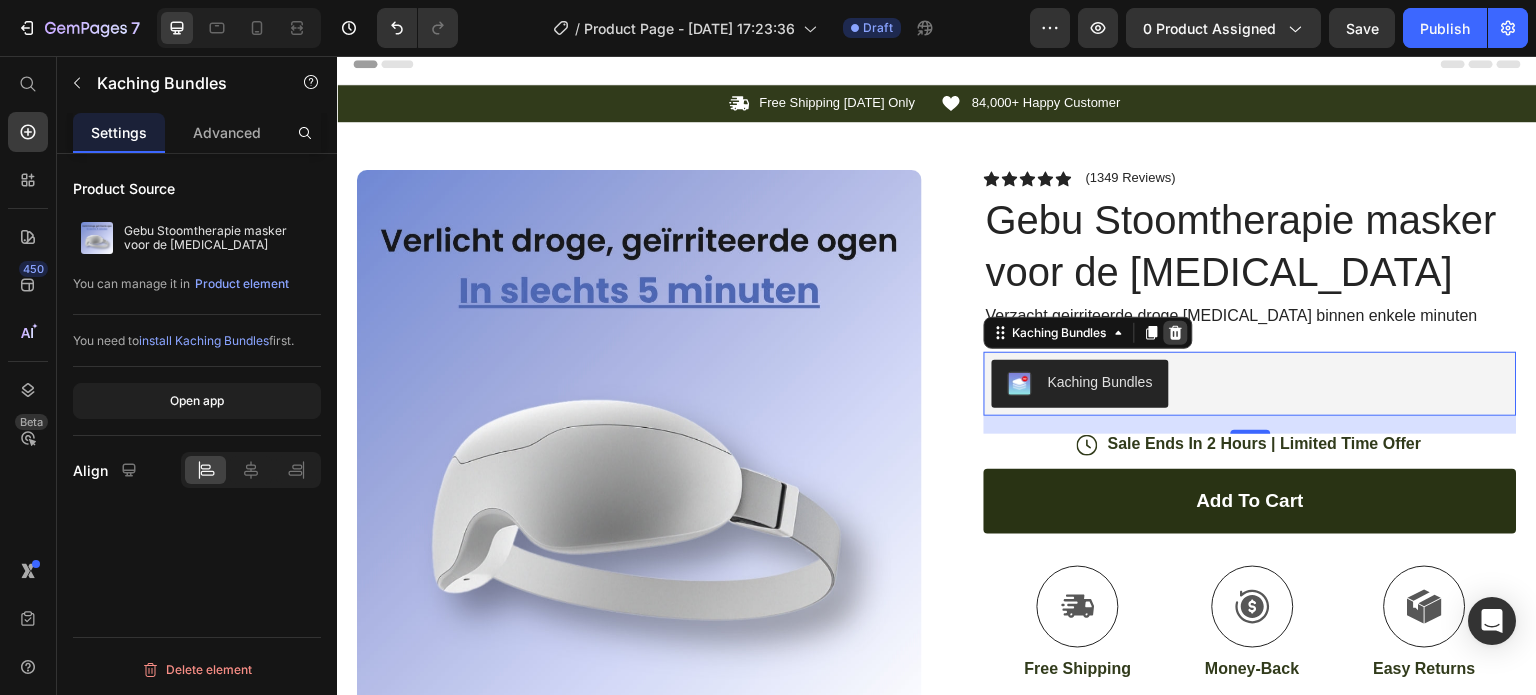 click 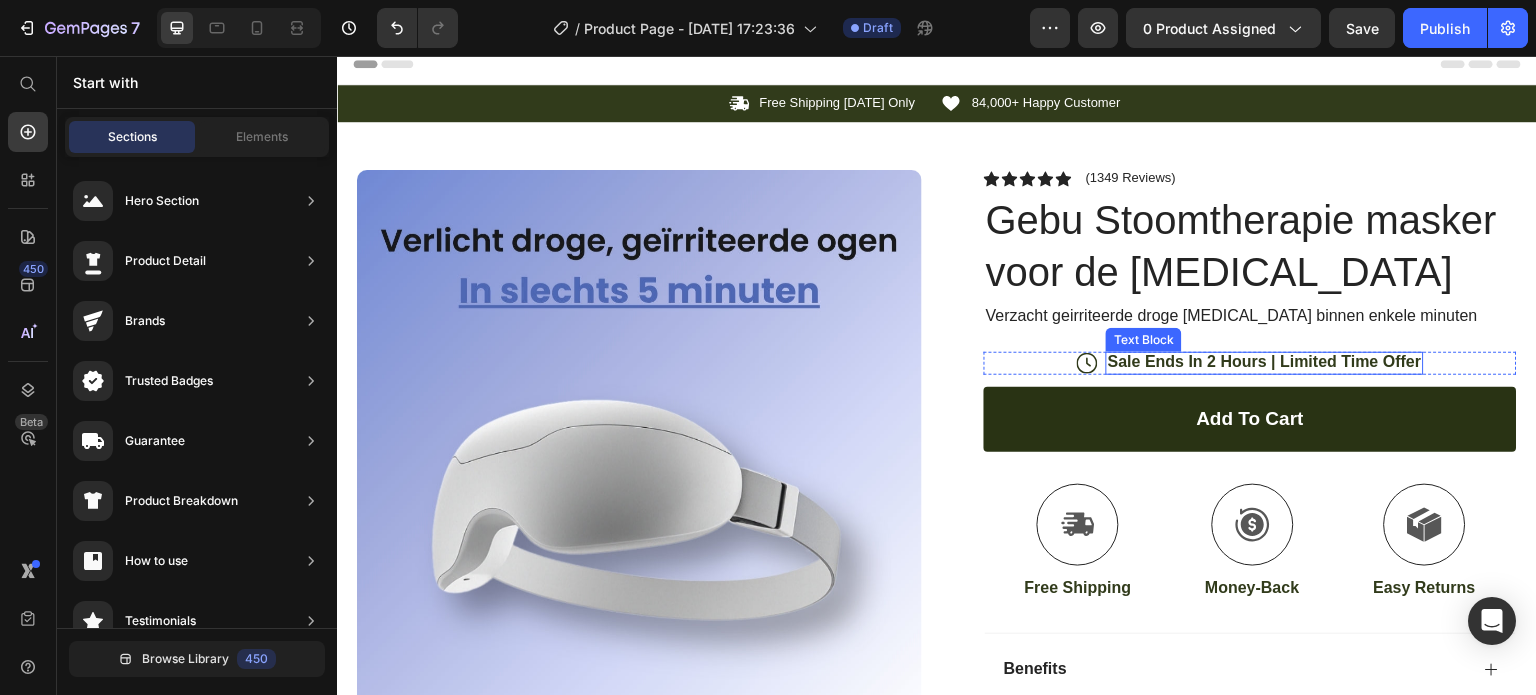 click on "Sale Ends In 2 Hours | Limited Time Offer" at bounding box center (1265, 362) 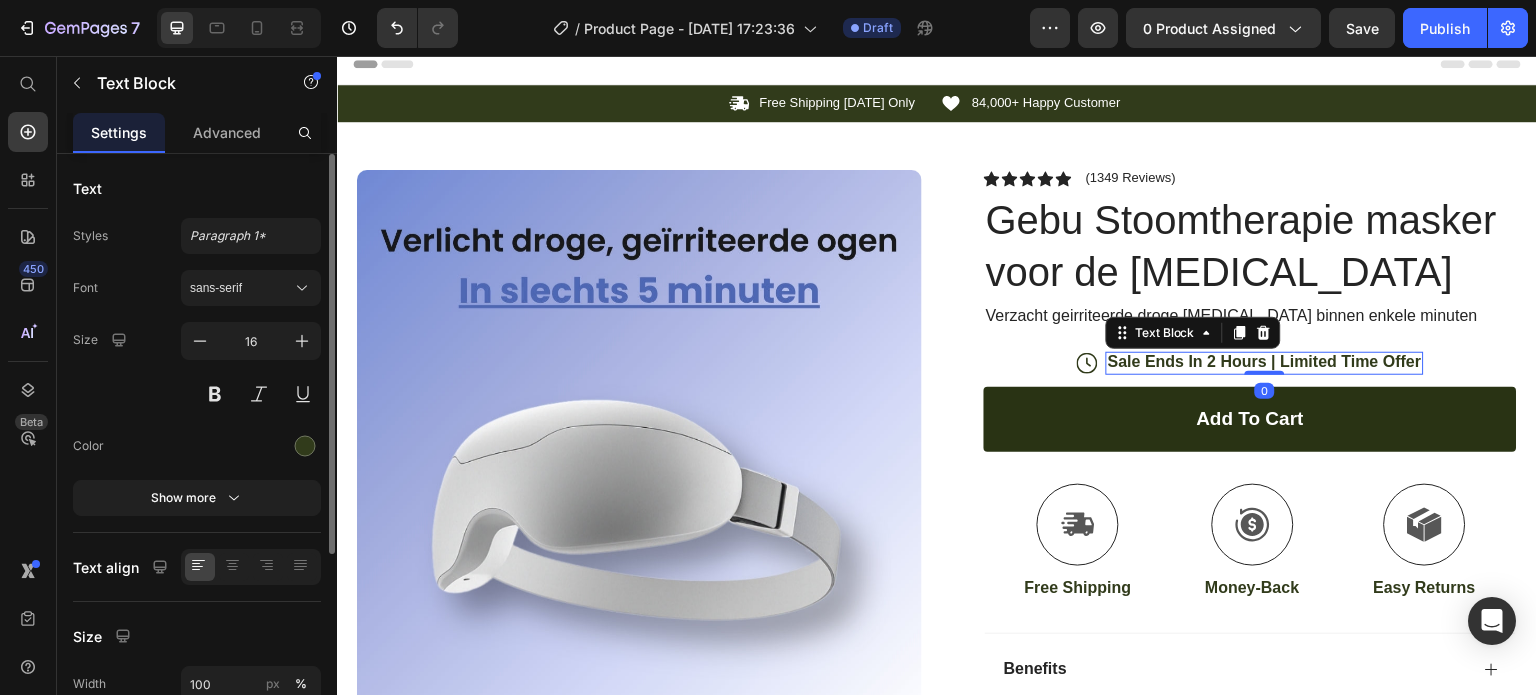click on "Sale Ends In 2 Hours | Limited Time Offer" at bounding box center [1265, 362] 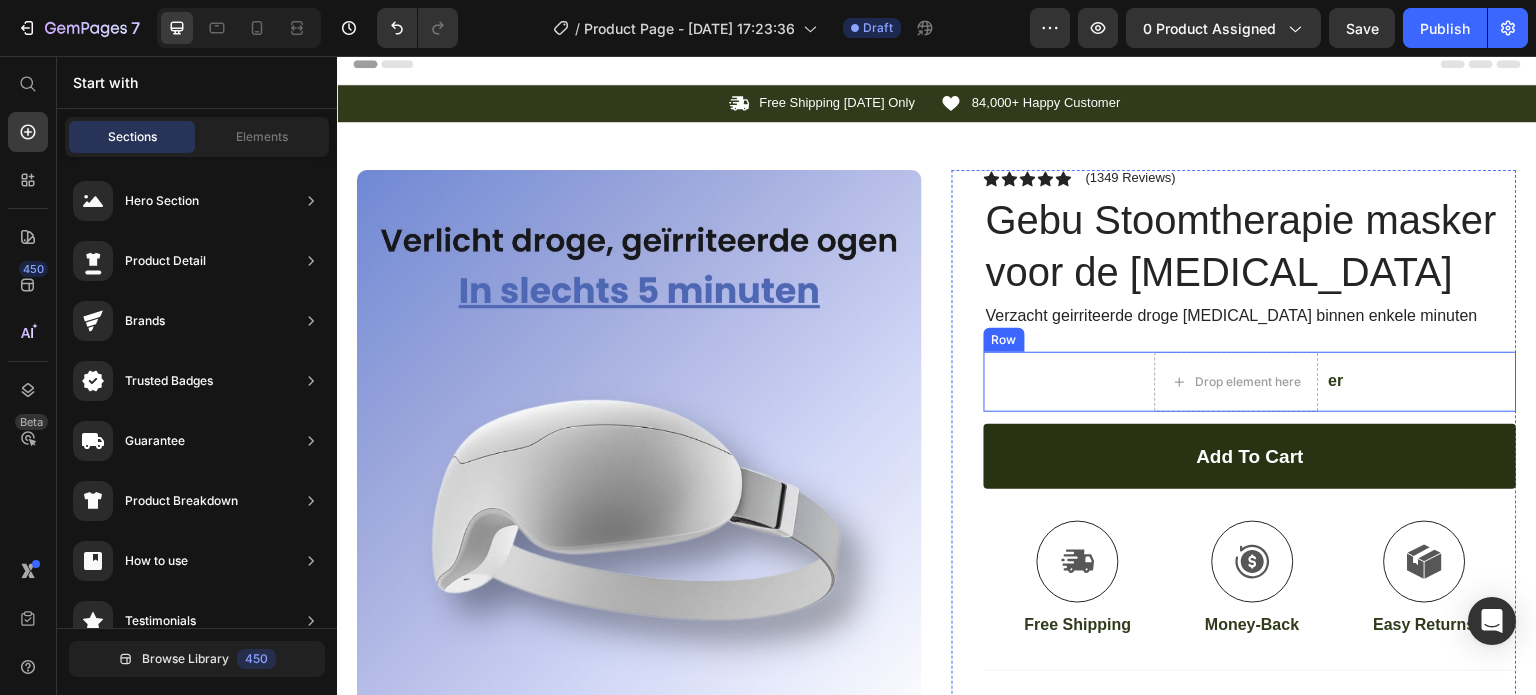click on "Drop element here er Text Block Row" at bounding box center (1250, 382) 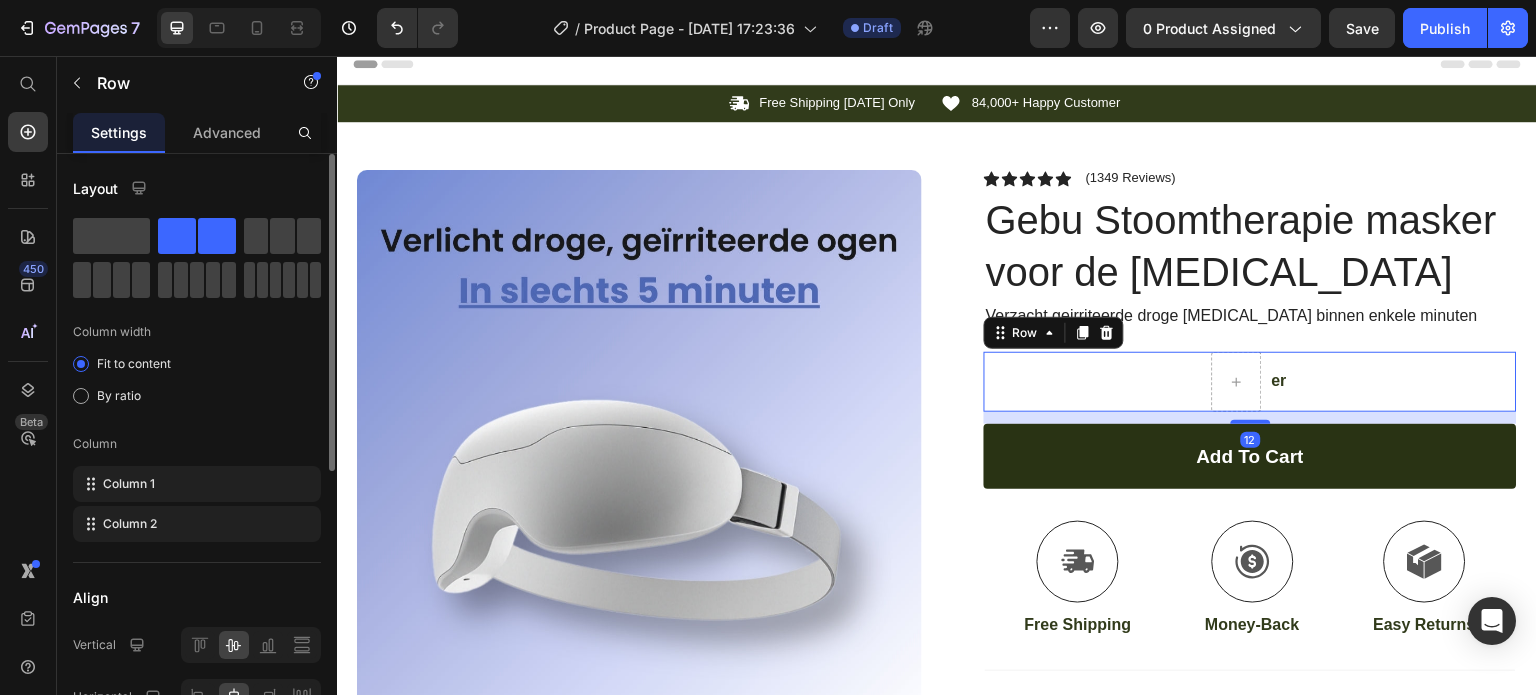 click on "er Text Block Row   12" at bounding box center (1250, 382) 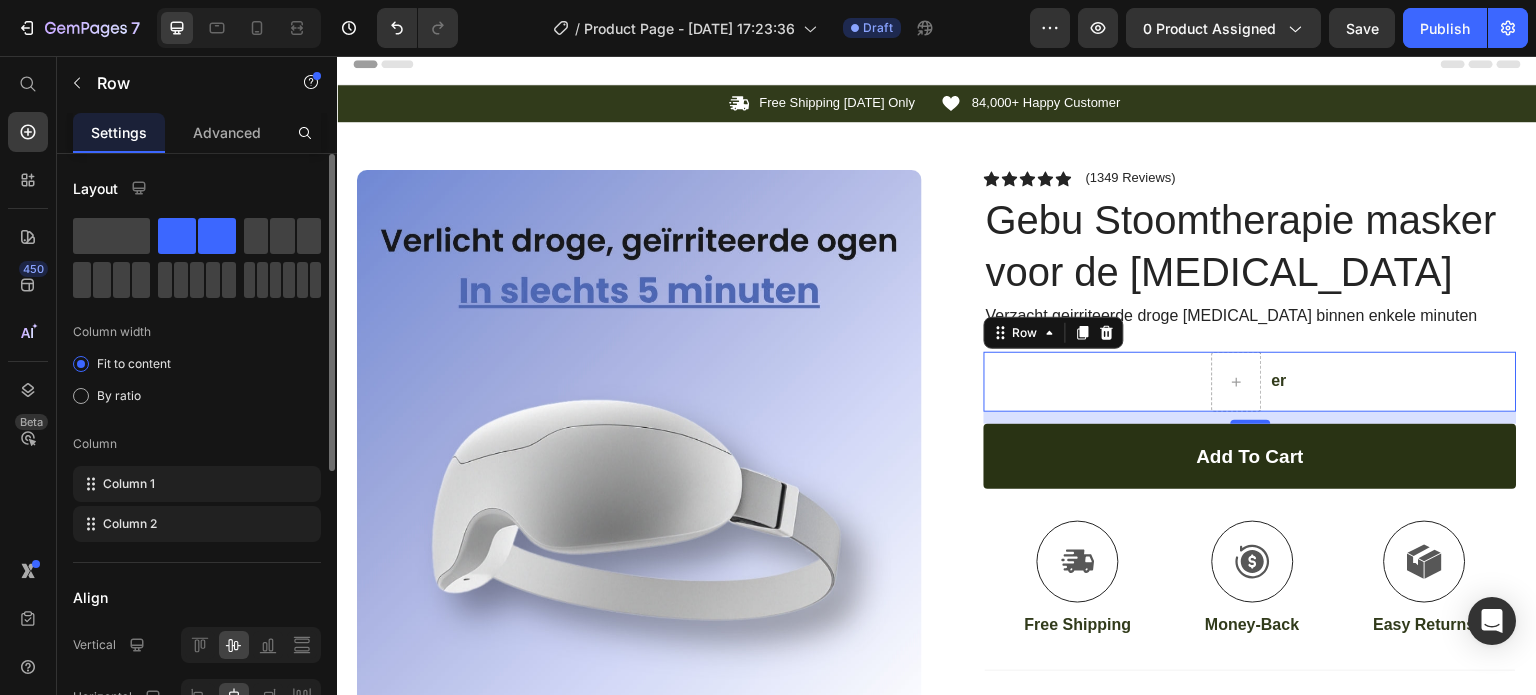 click on "er Text Block Row   12" at bounding box center [1250, 382] 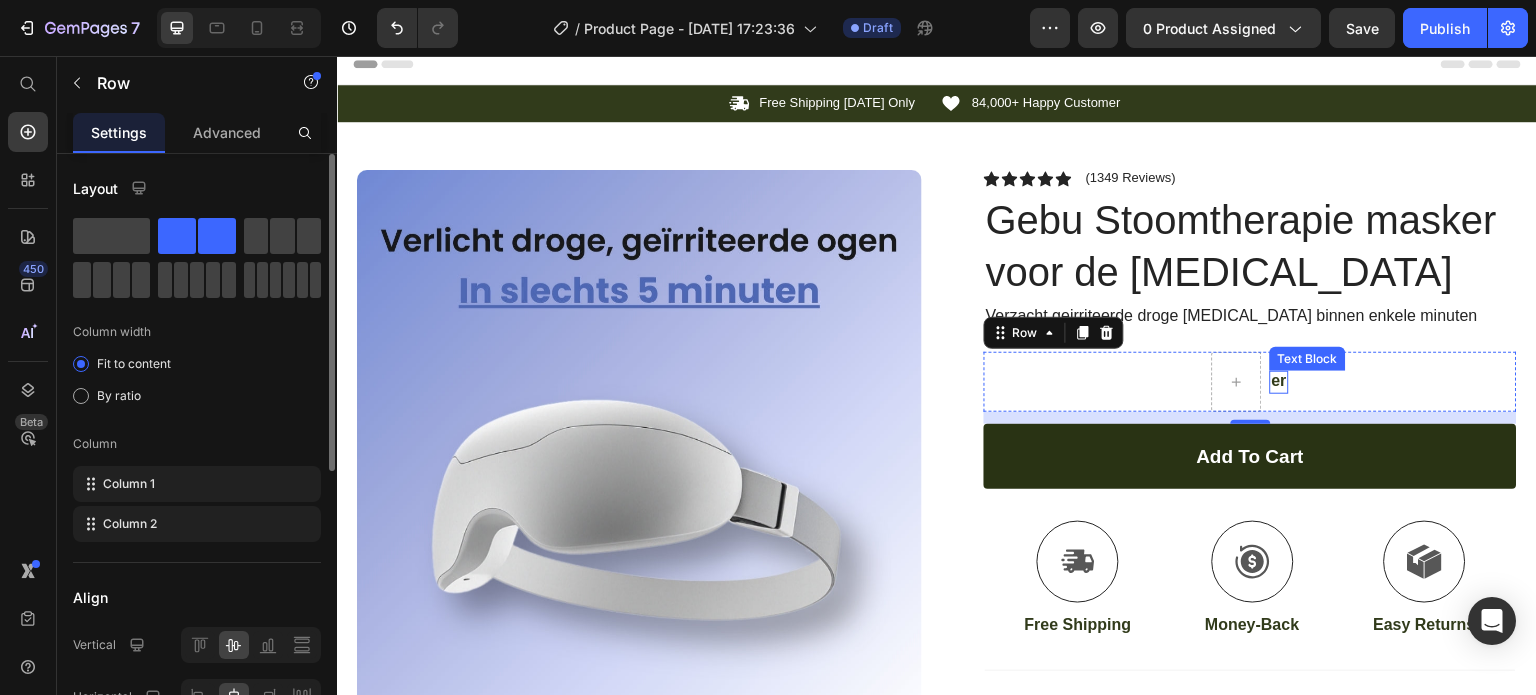 click on "er" at bounding box center (1279, 382) 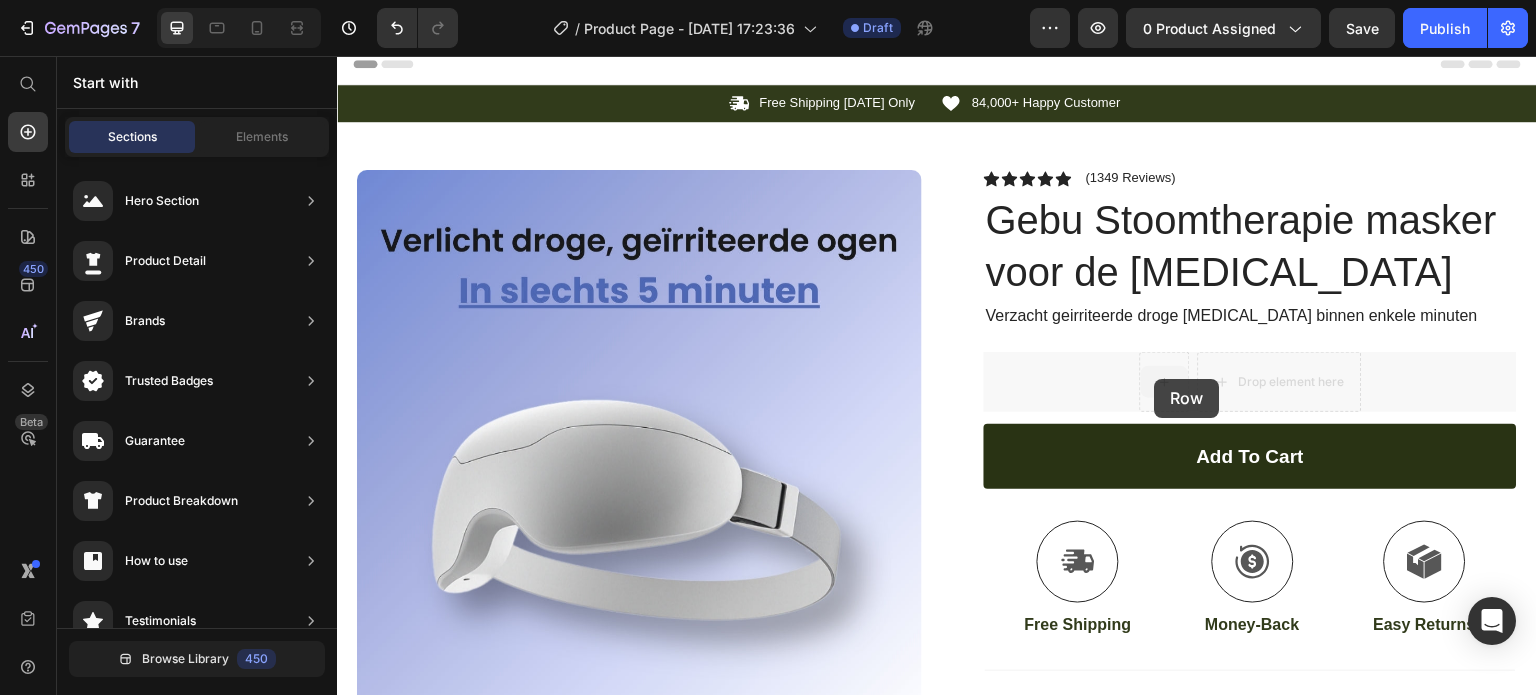 drag, startPoint x: 1165, startPoint y: 381, endPoint x: 1155, endPoint y: 378, distance: 10.440307 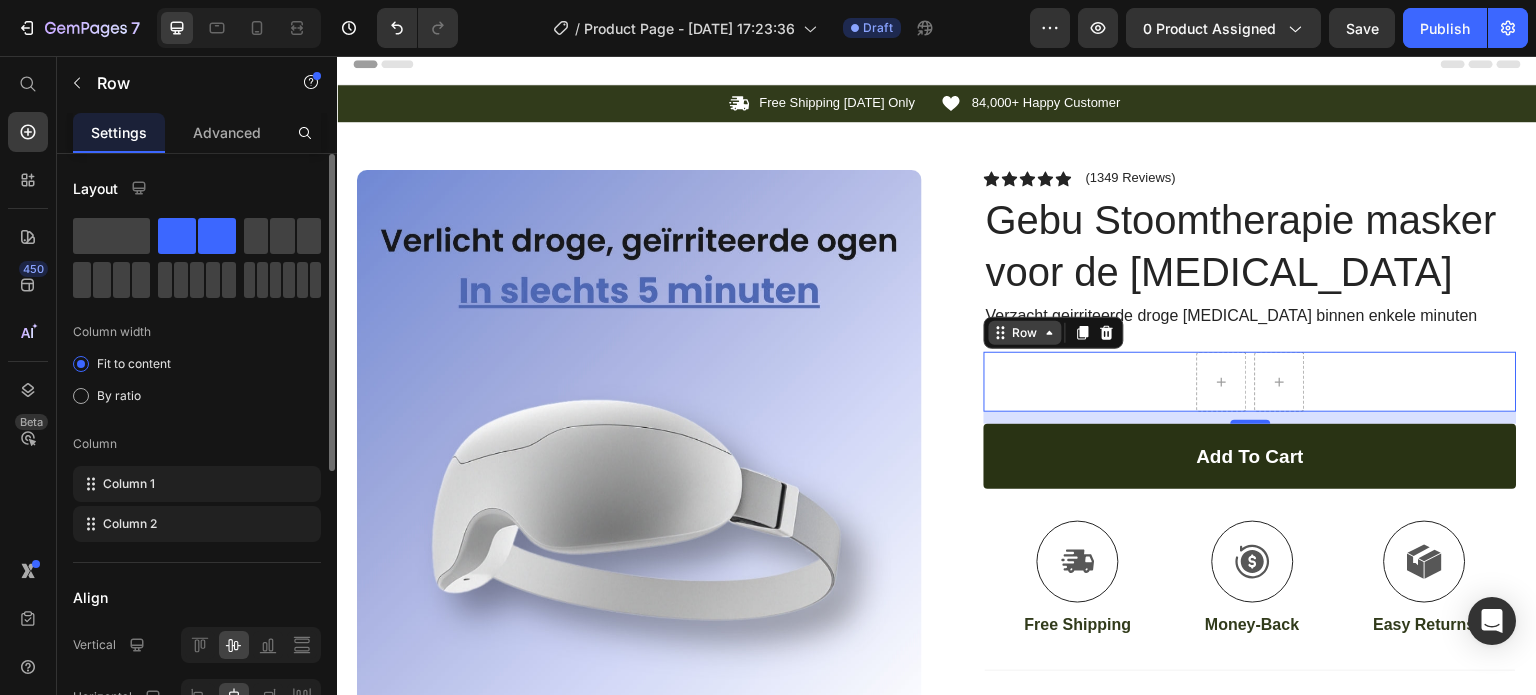 click on "Row" at bounding box center [1025, 333] 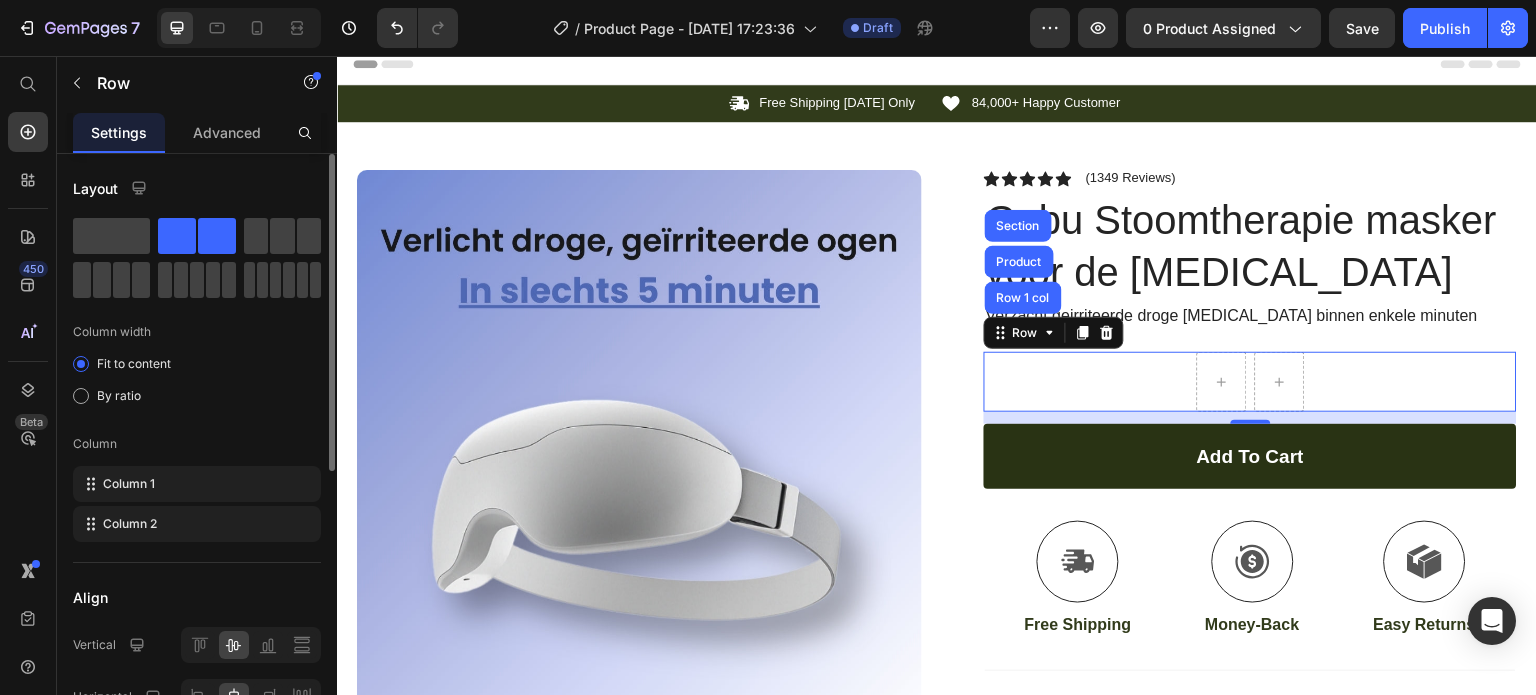 click on "Column width" at bounding box center [197, 332] 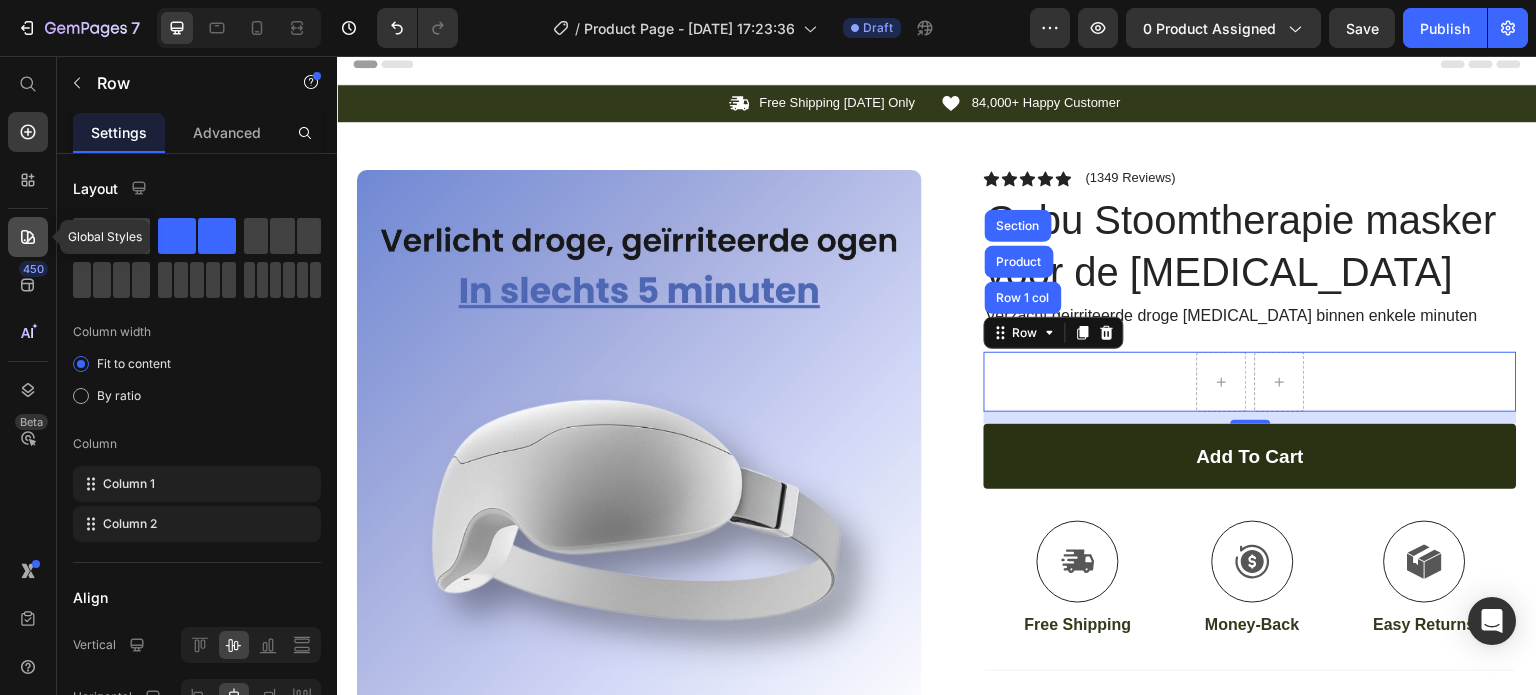 click 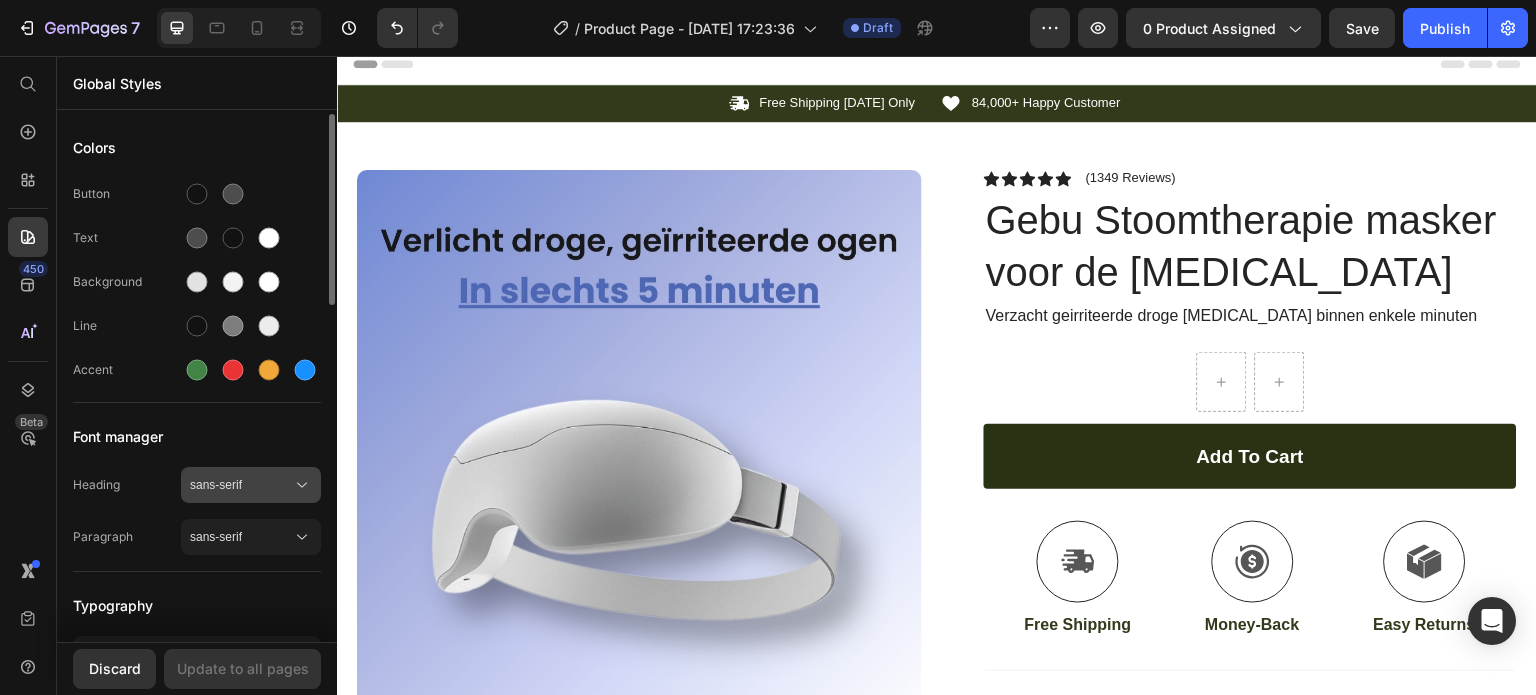 click on "sans-serif" at bounding box center (241, 485) 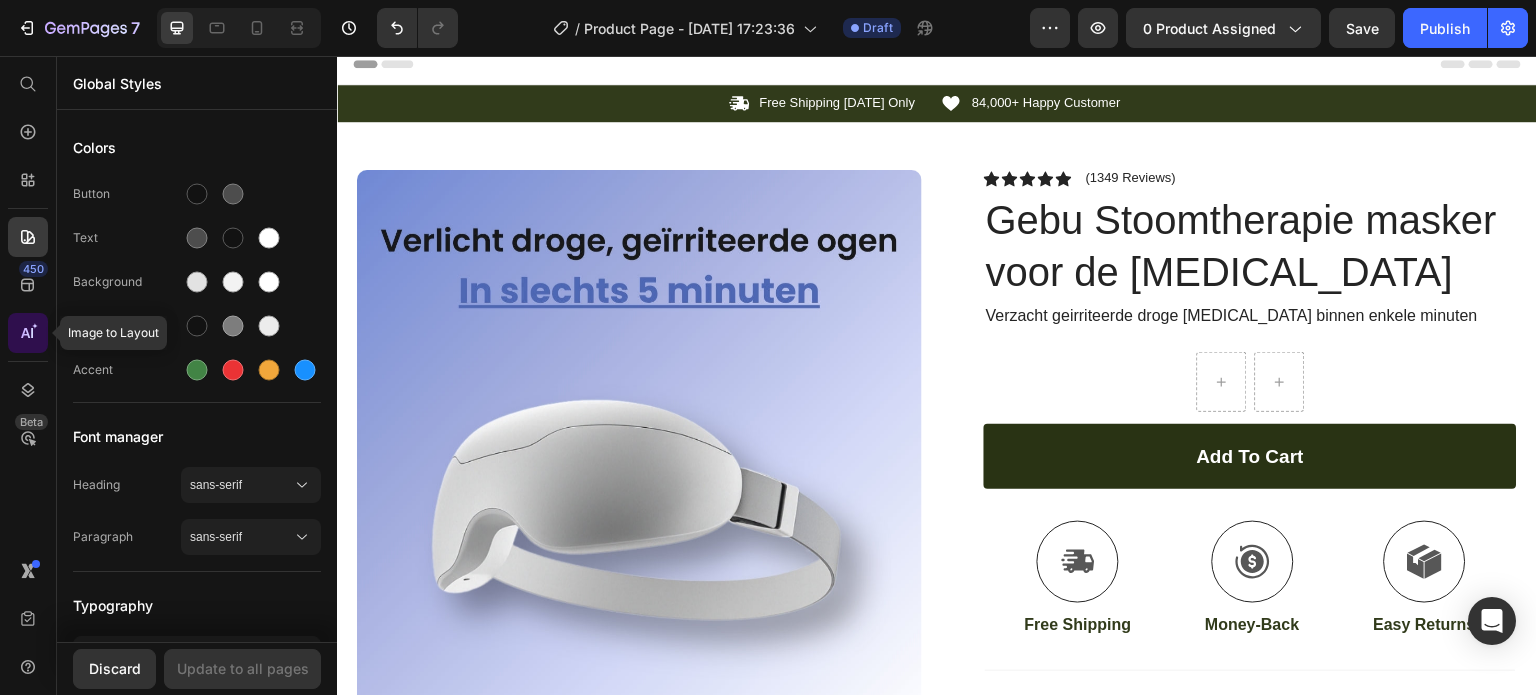 click 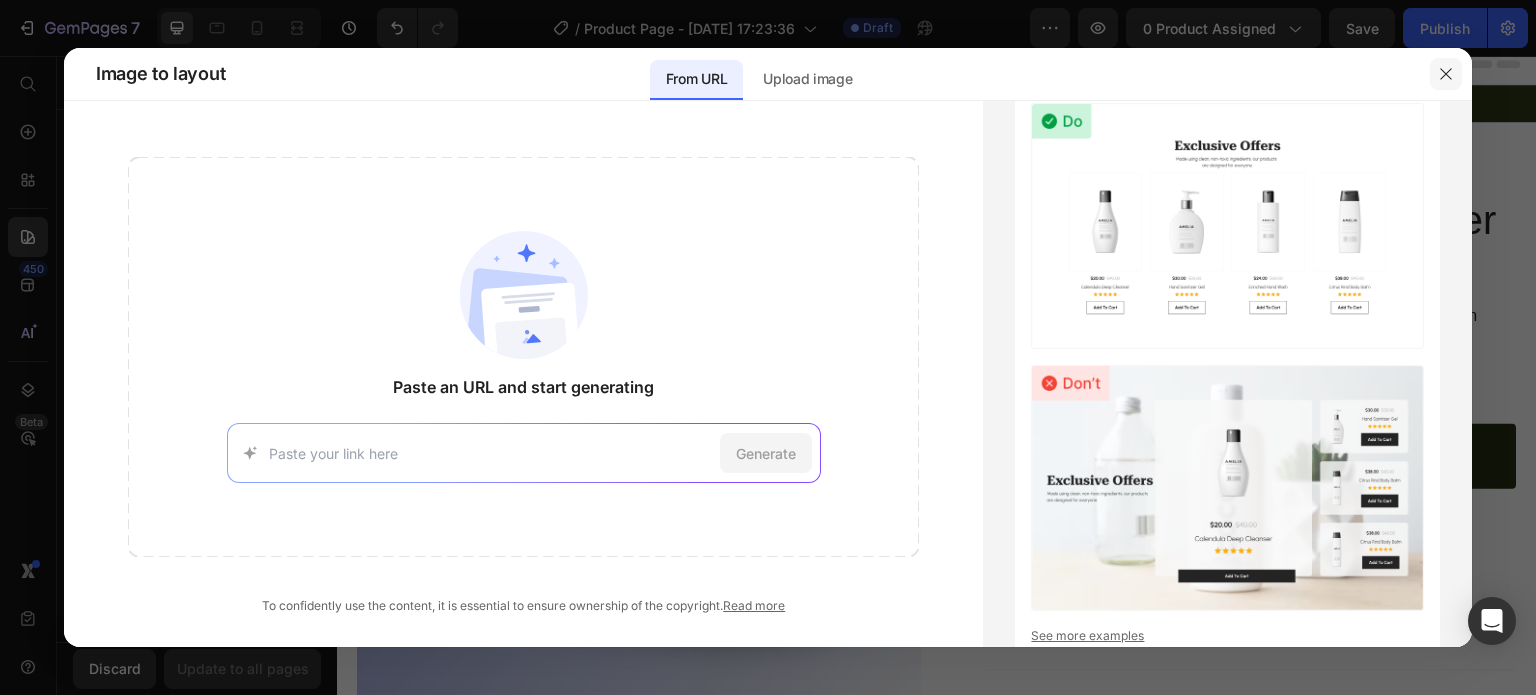 click at bounding box center (1446, 74) 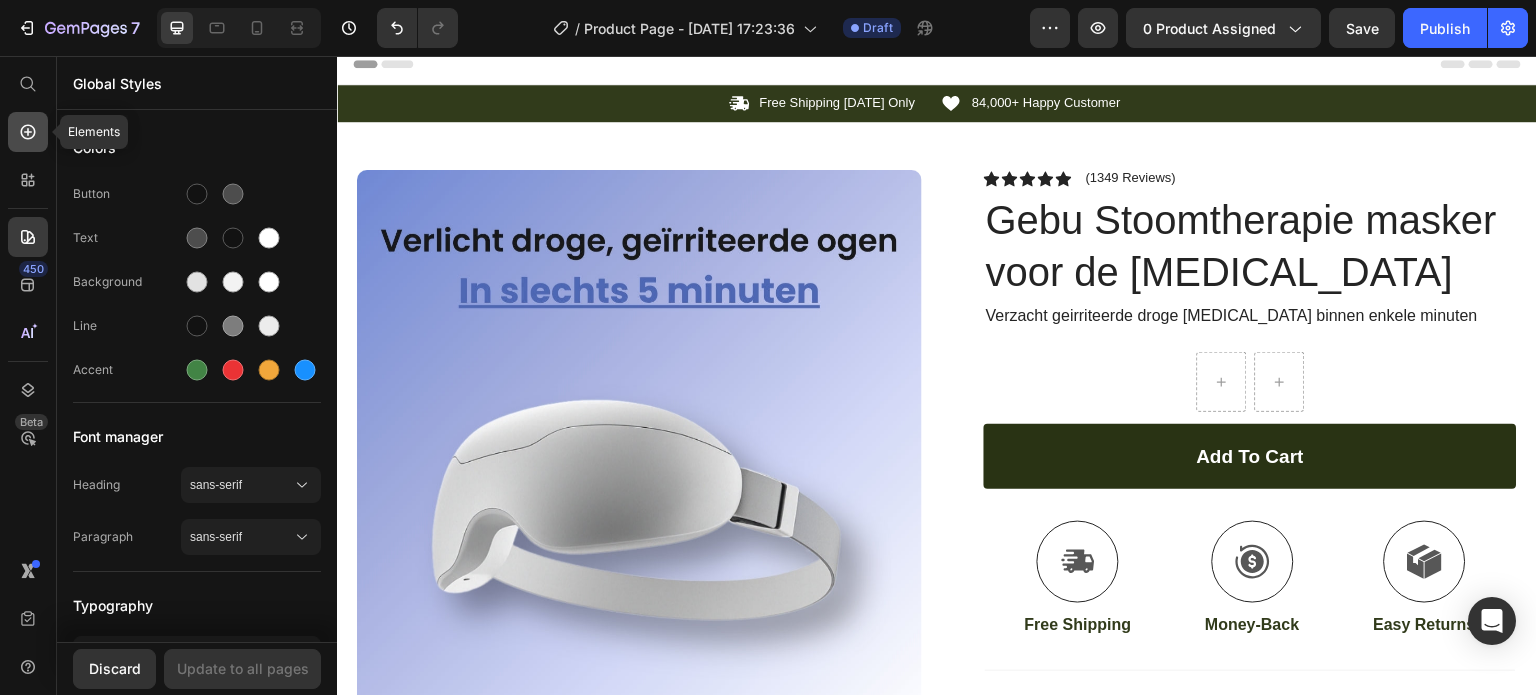 click 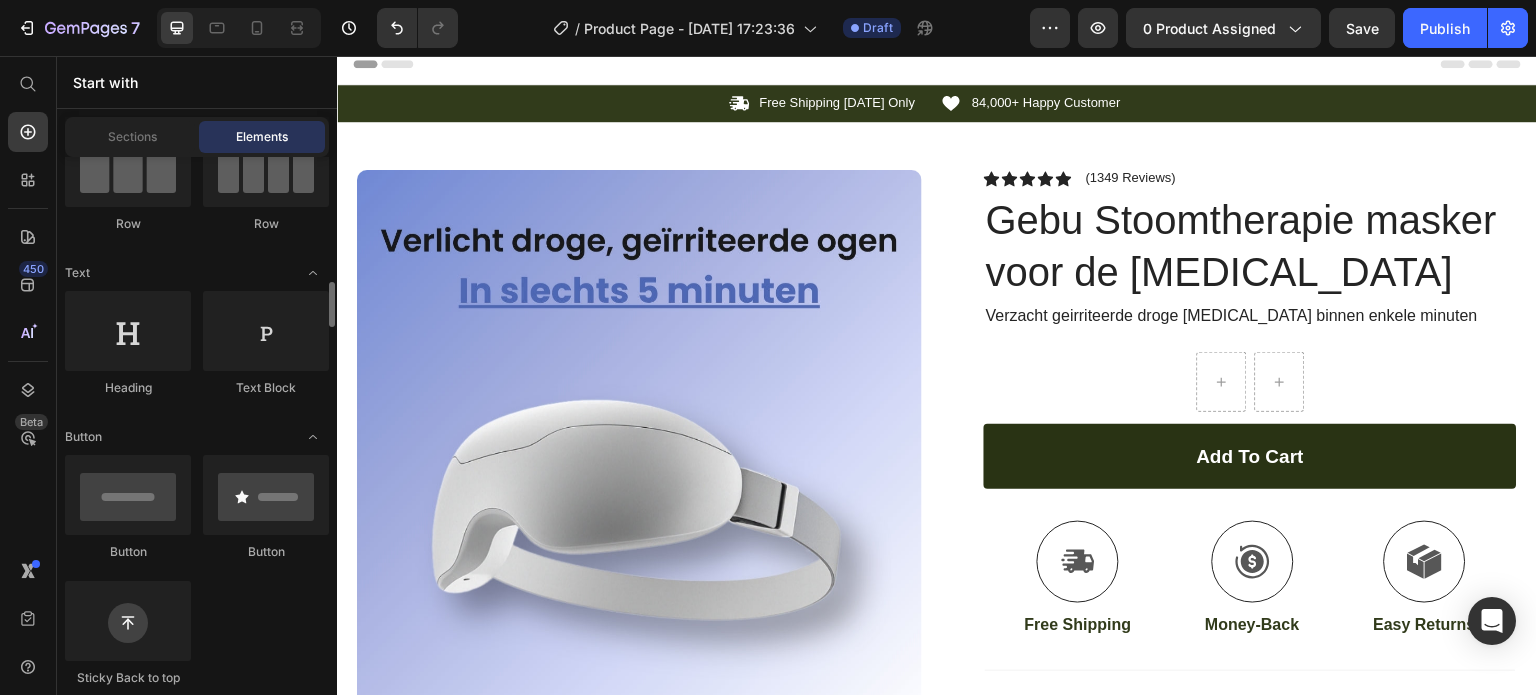 scroll, scrollTop: 300, scrollLeft: 0, axis: vertical 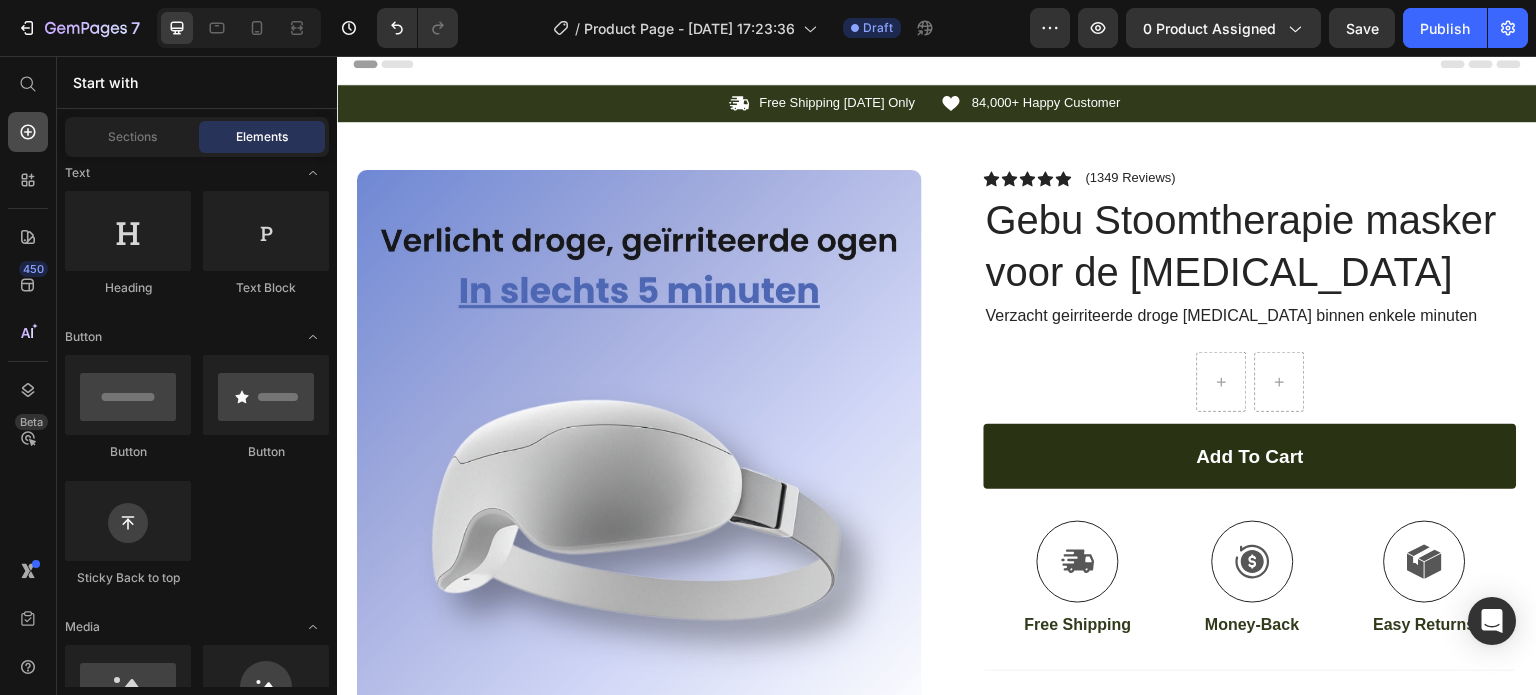 click 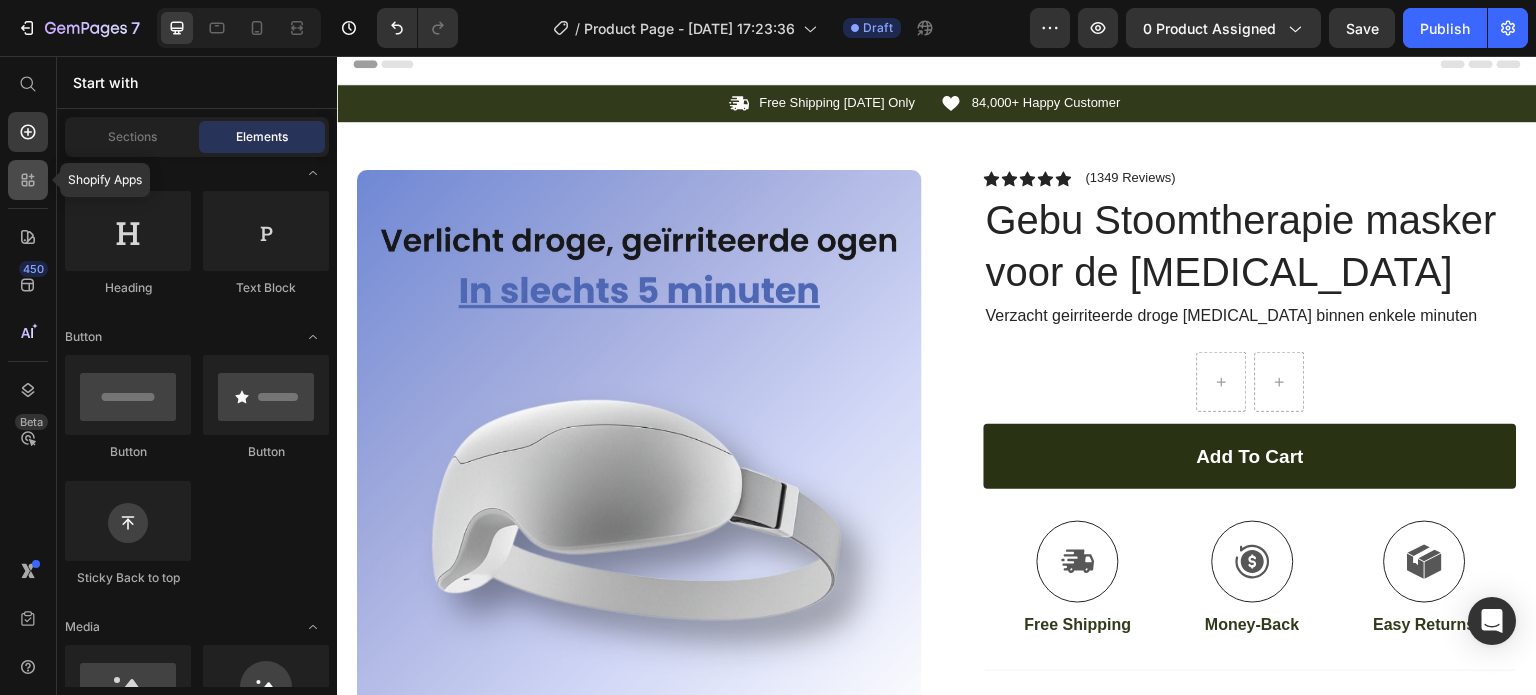 click 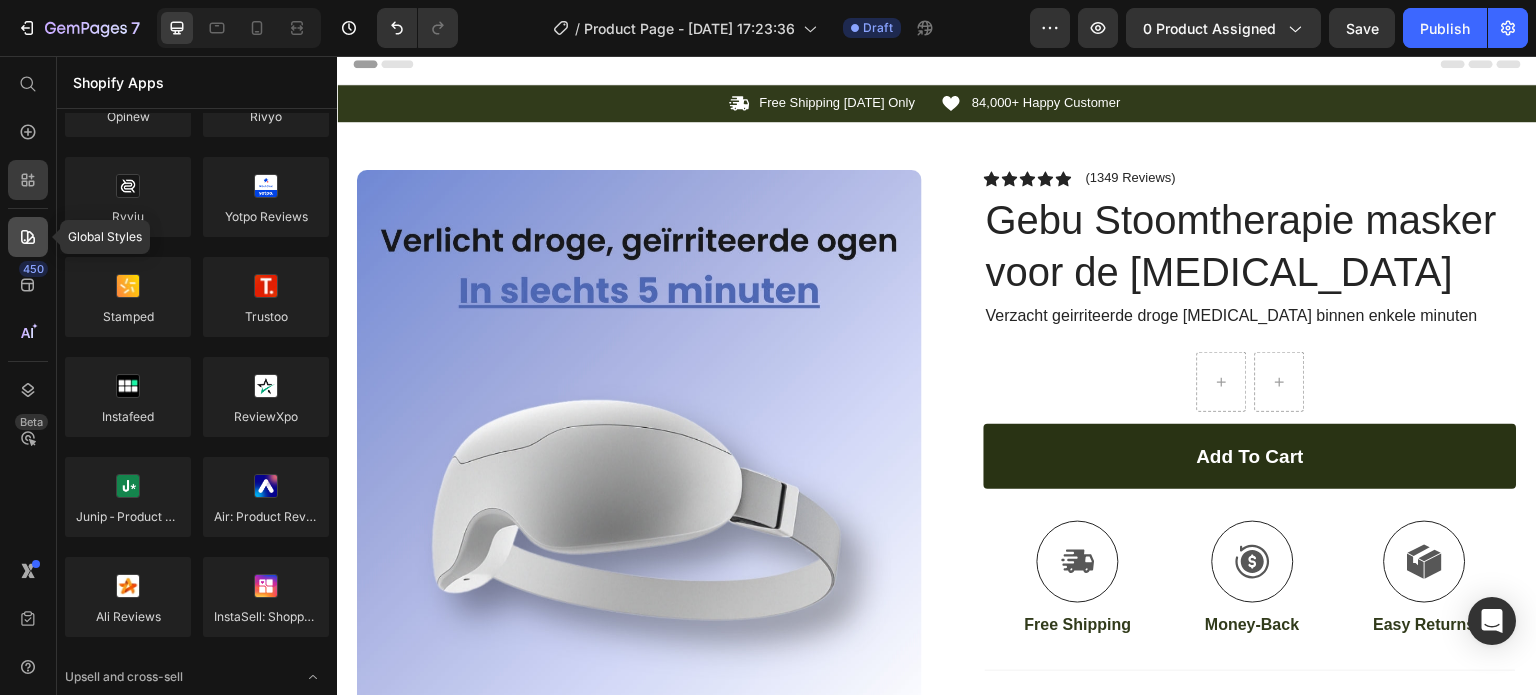 click 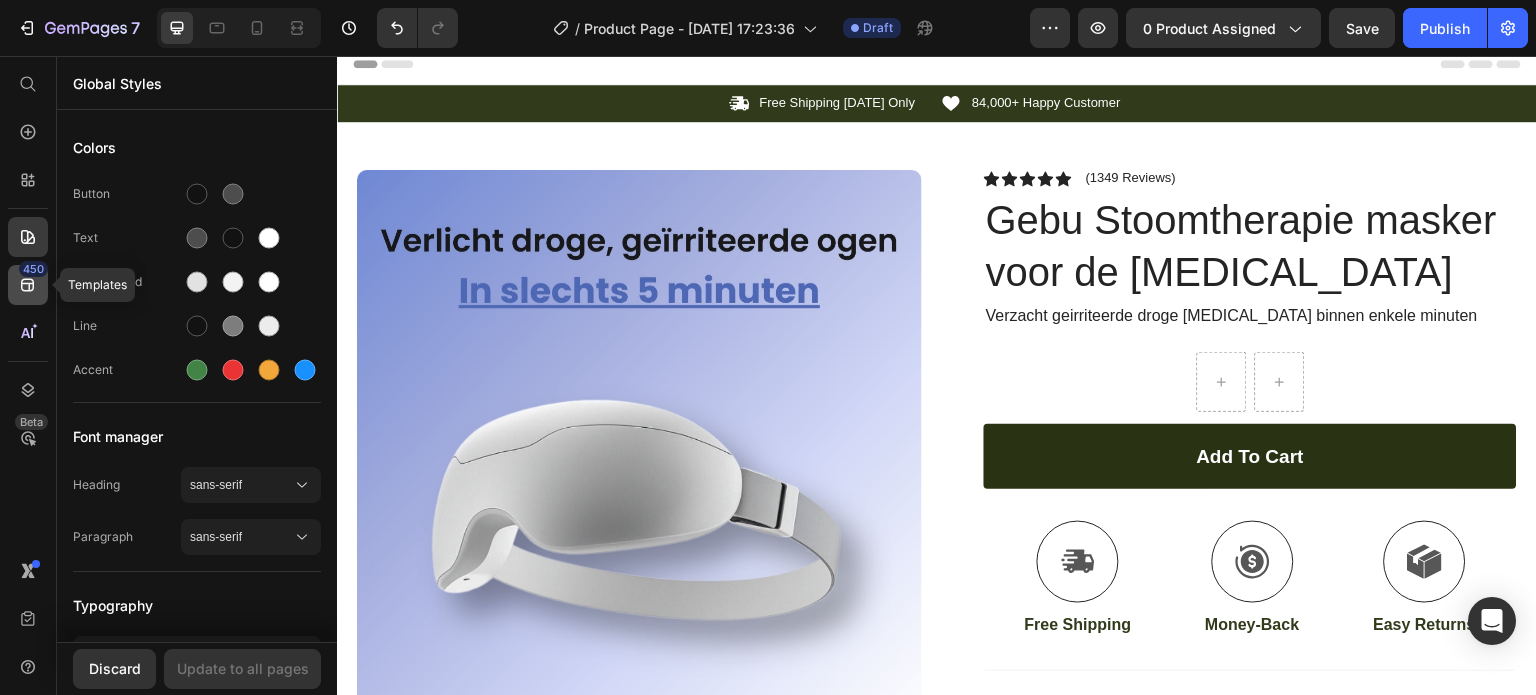 click 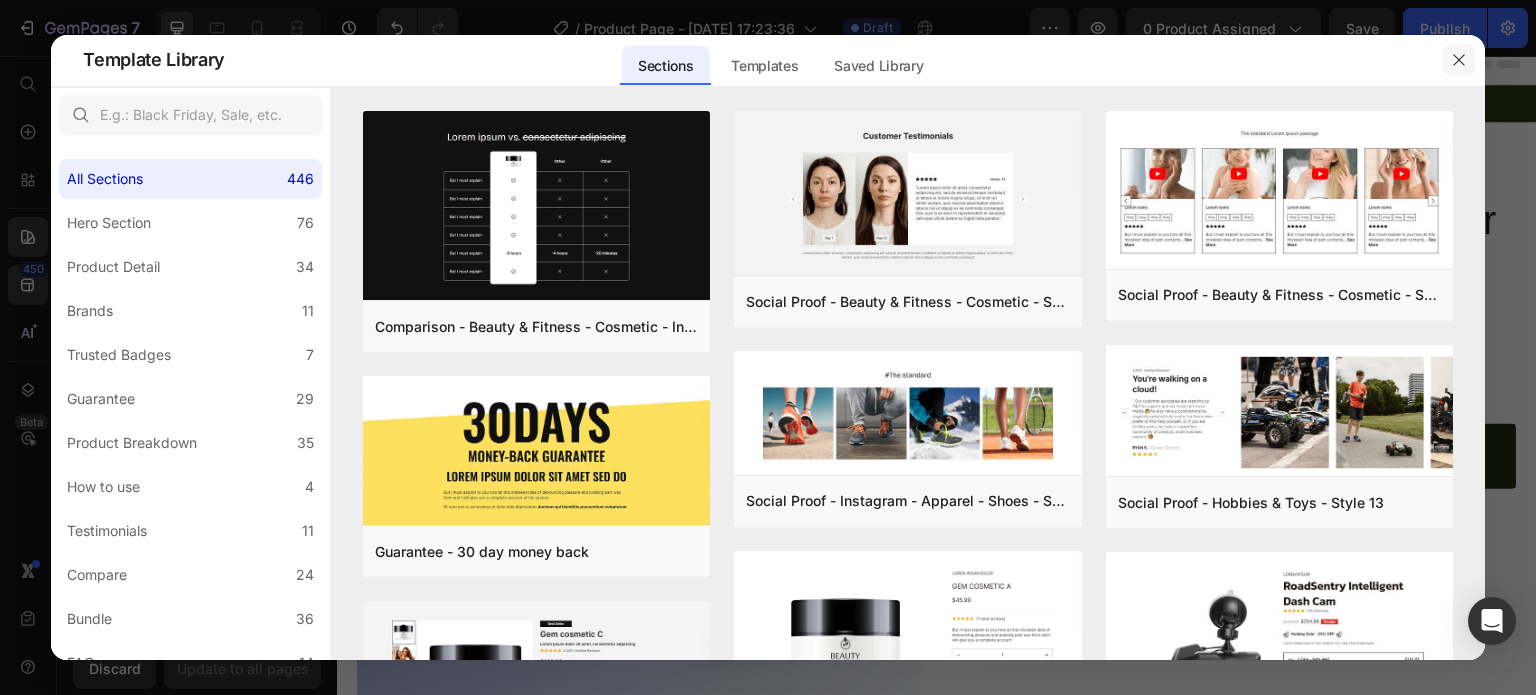 click 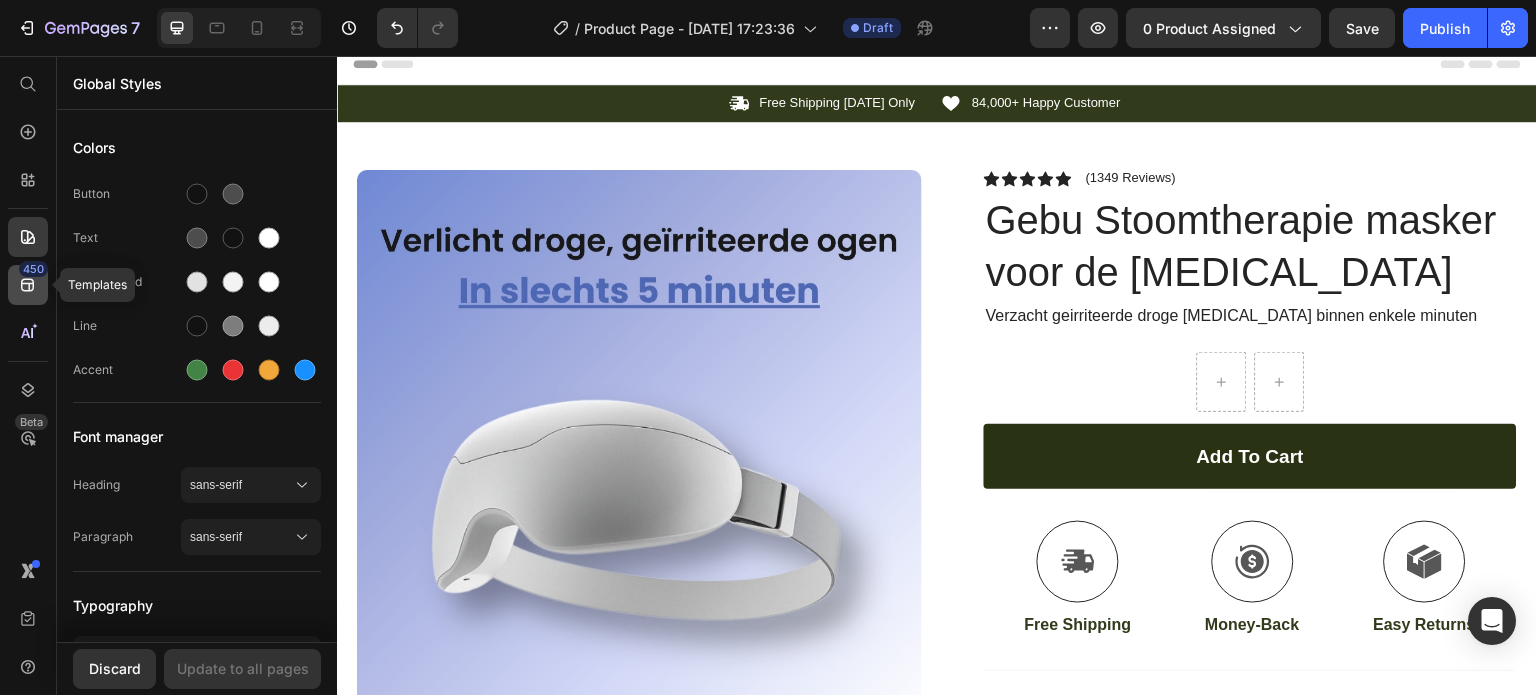 click 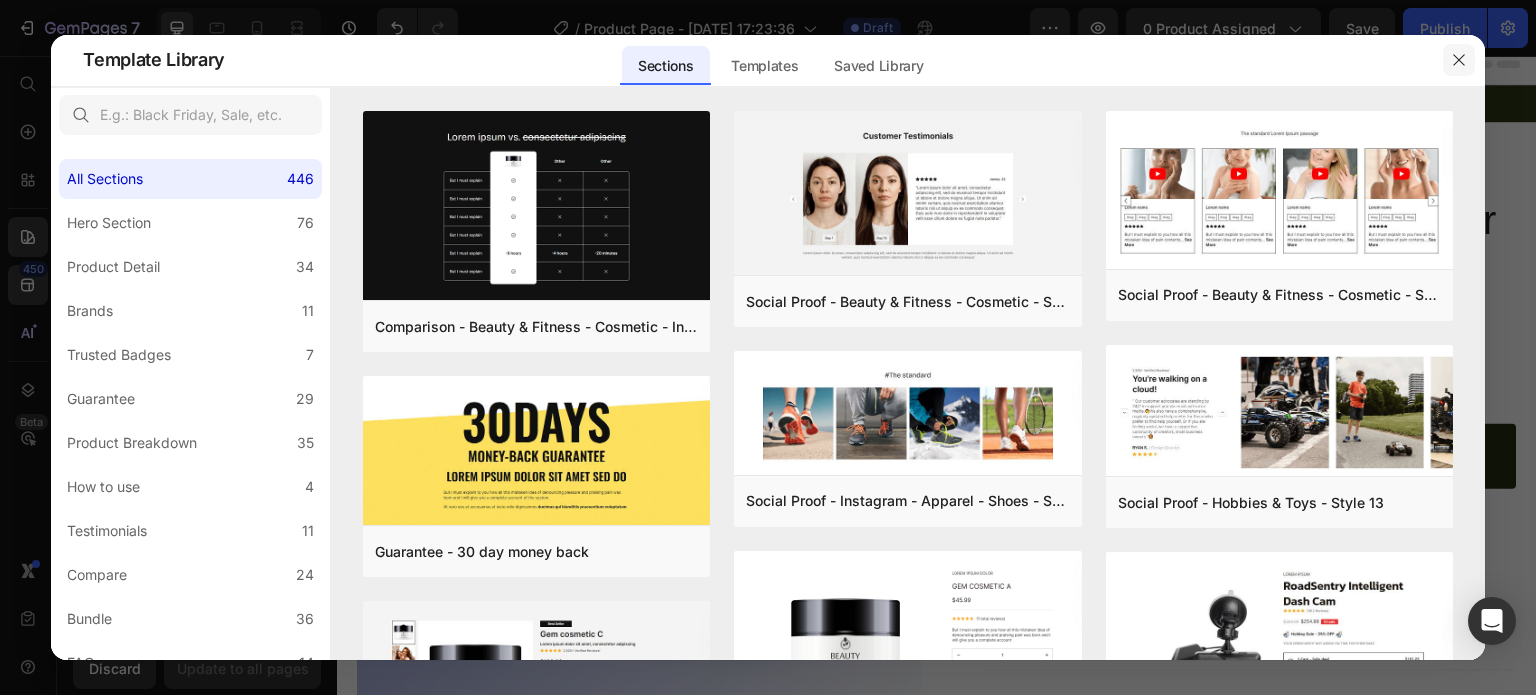 drag, startPoint x: 1456, startPoint y: 61, endPoint x: 1068, endPoint y: 30, distance: 389.23642 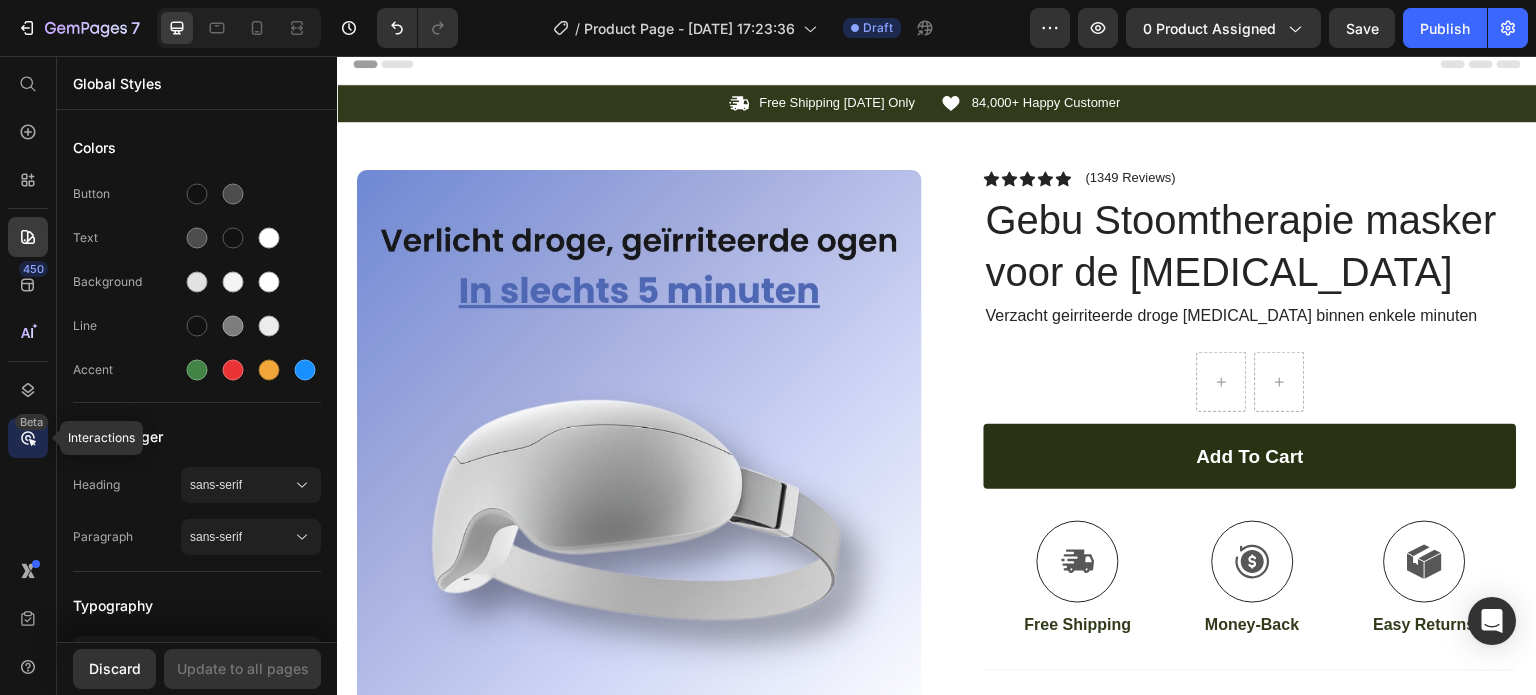 click on "Beta" at bounding box center (31, 422) 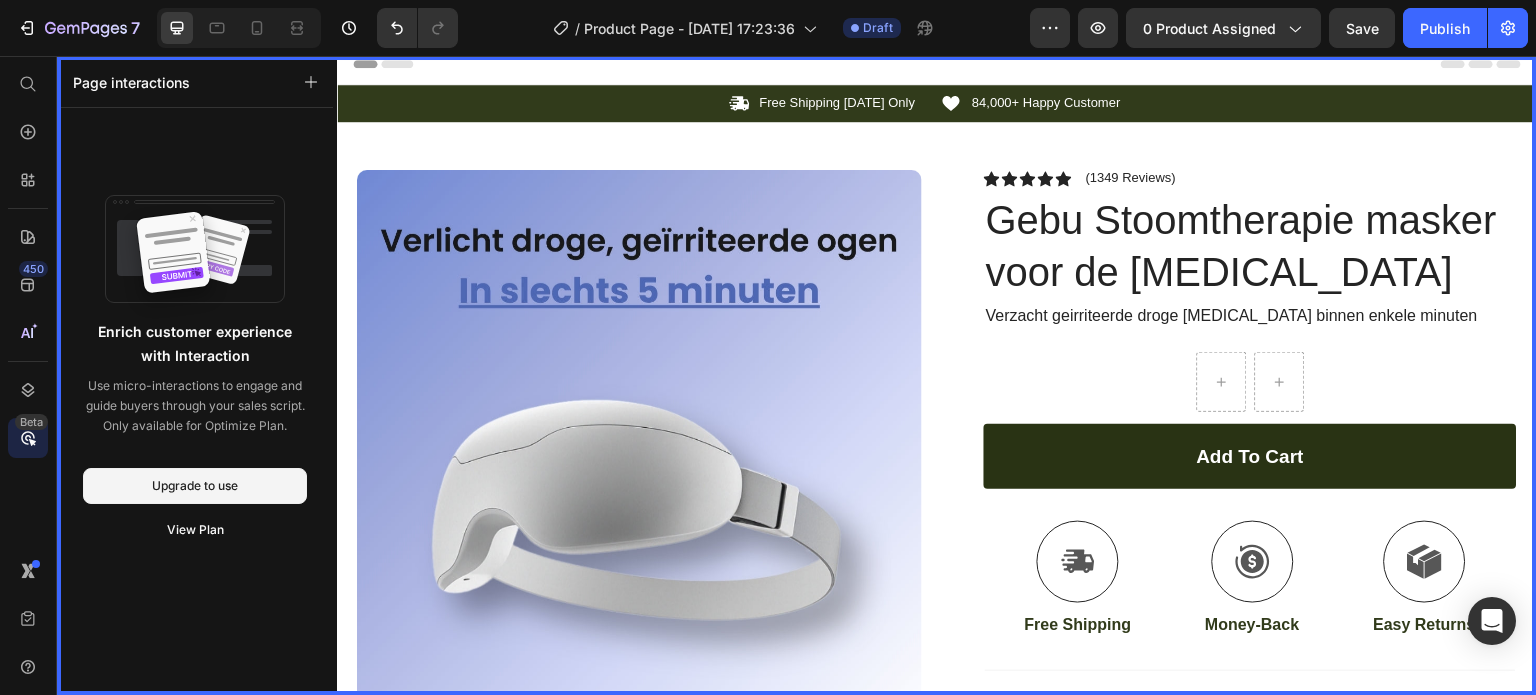 click on "450 Beta" at bounding box center [28, 307] 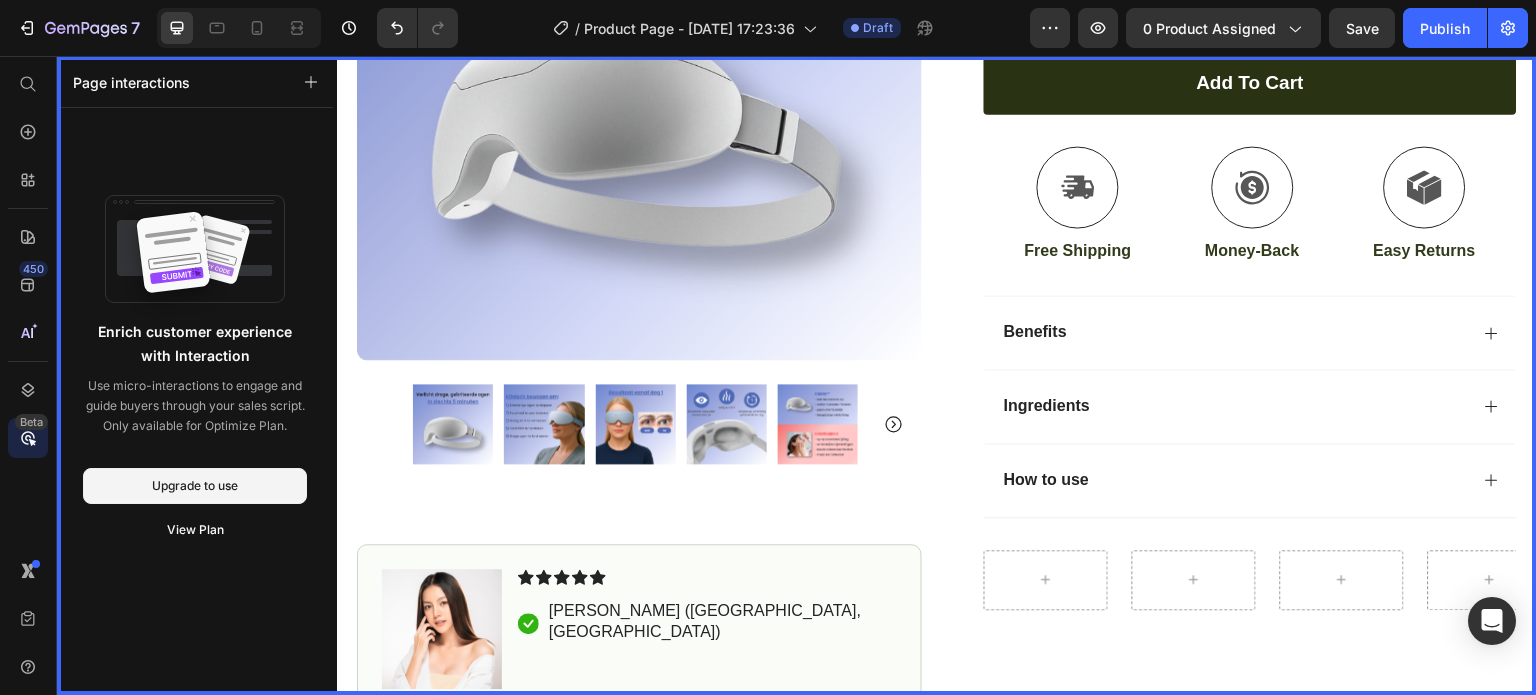 scroll, scrollTop: 400, scrollLeft: 0, axis: vertical 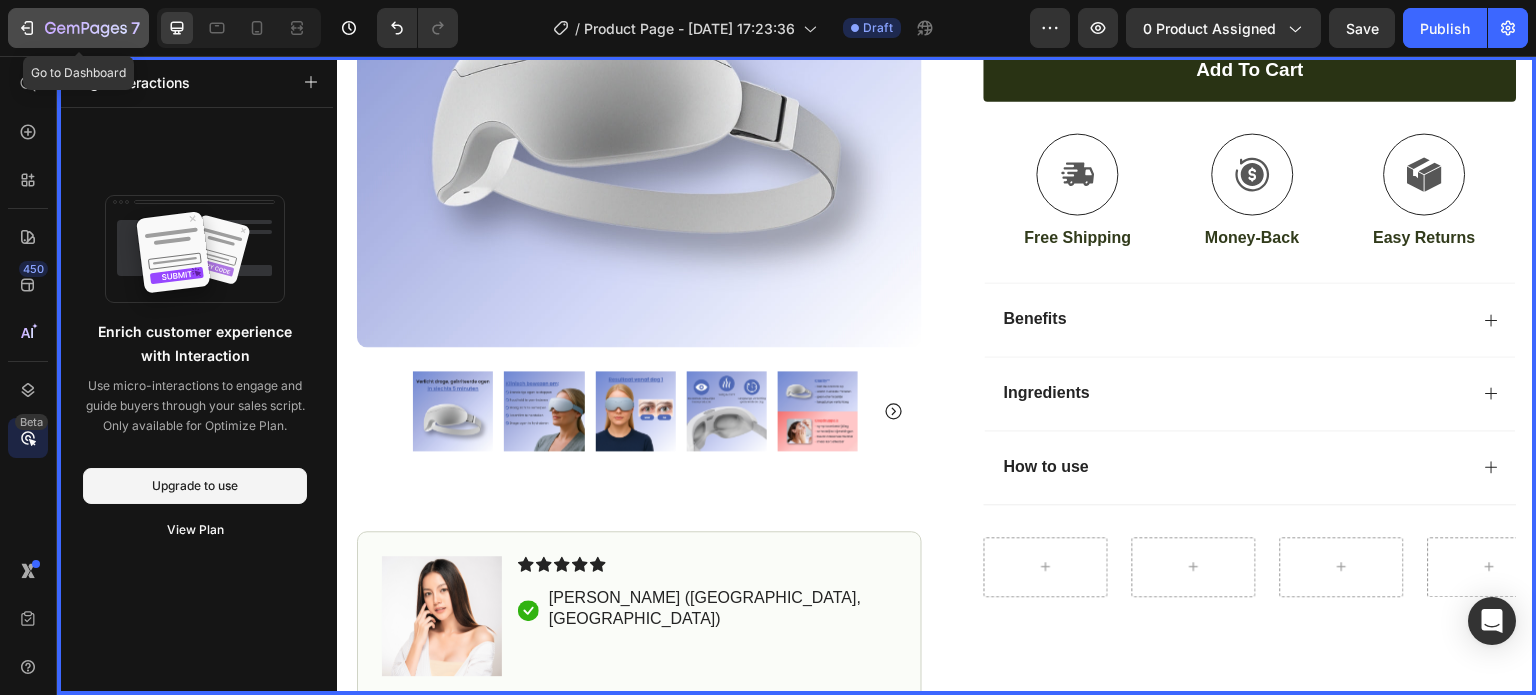 drag, startPoint x: 22, startPoint y: 23, endPoint x: 240, endPoint y: 190, distance: 274.6143 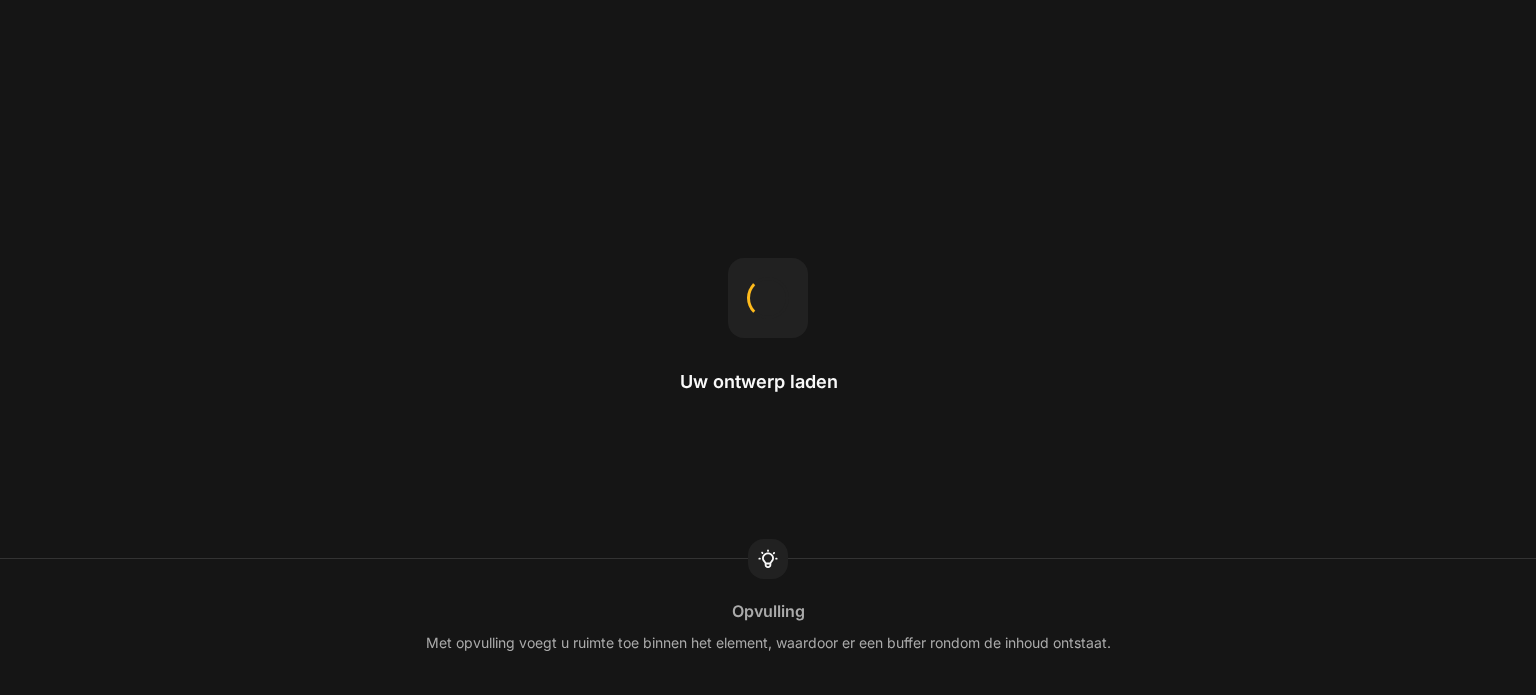 scroll, scrollTop: 0, scrollLeft: 0, axis: both 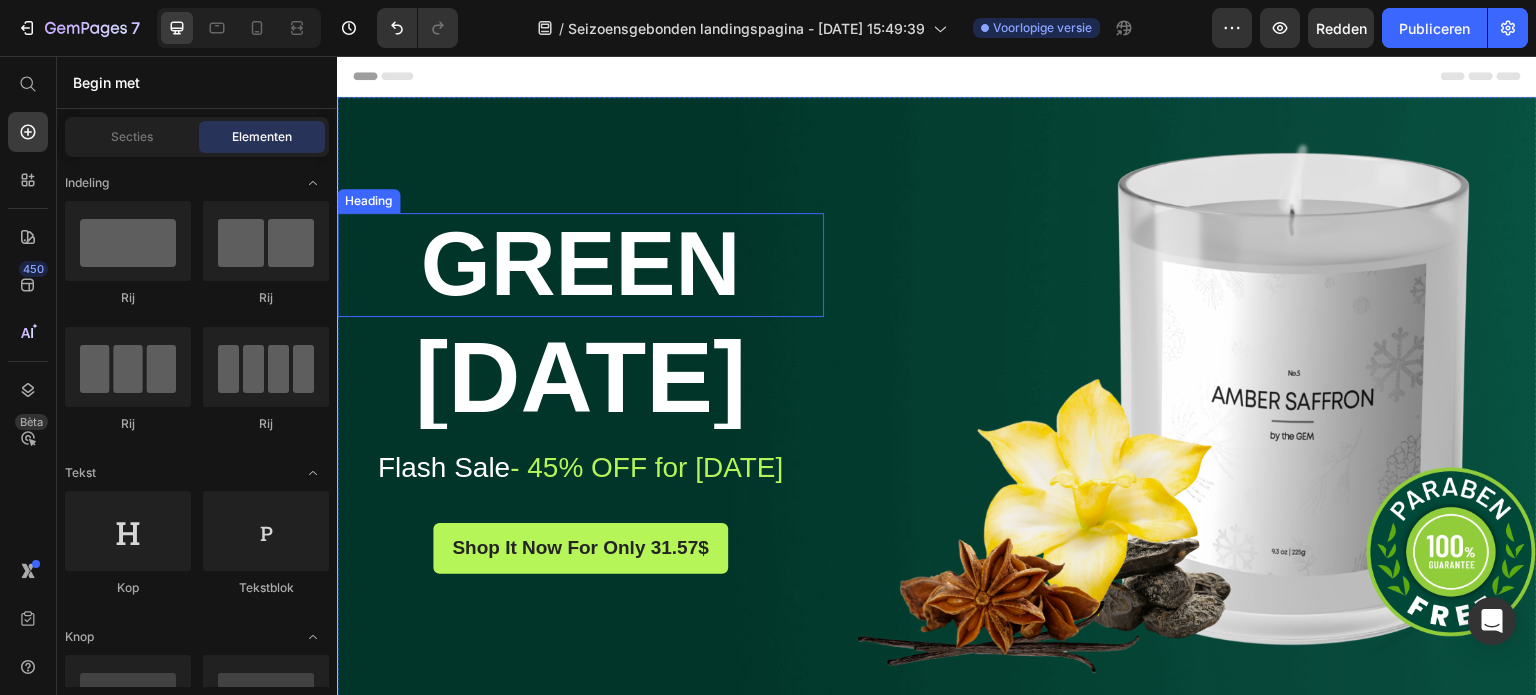 click on "Green" at bounding box center [580, 265] 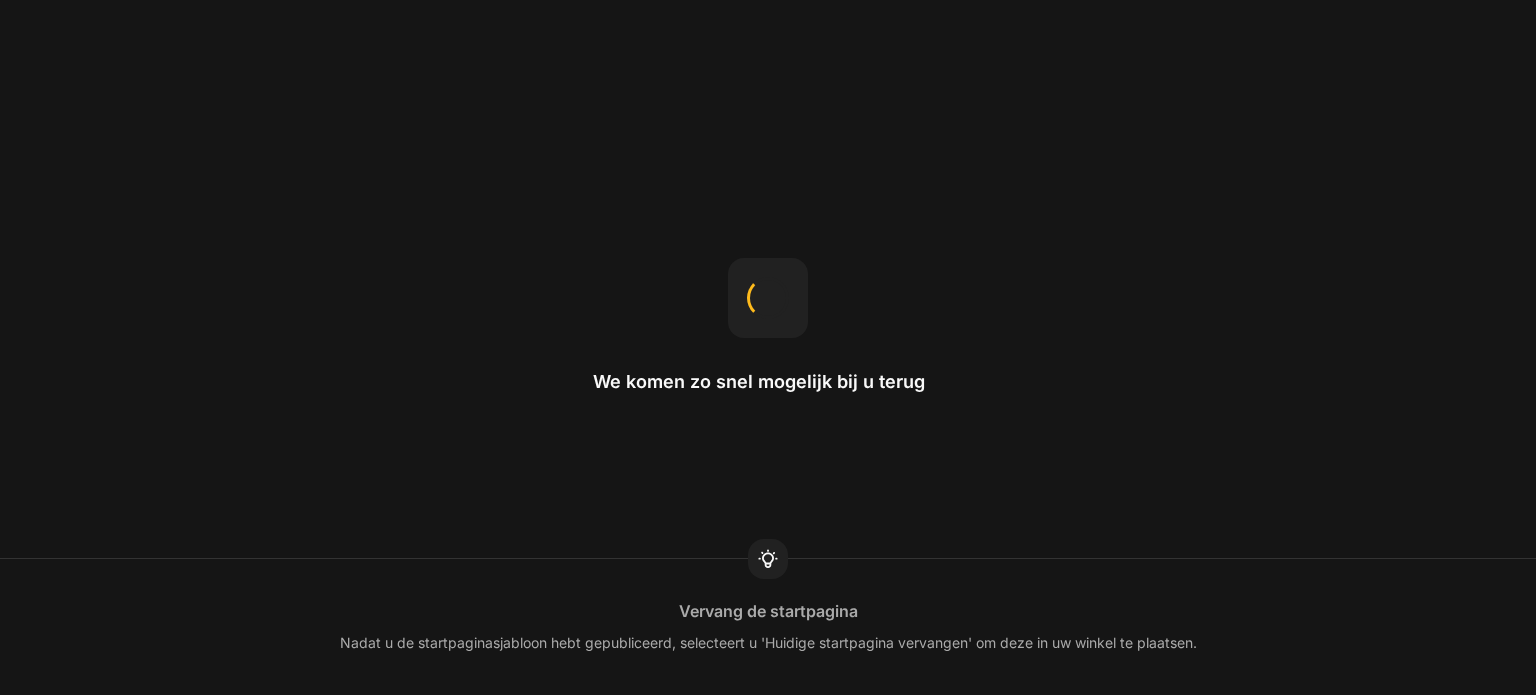scroll, scrollTop: 0, scrollLeft: 0, axis: both 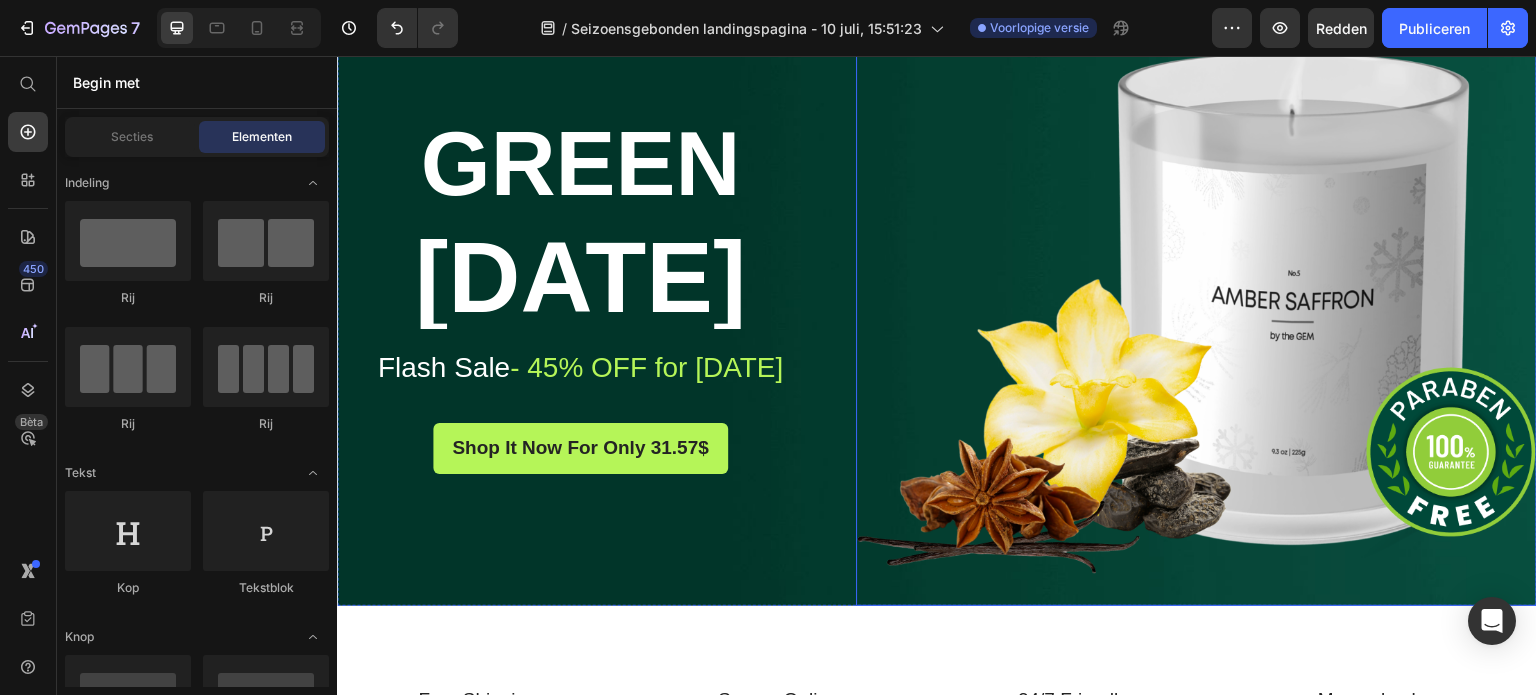 click at bounding box center (1196, 301) 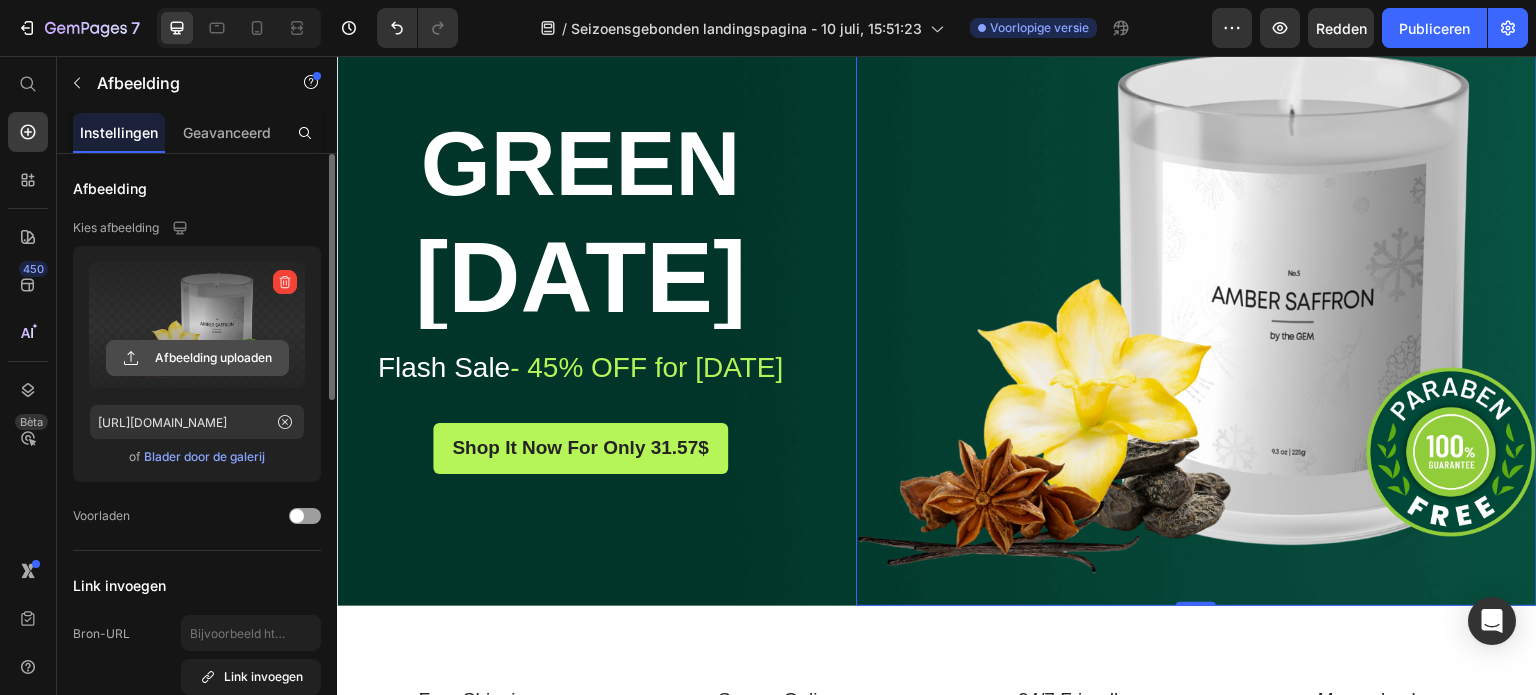 click 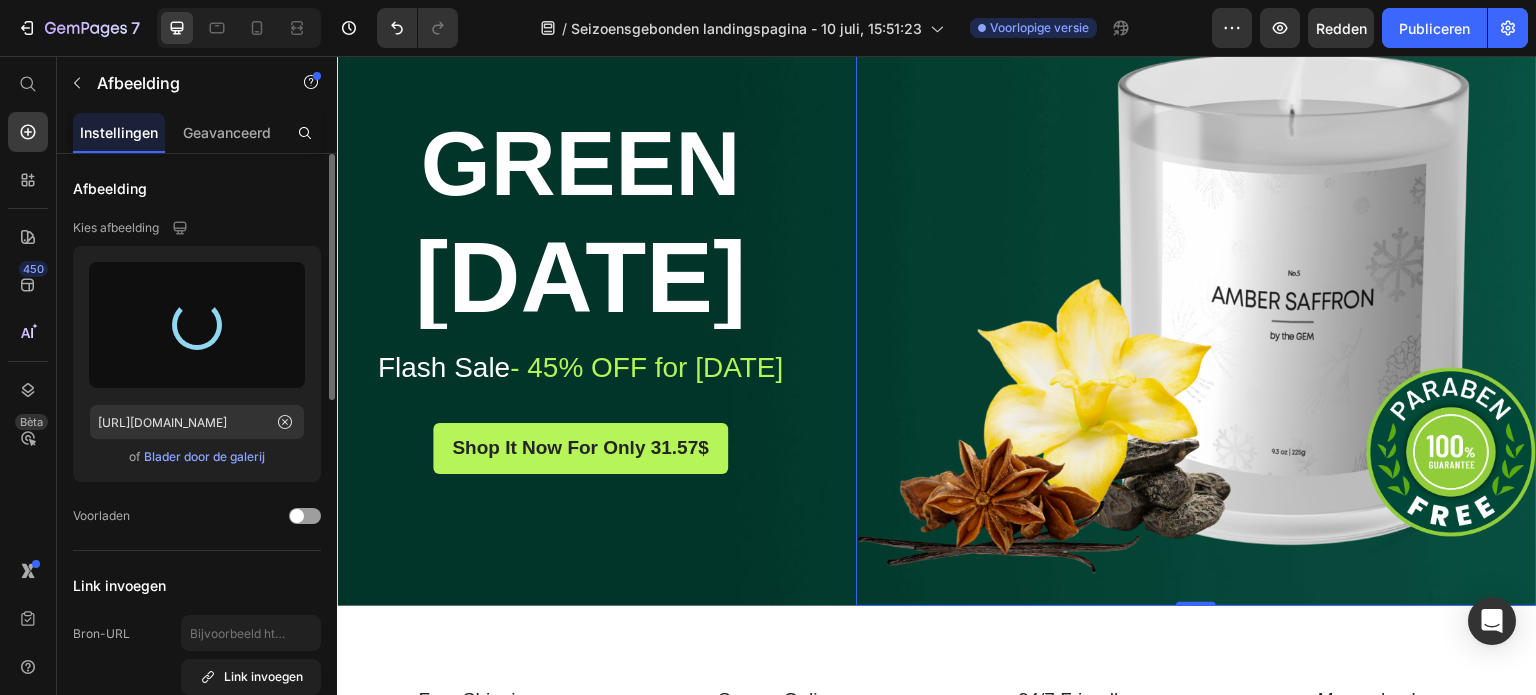 type on "[URL][DOMAIN_NAME]" 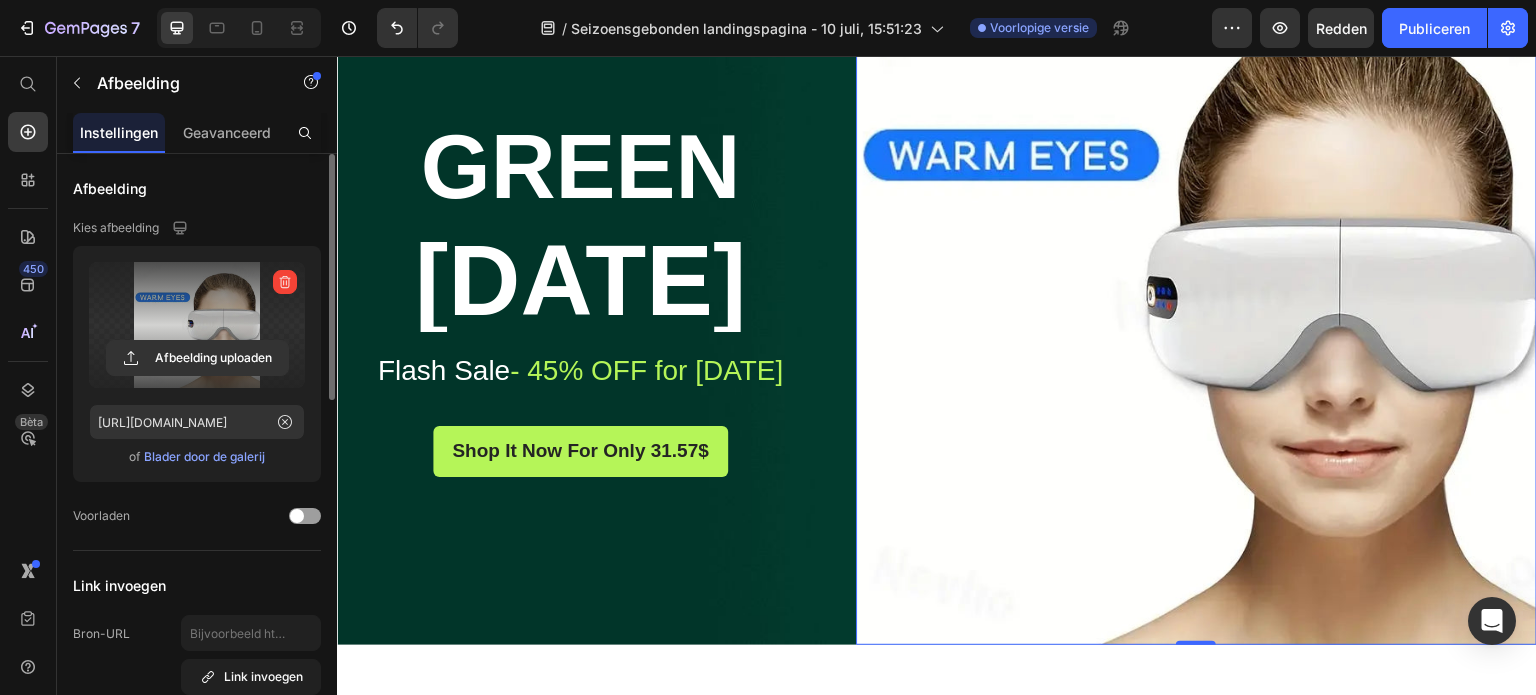 scroll, scrollTop: 35, scrollLeft: 0, axis: vertical 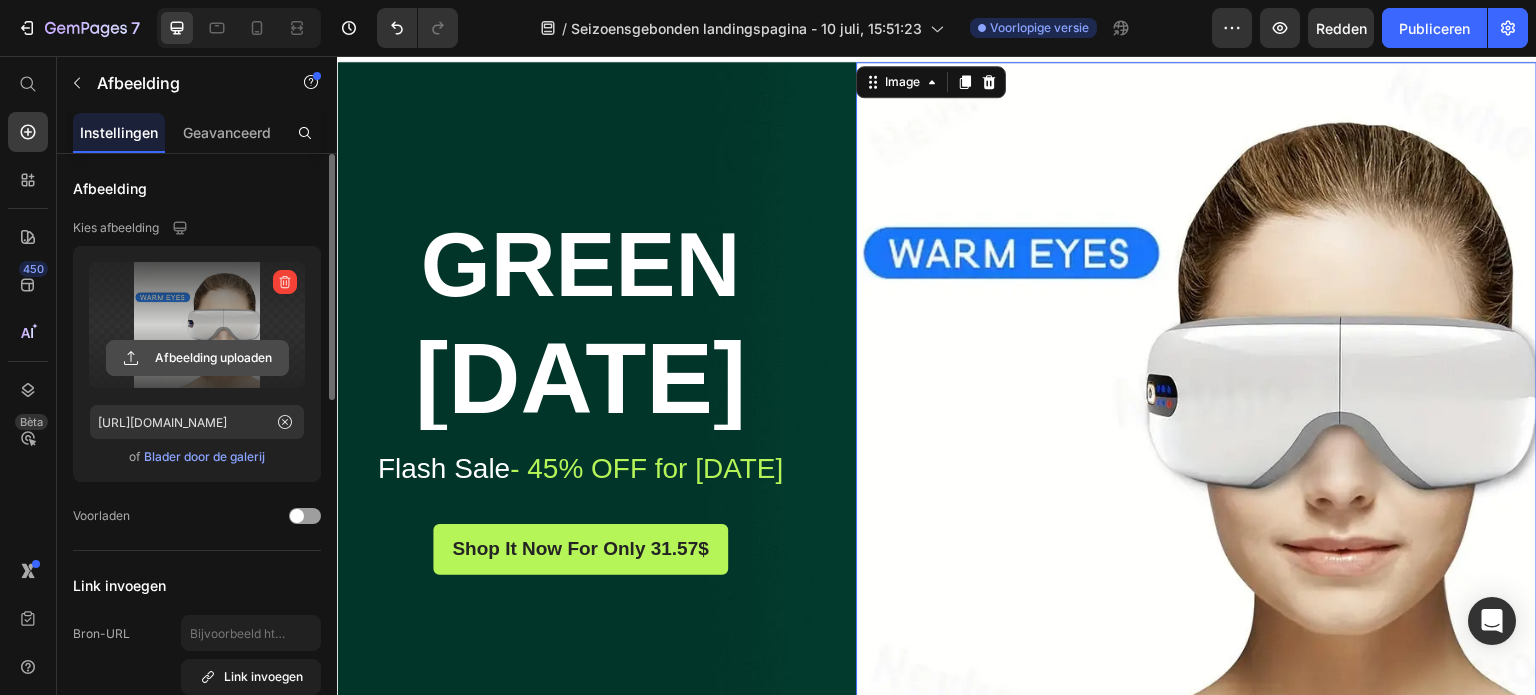 click 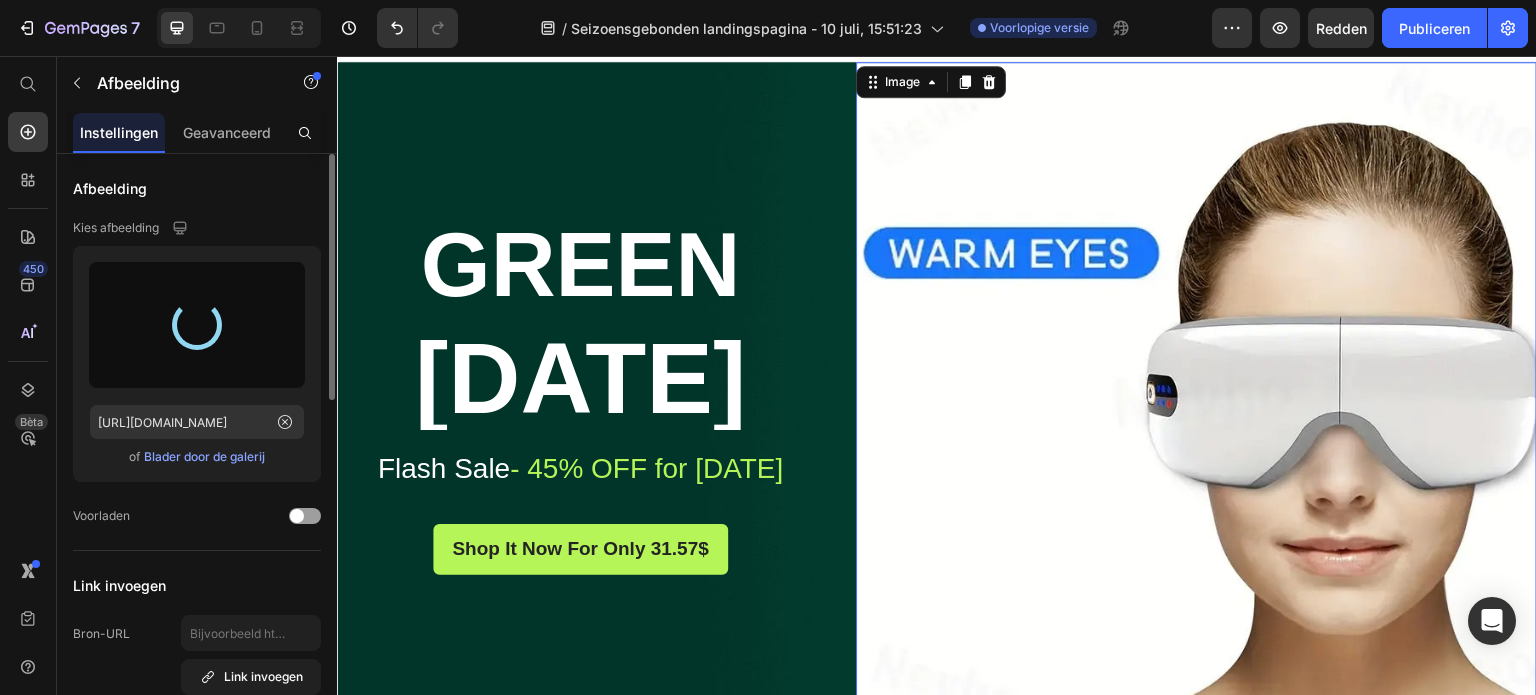 click at bounding box center [197, 325] 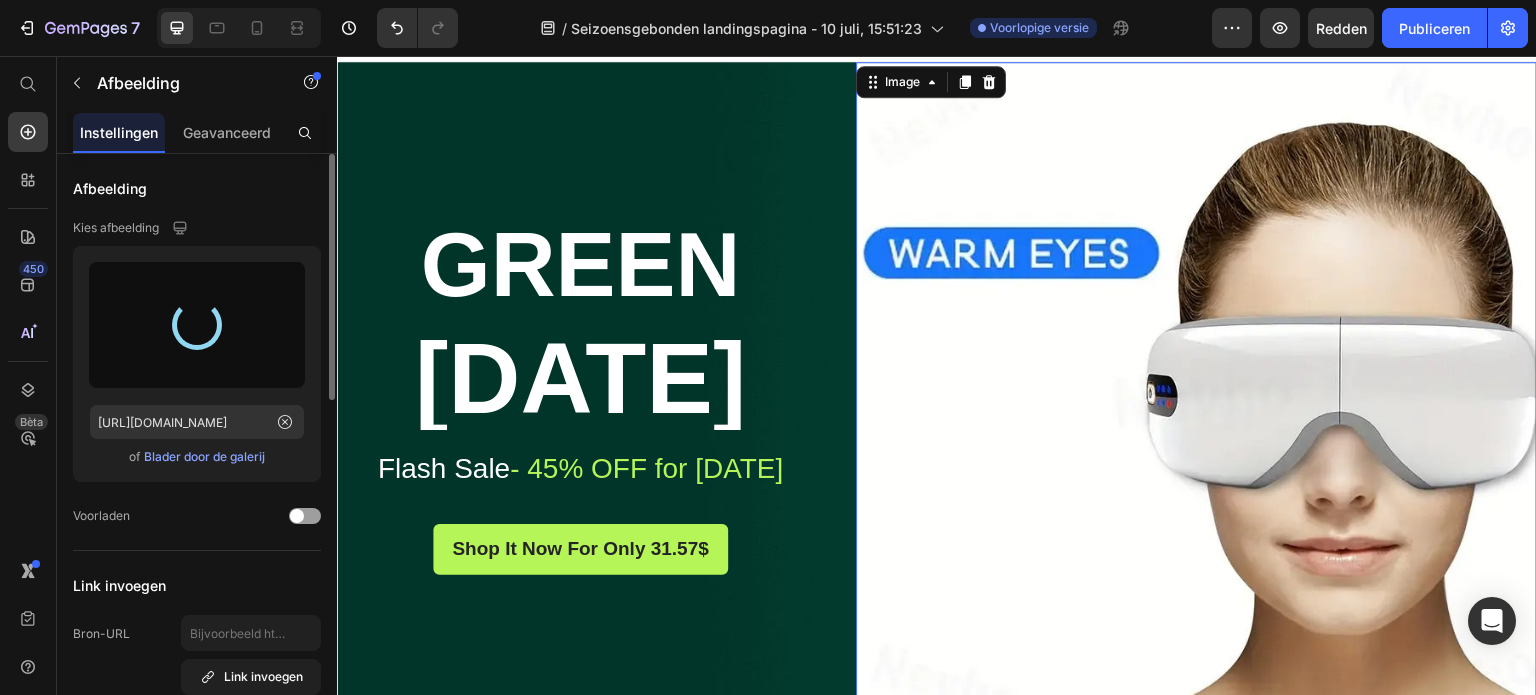 click on "Blader door de galerij" at bounding box center (204, 456) 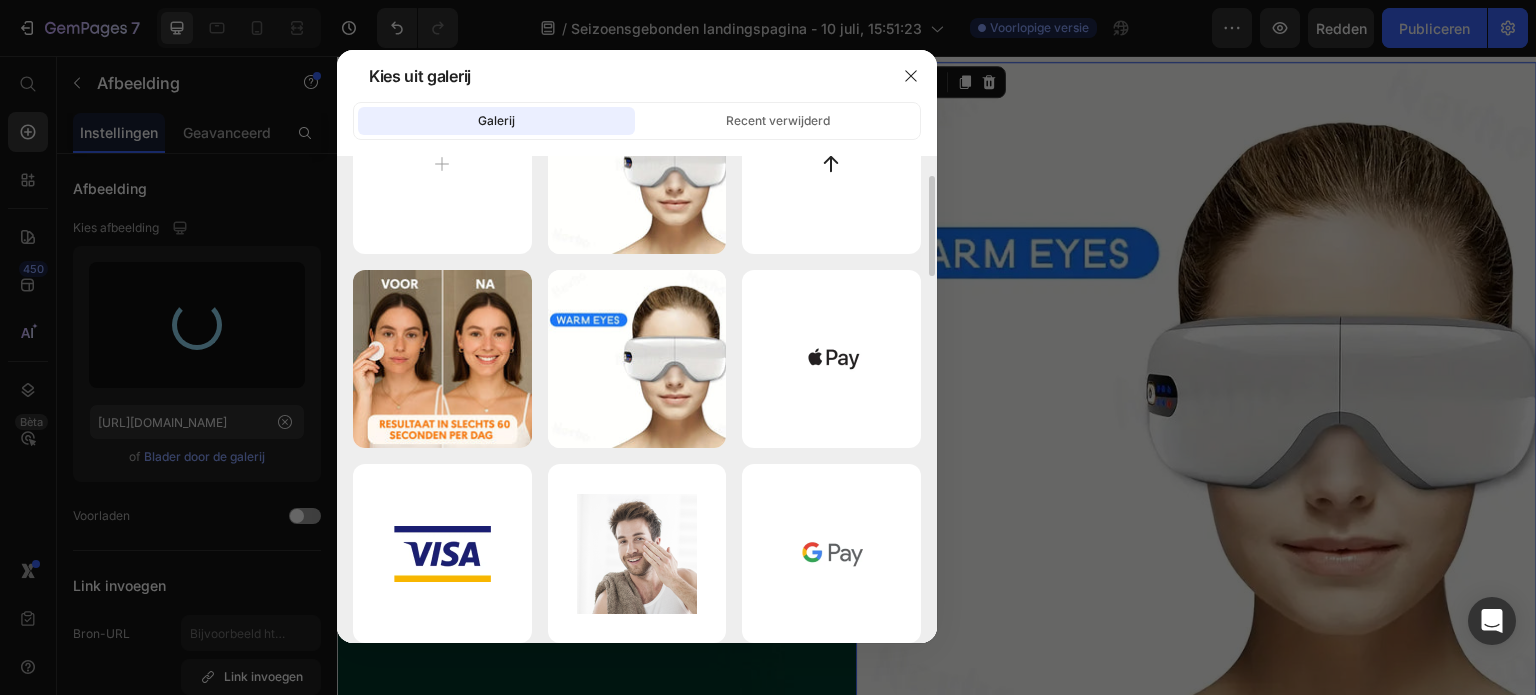 scroll, scrollTop: 0, scrollLeft: 0, axis: both 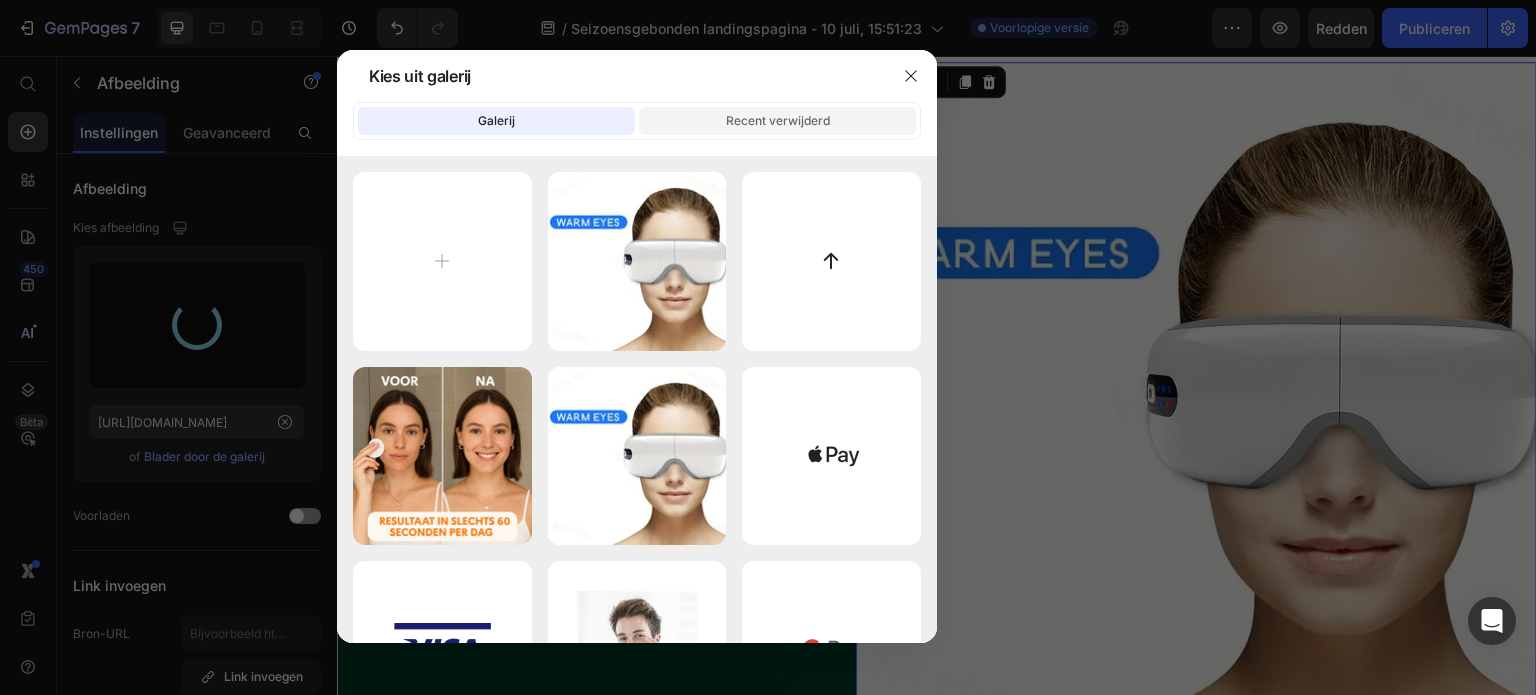 click on "Recent verwijderd" 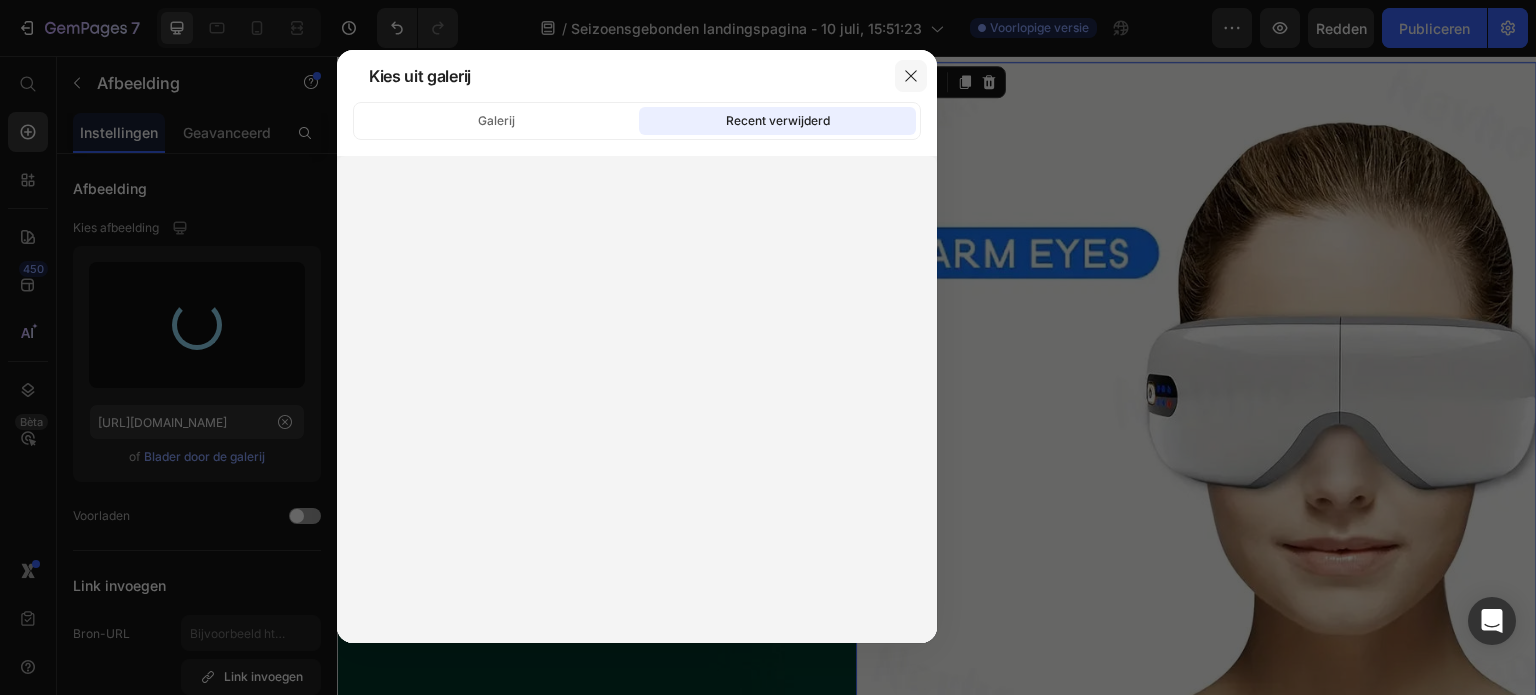 click at bounding box center (911, 76) 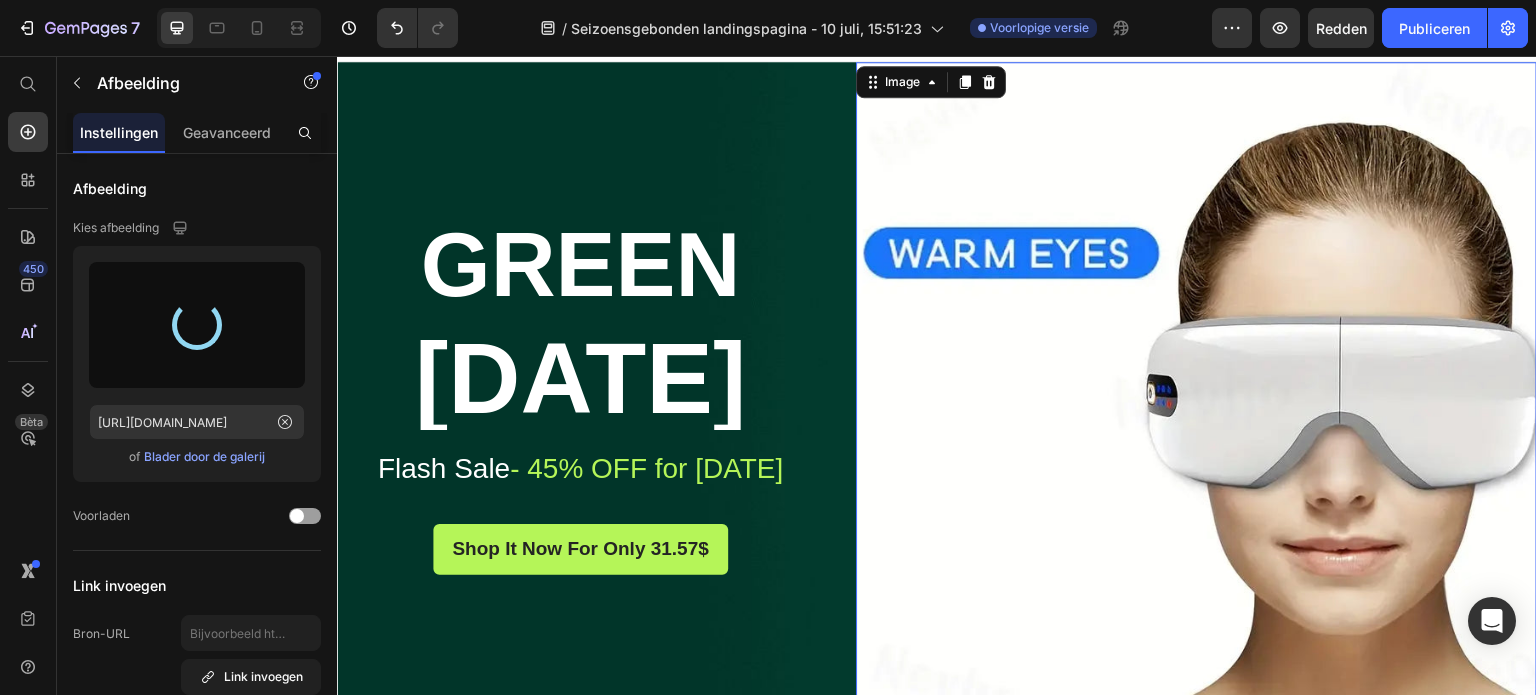 click at bounding box center (1196, 402) 